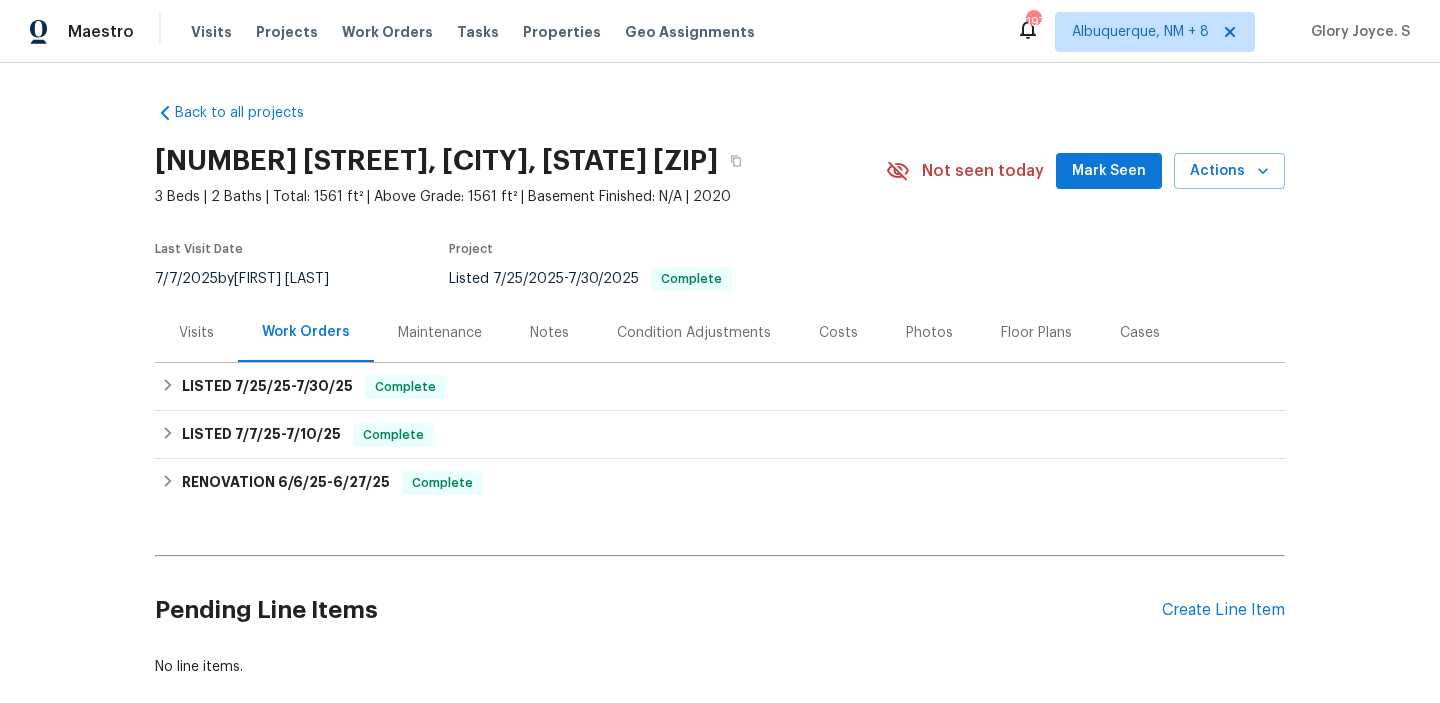 scroll, scrollTop: 0, scrollLeft: 0, axis: both 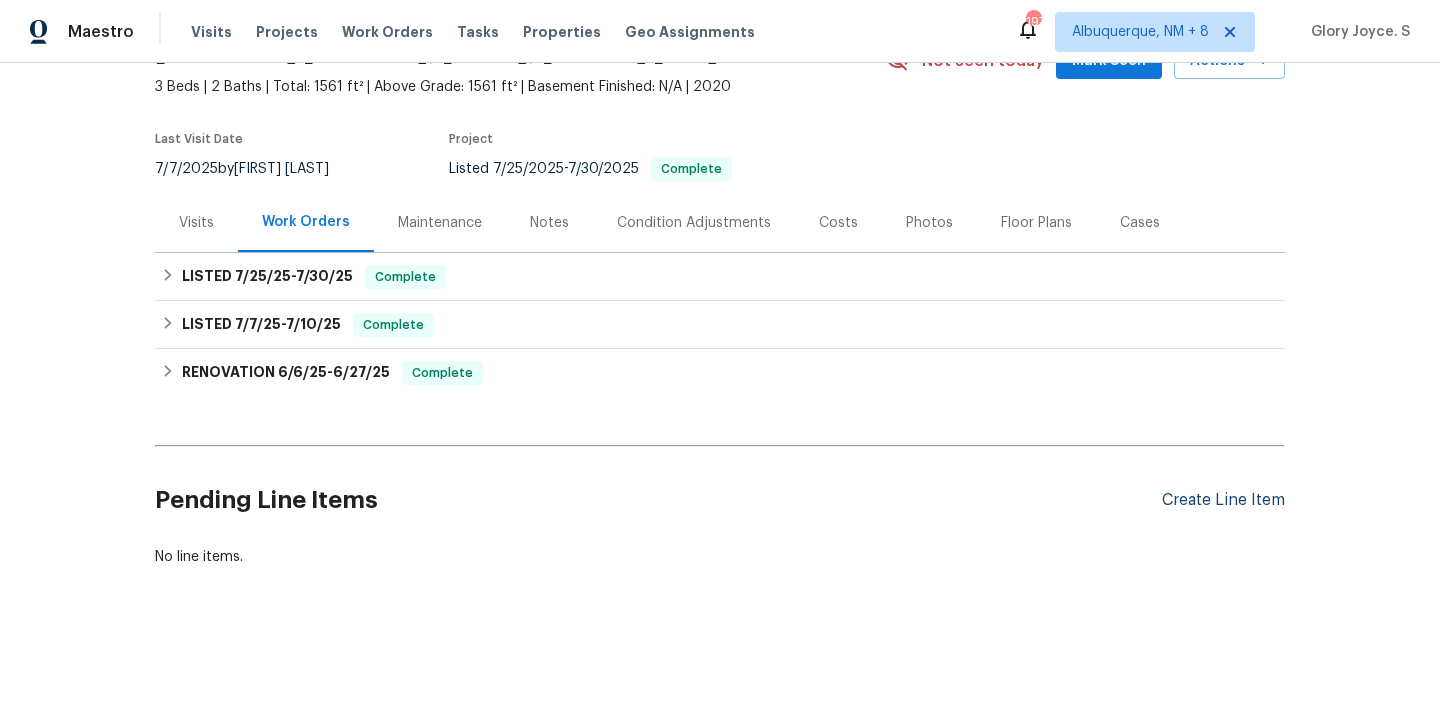click on "Create Line Item" at bounding box center (1223, 500) 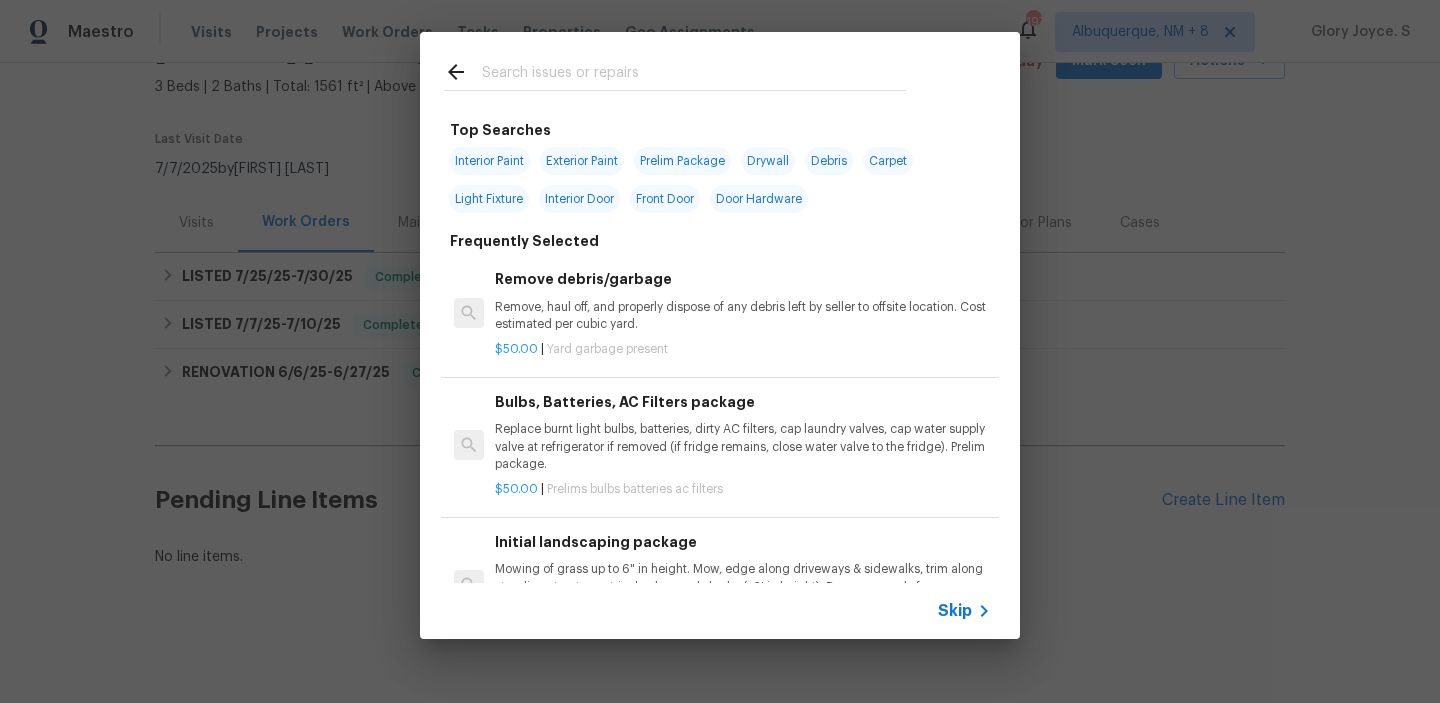 click on "Remove debris/garbage Remove, haul off, and properly dispose of any debris left by seller to offsite location. Cost estimated per cubic yard. $50.00   |   Yard garbage present" at bounding box center (720, 313) 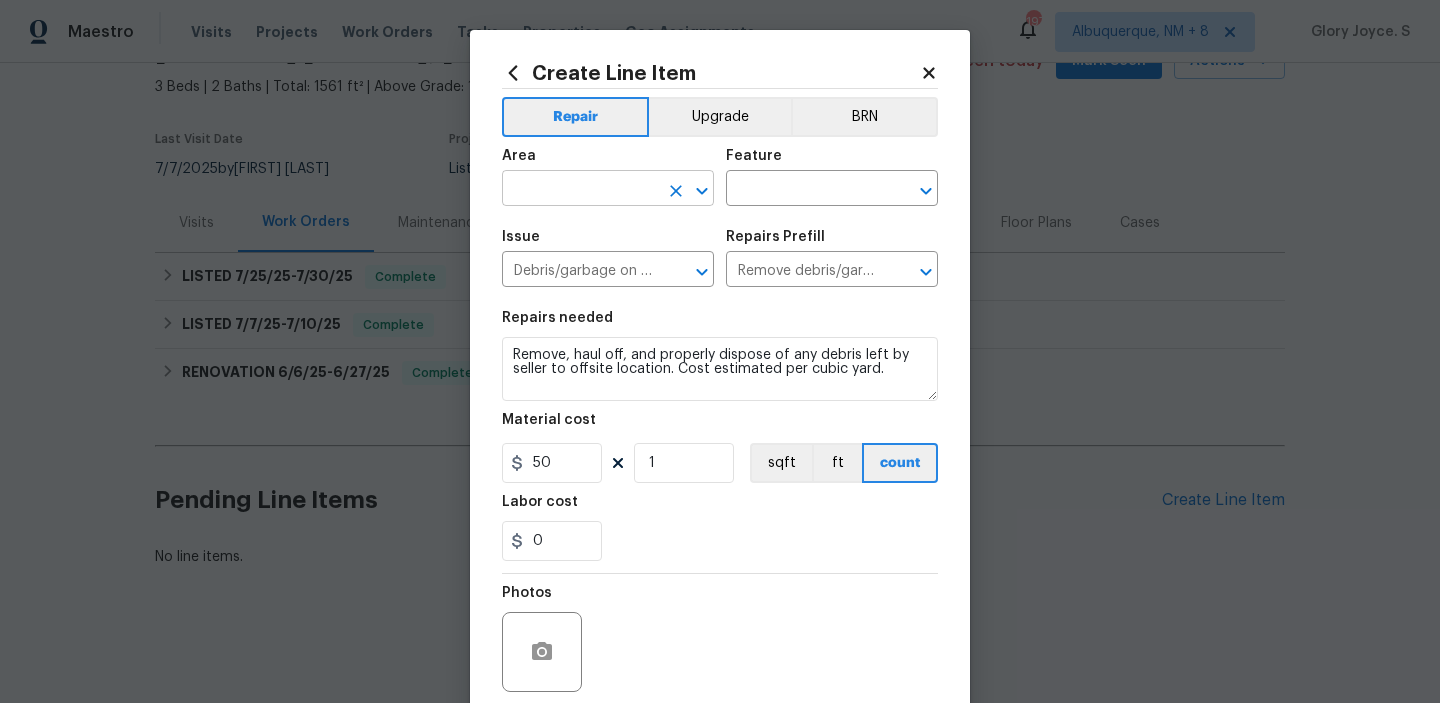 click 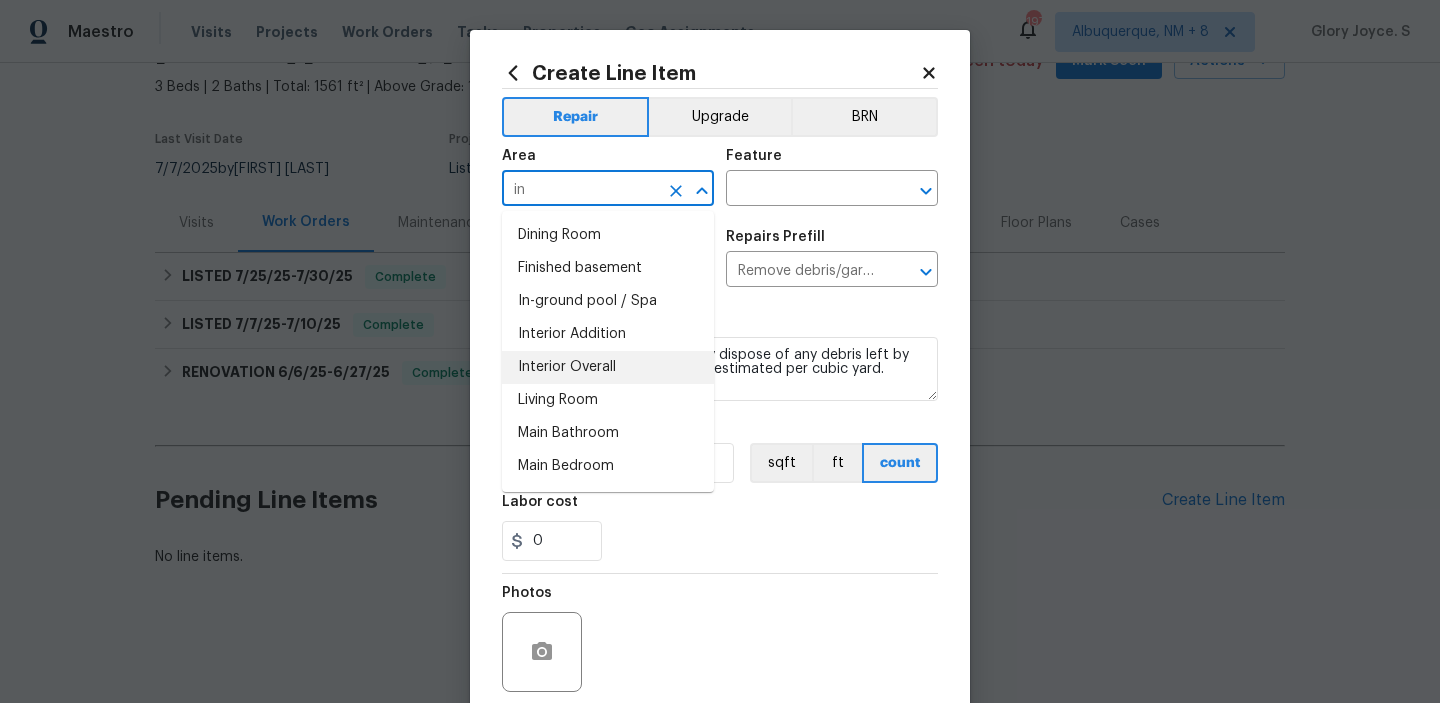click on "Interior Overall" at bounding box center (608, 367) 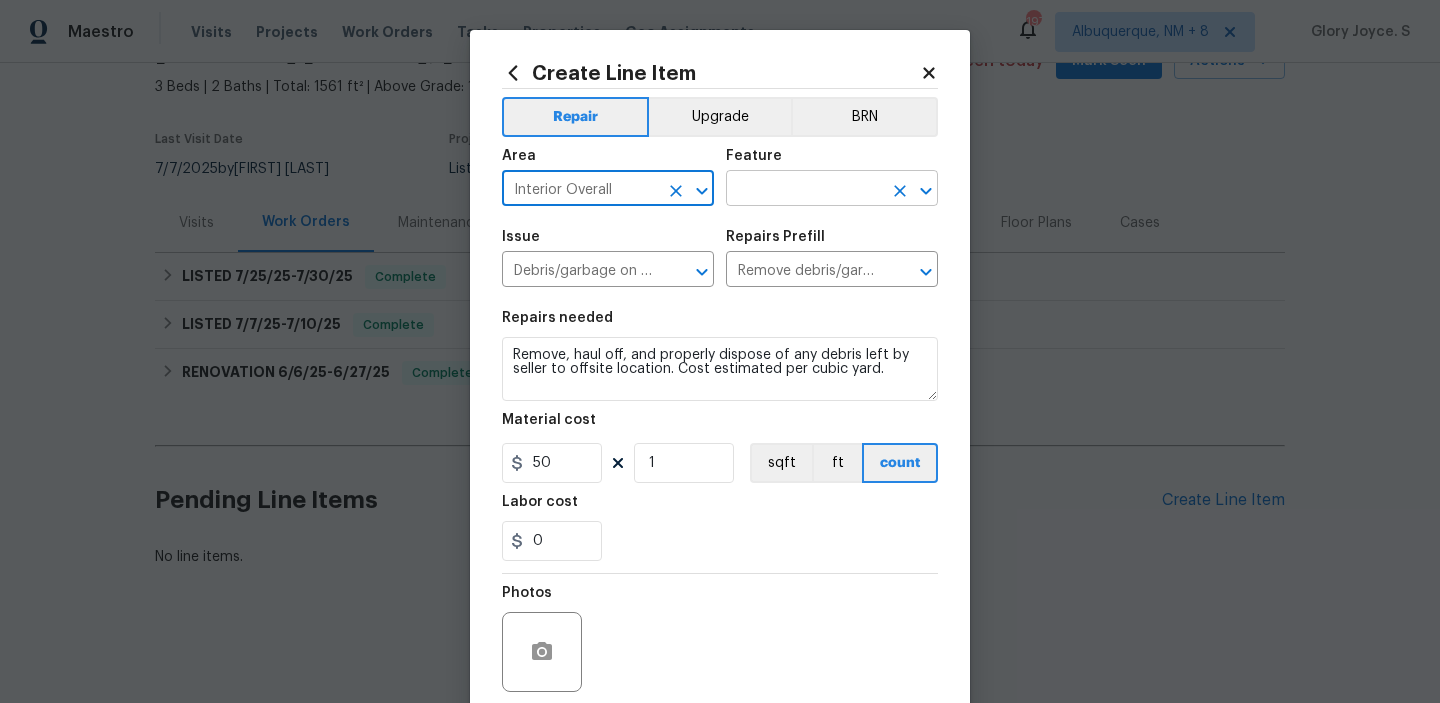 click 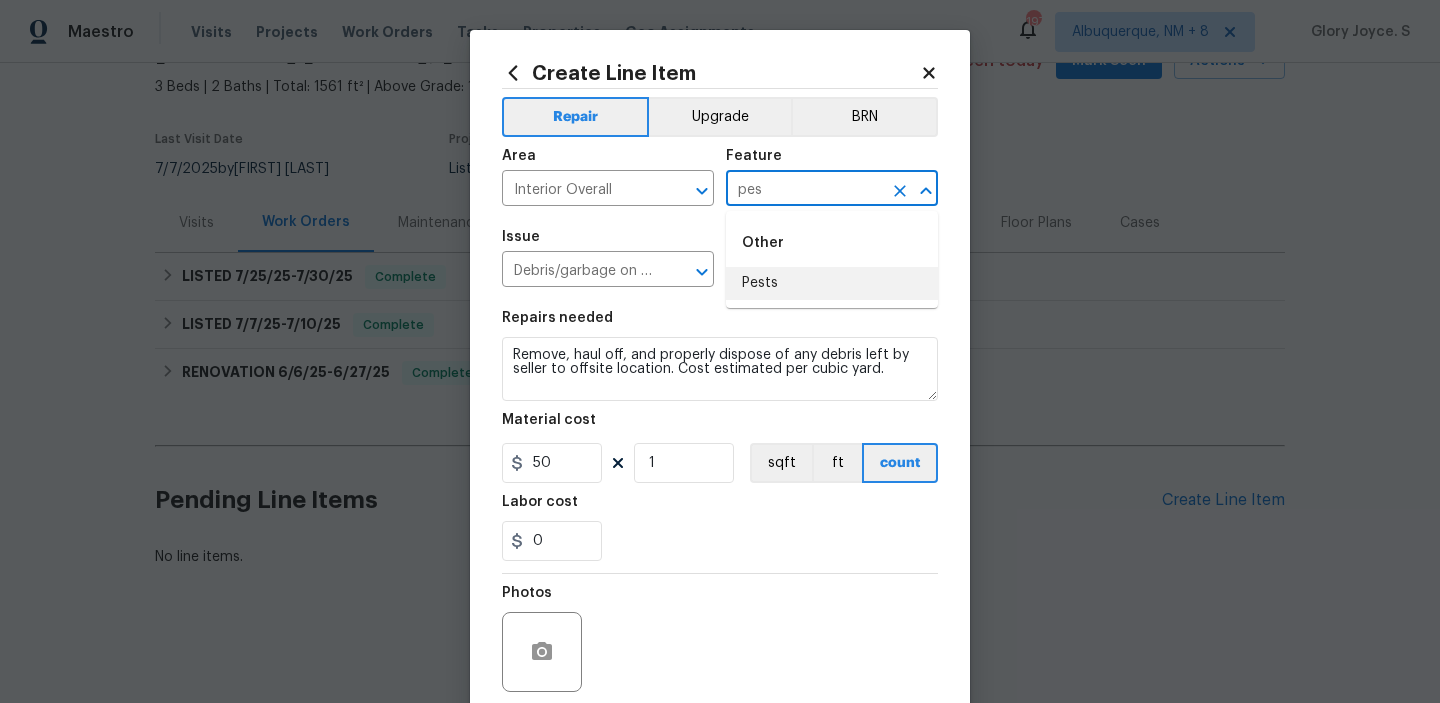 click on "Pests" at bounding box center [832, 283] 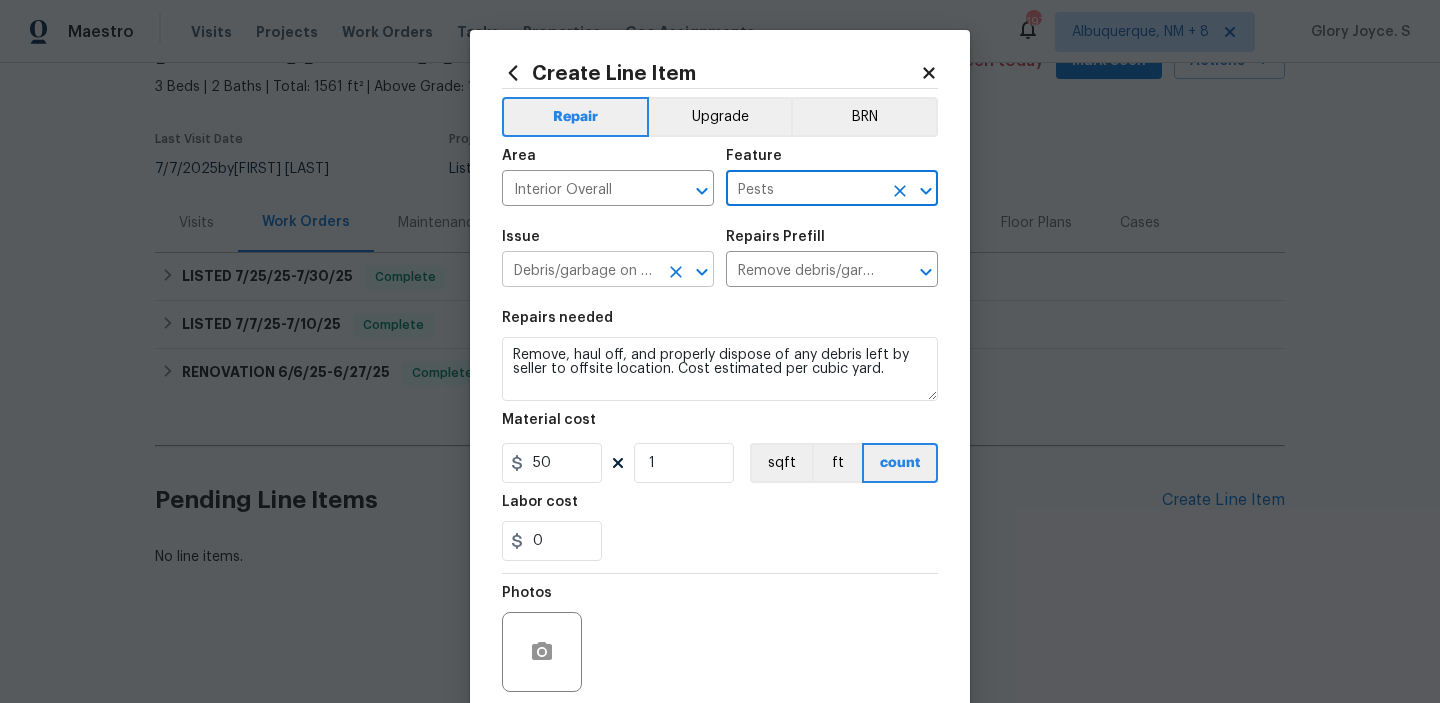 click 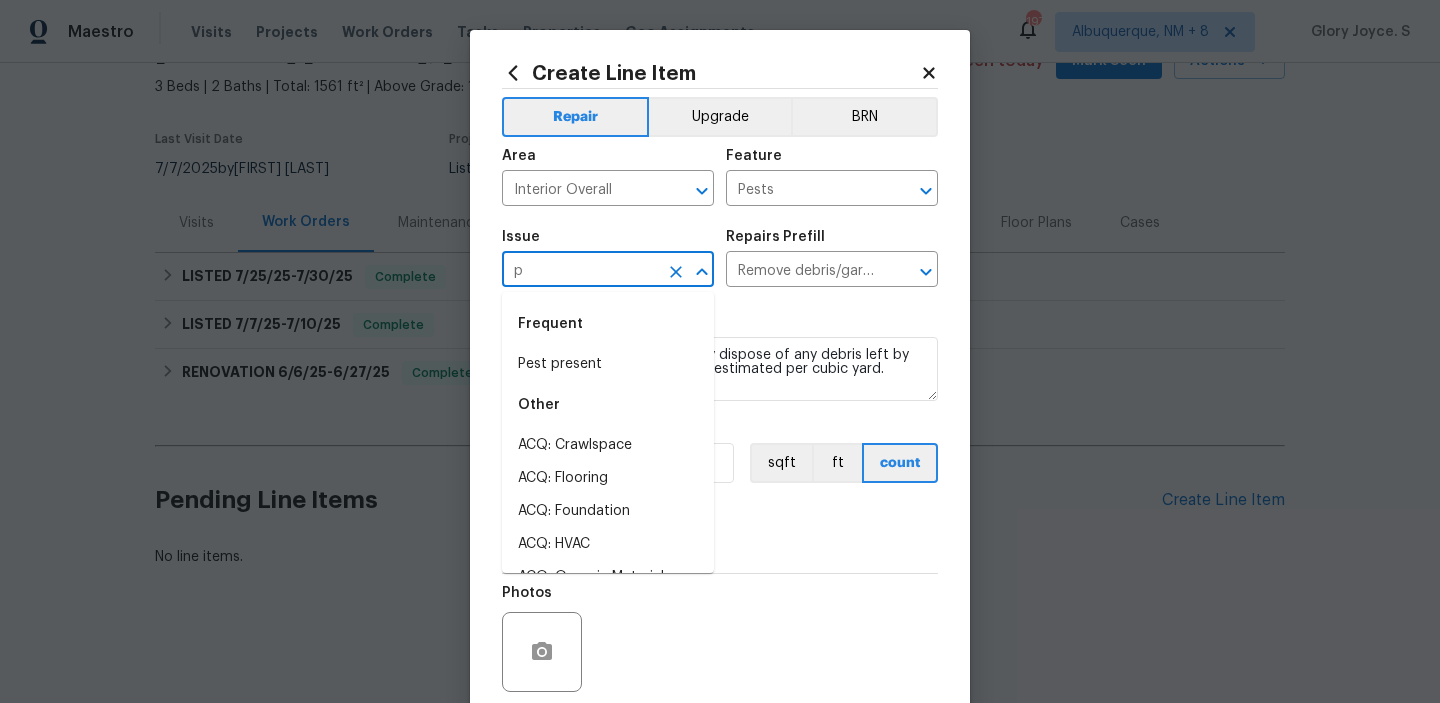 scroll, scrollTop: 0, scrollLeft: 0, axis: both 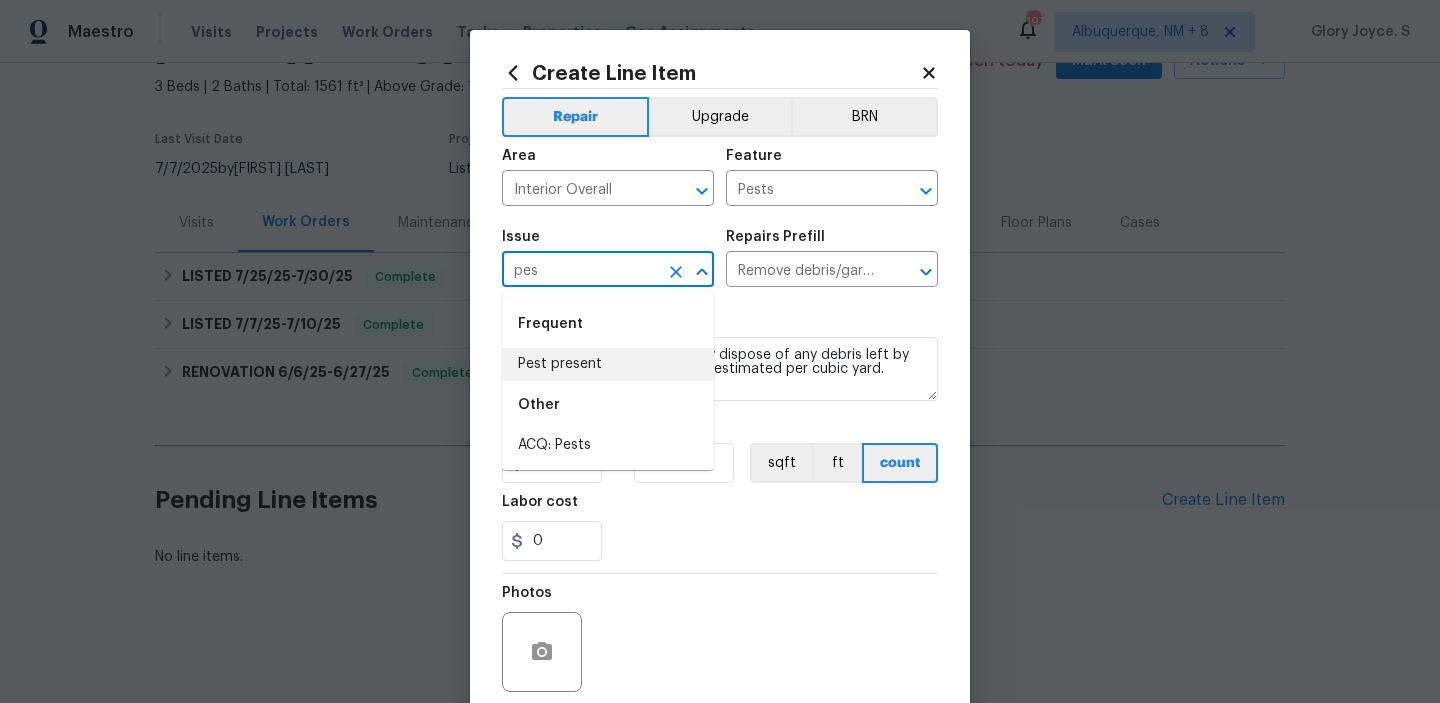 click on "Pest present" at bounding box center (608, 364) 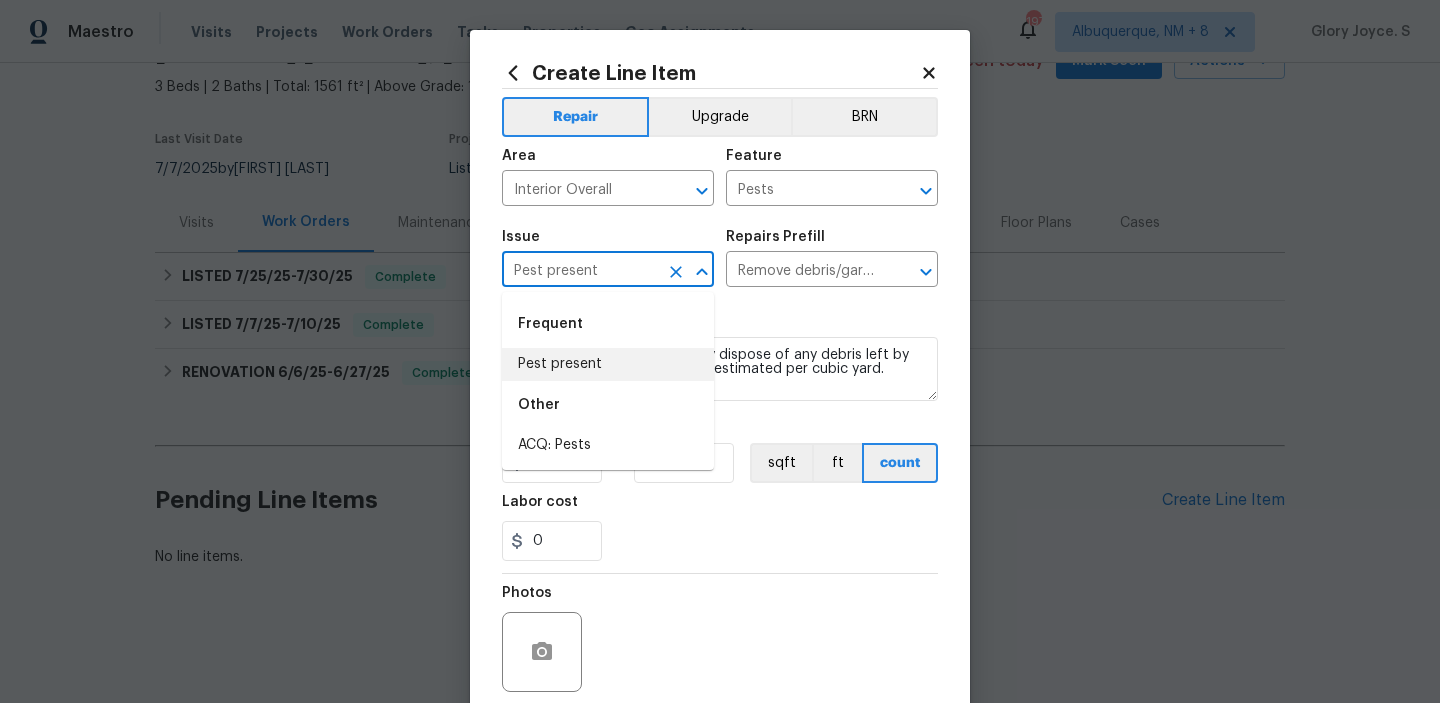 type 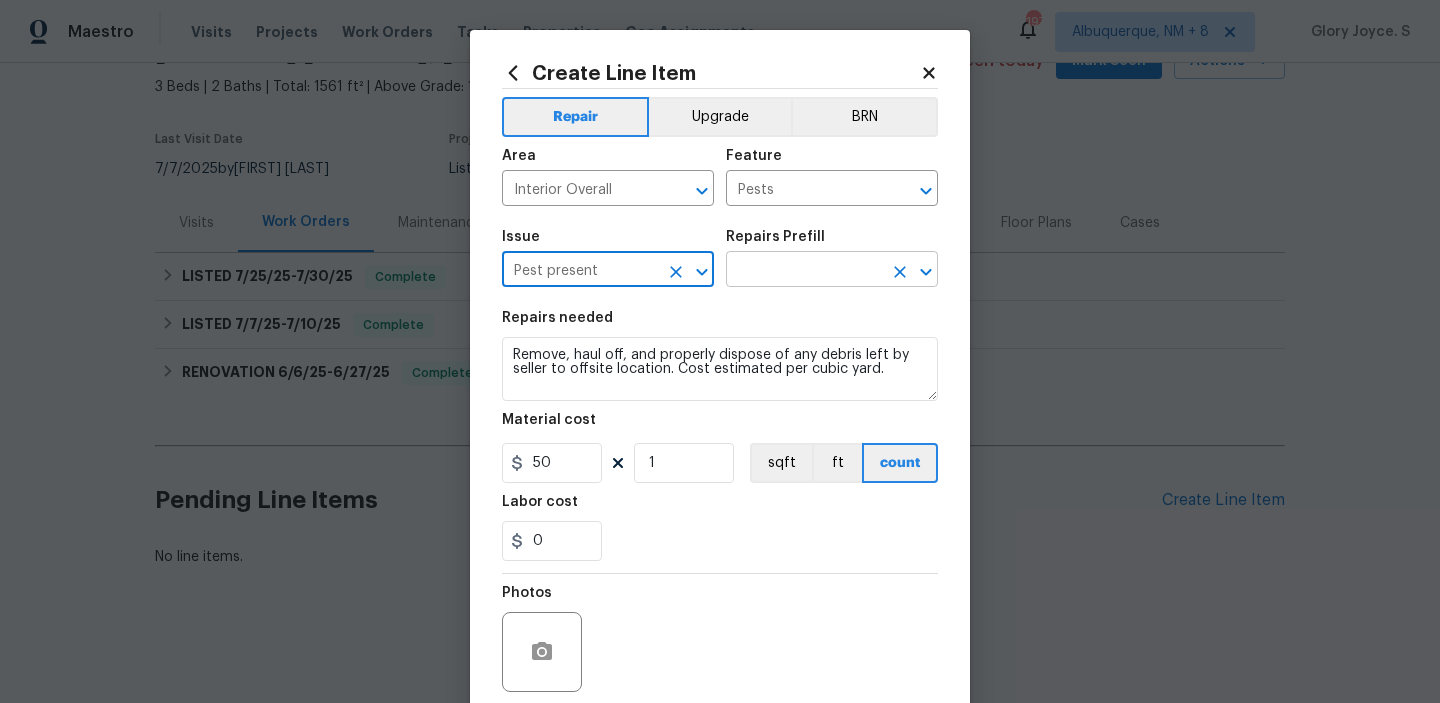 click 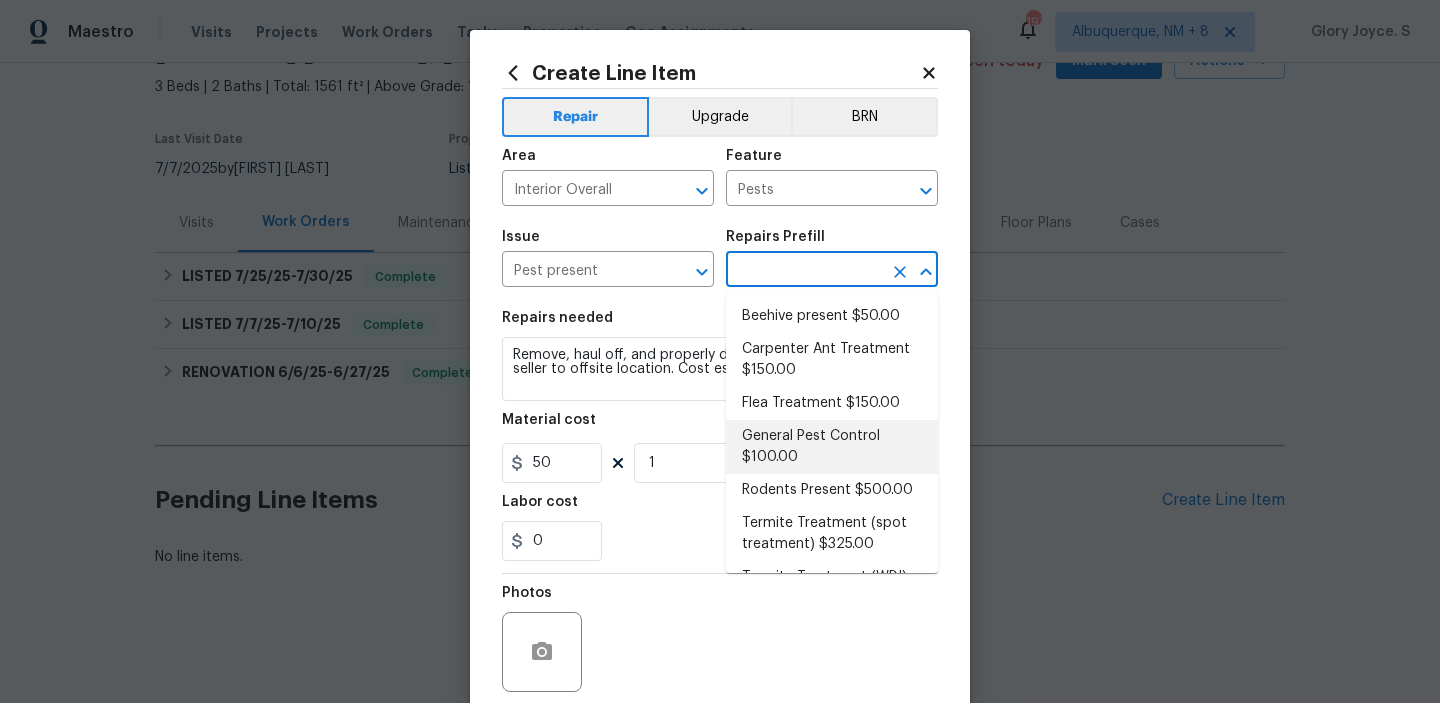 click on "General Pest Control $100.00" at bounding box center [832, 447] 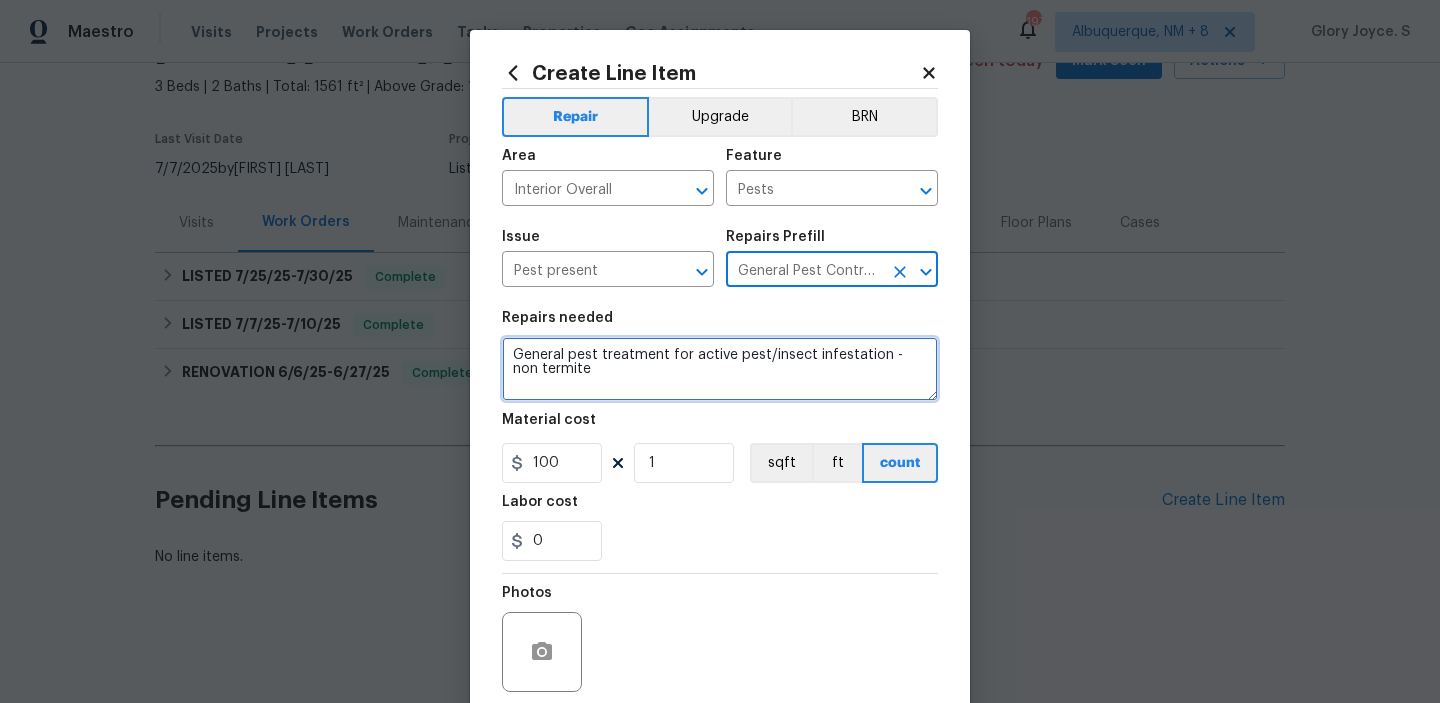 click on "General pest treatment for active pest/insect infestation - non termite" at bounding box center (720, 369) 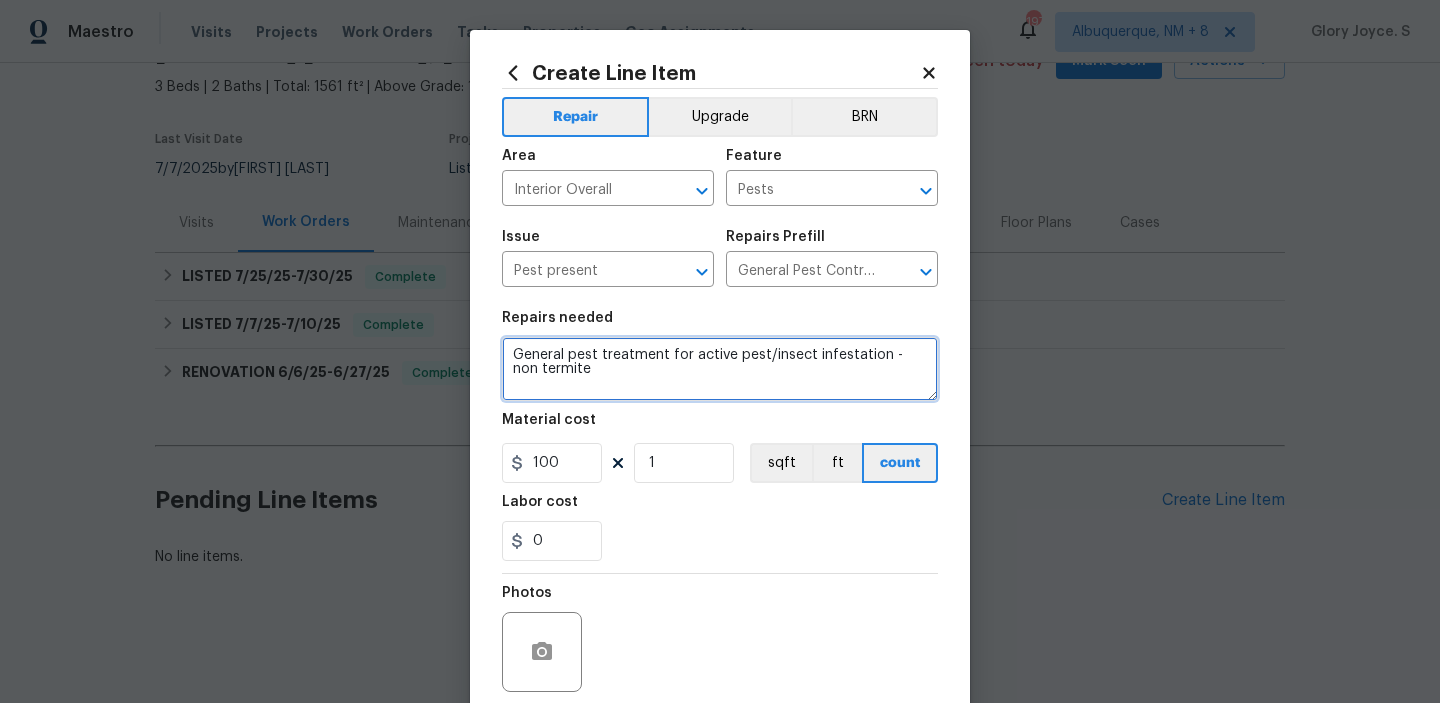click on "General pest treatment for active pest/insect infestation - non termite" at bounding box center (720, 369) 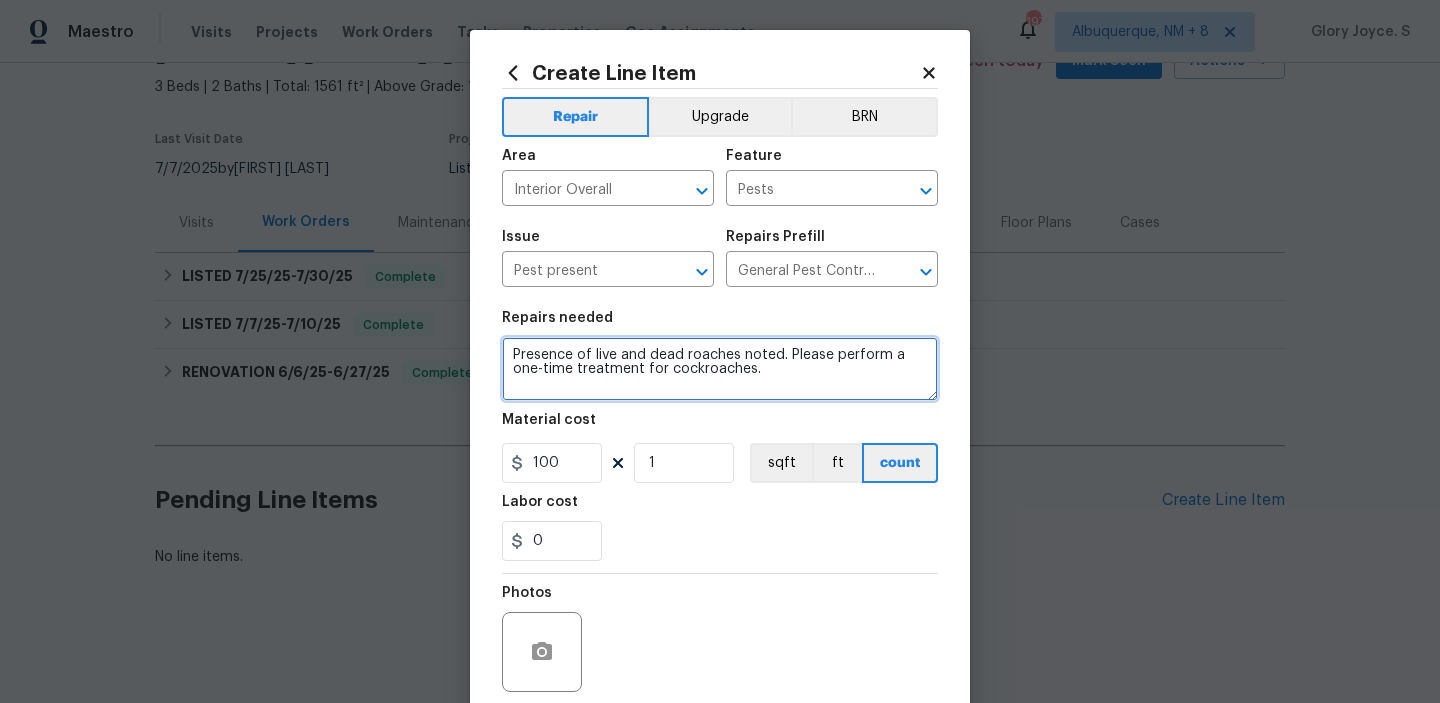 type on "Presence of live and dead roaches noted. Please perform a one-time treatment for cockroaches." 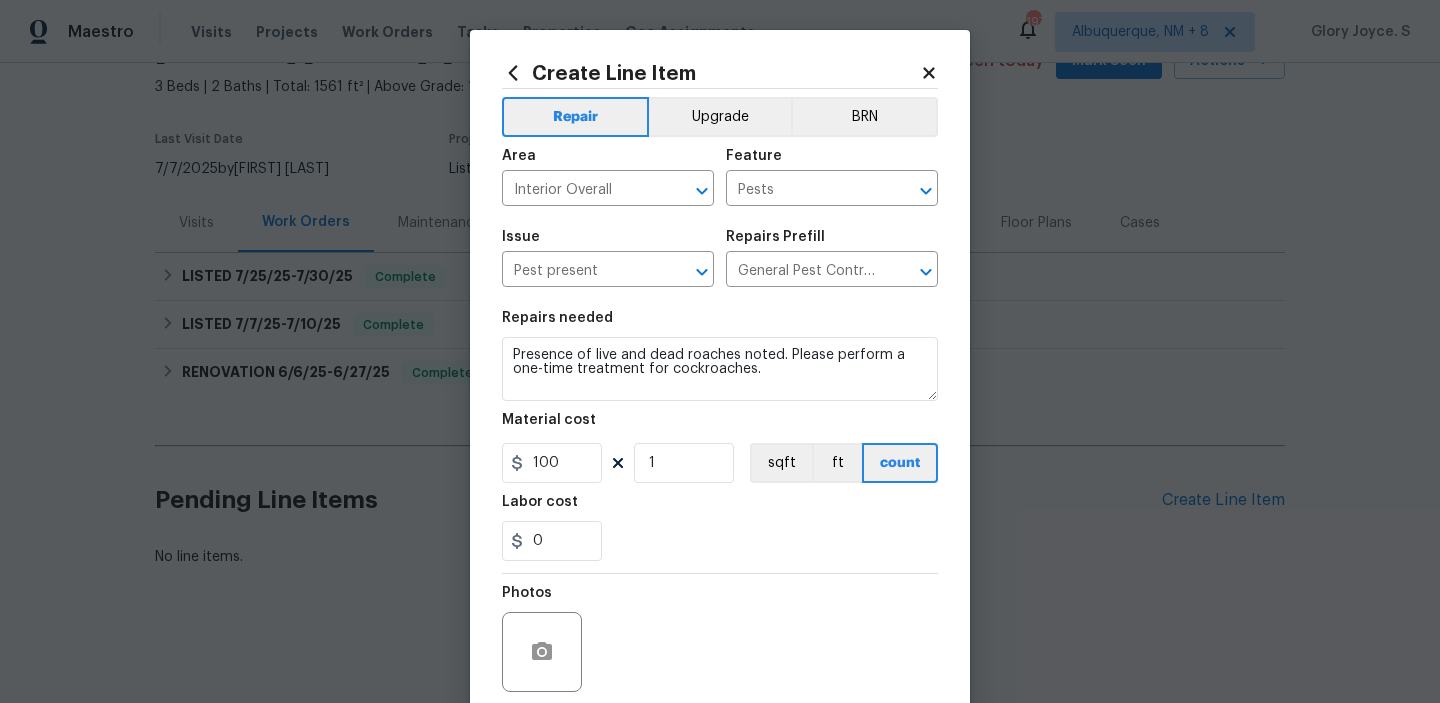 click on "Material cost" at bounding box center (720, 426) 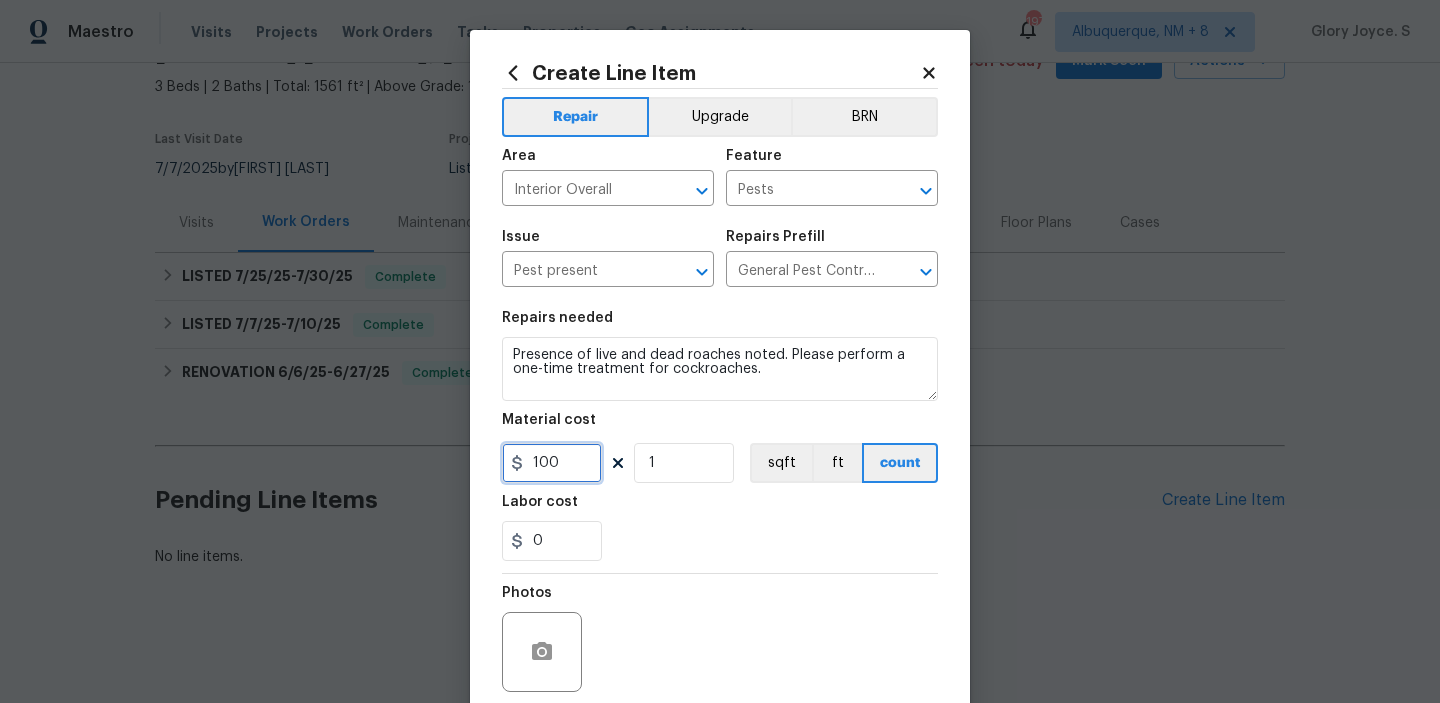 click on "100" at bounding box center (552, 463) 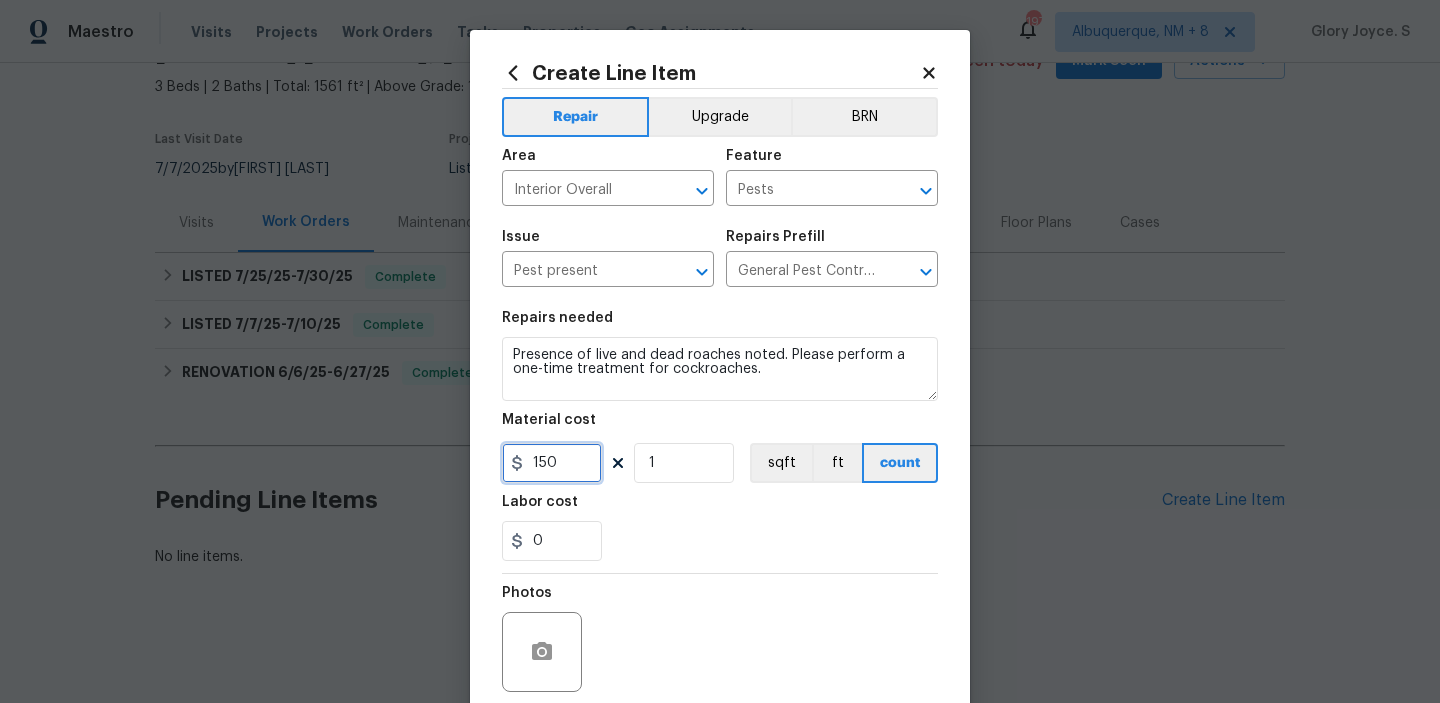 scroll, scrollTop: 159, scrollLeft: 0, axis: vertical 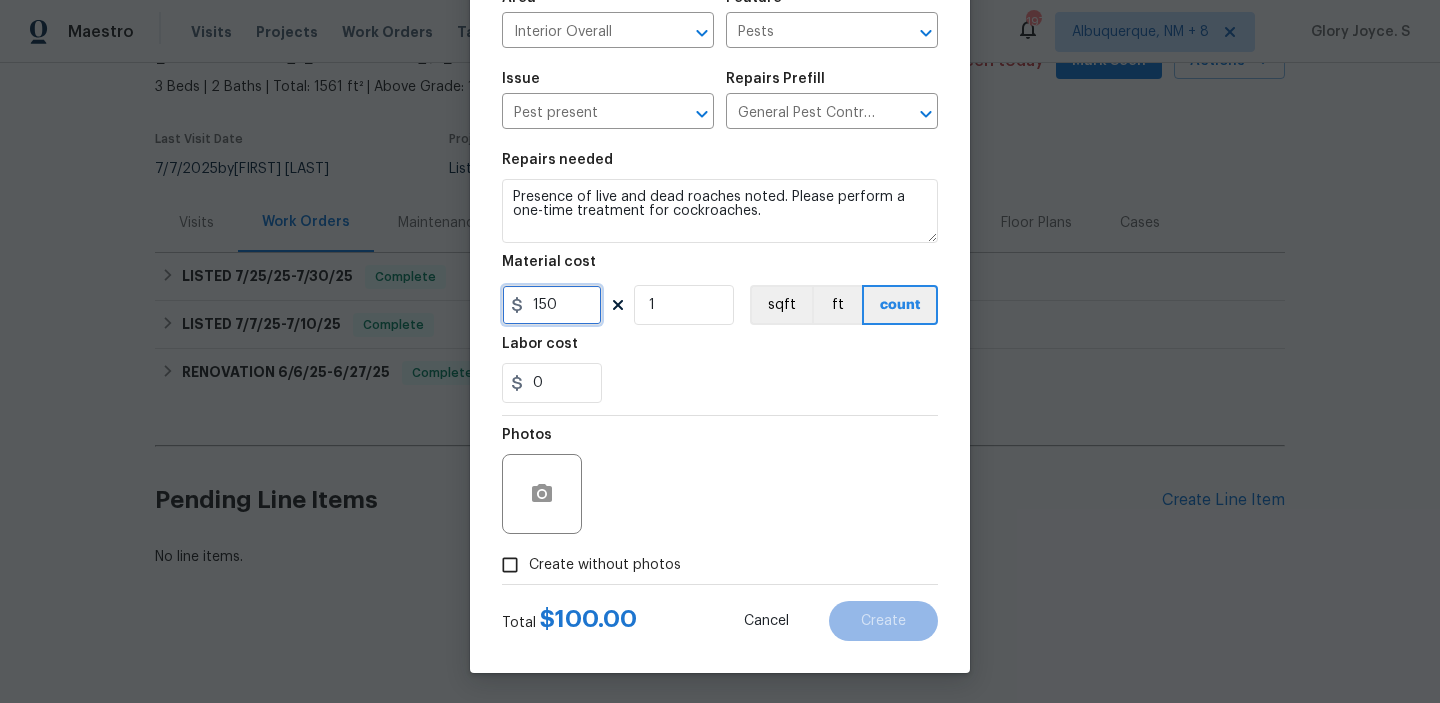 type on "150" 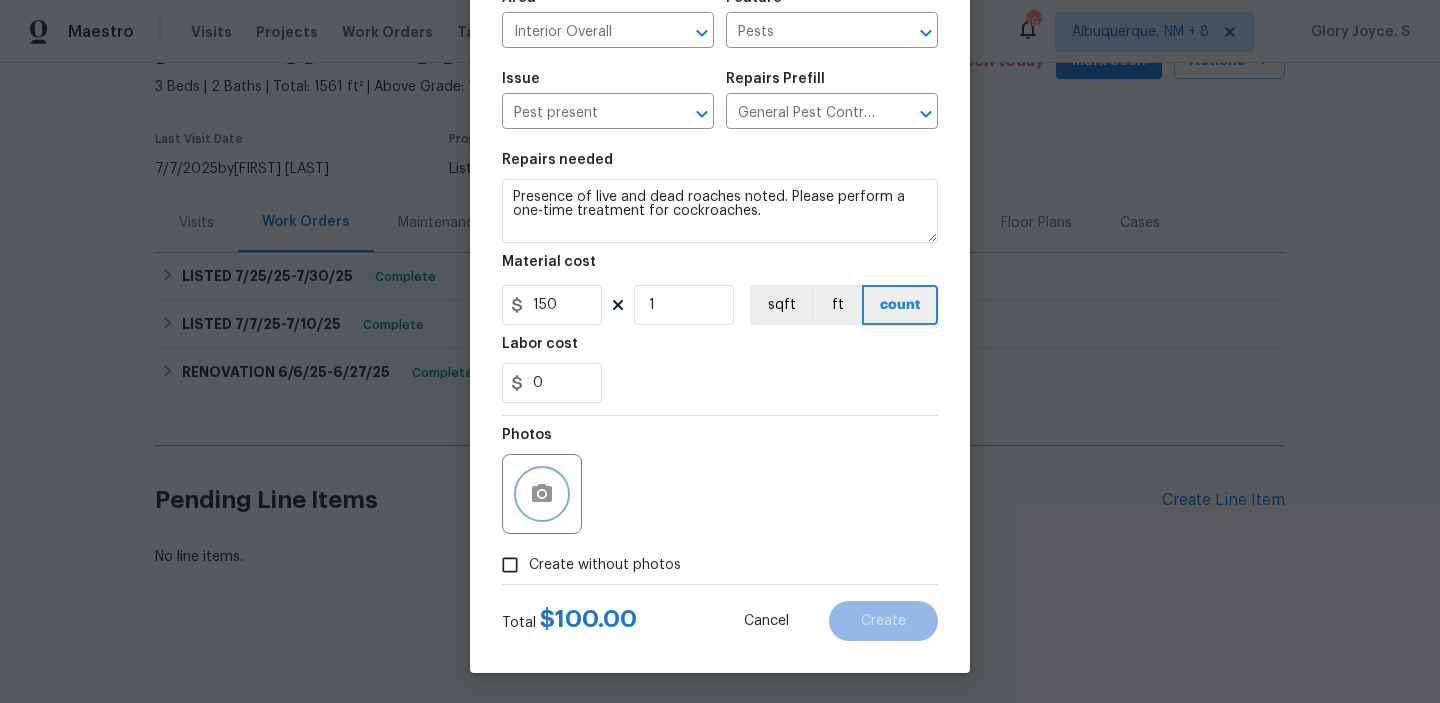 click at bounding box center [542, 494] 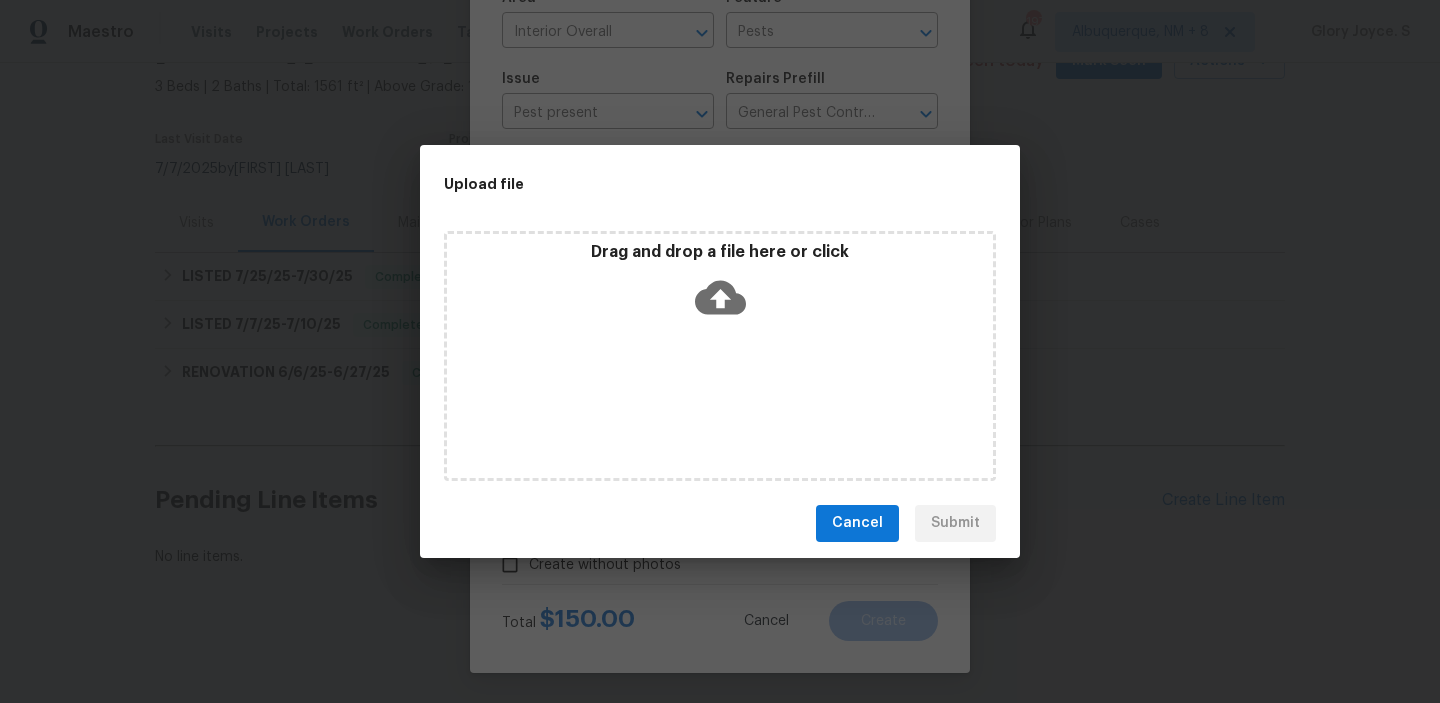 click on "Drag and drop a file here or click" at bounding box center [720, 356] 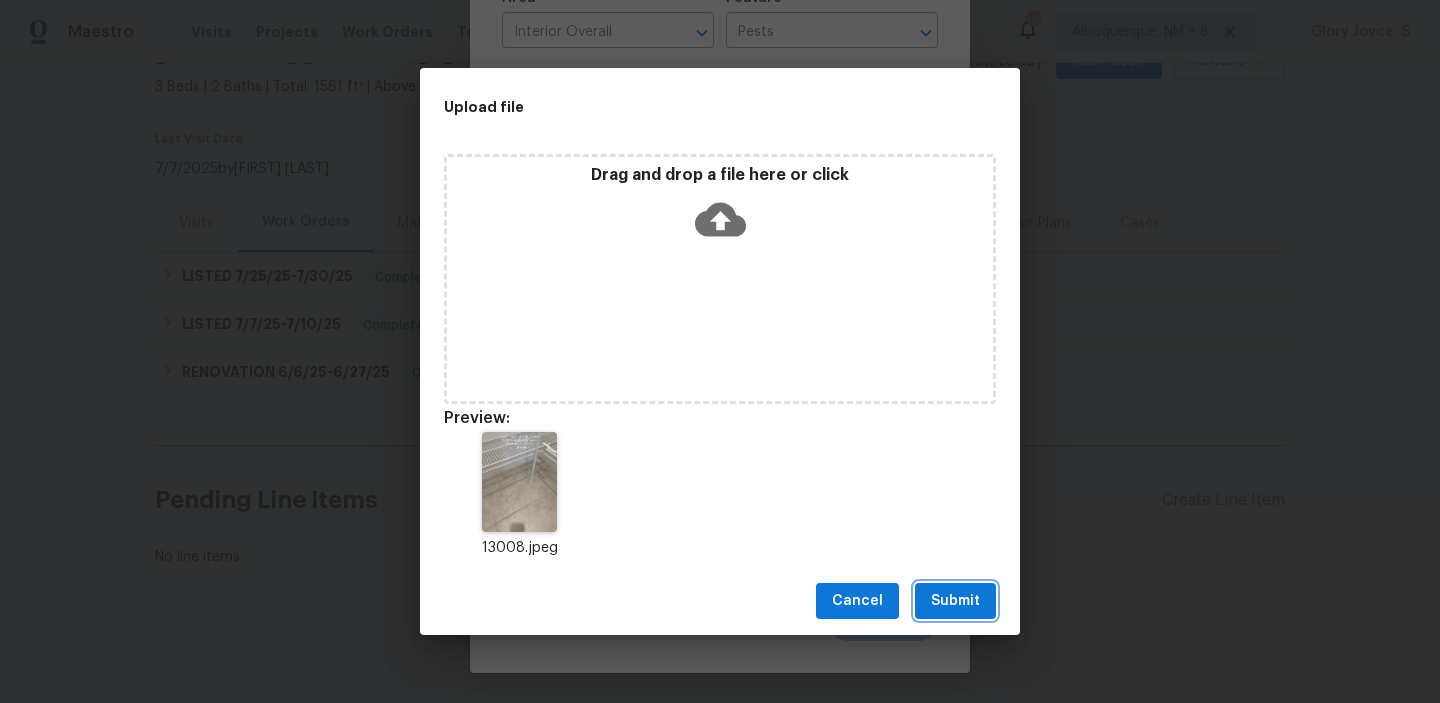 click on "Submit" at bounding box center (955, 601) 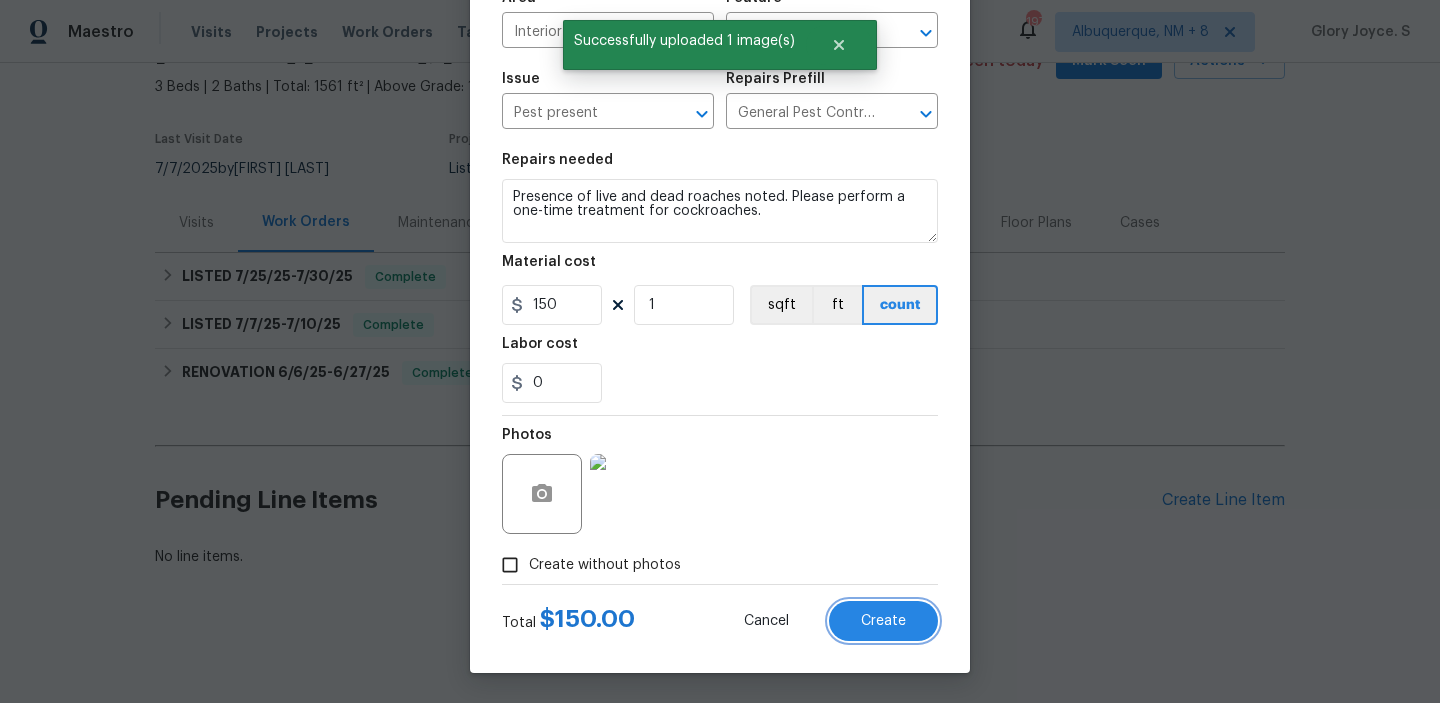 click on "Create" at bounding box center (883, 621) 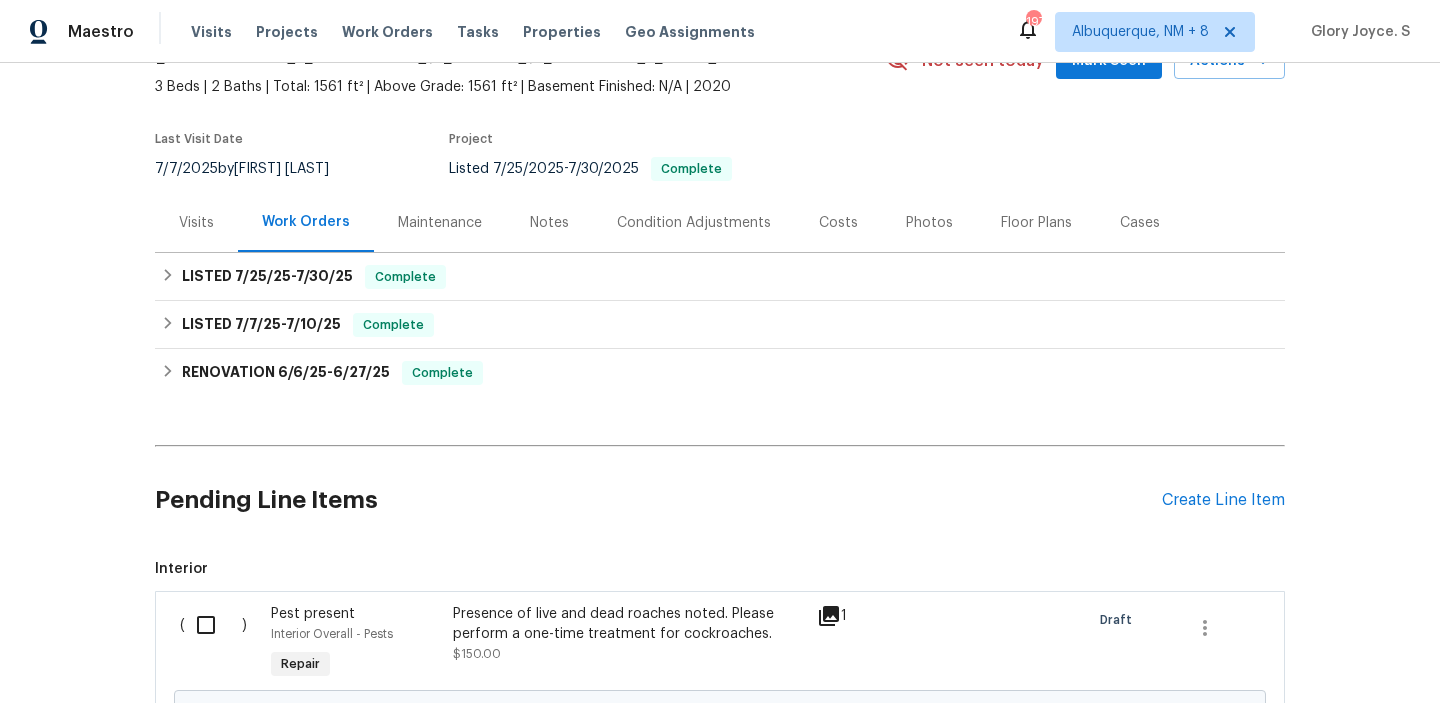 scroll, scrollTop: 338, scrollLeft: 0, axis: vertical 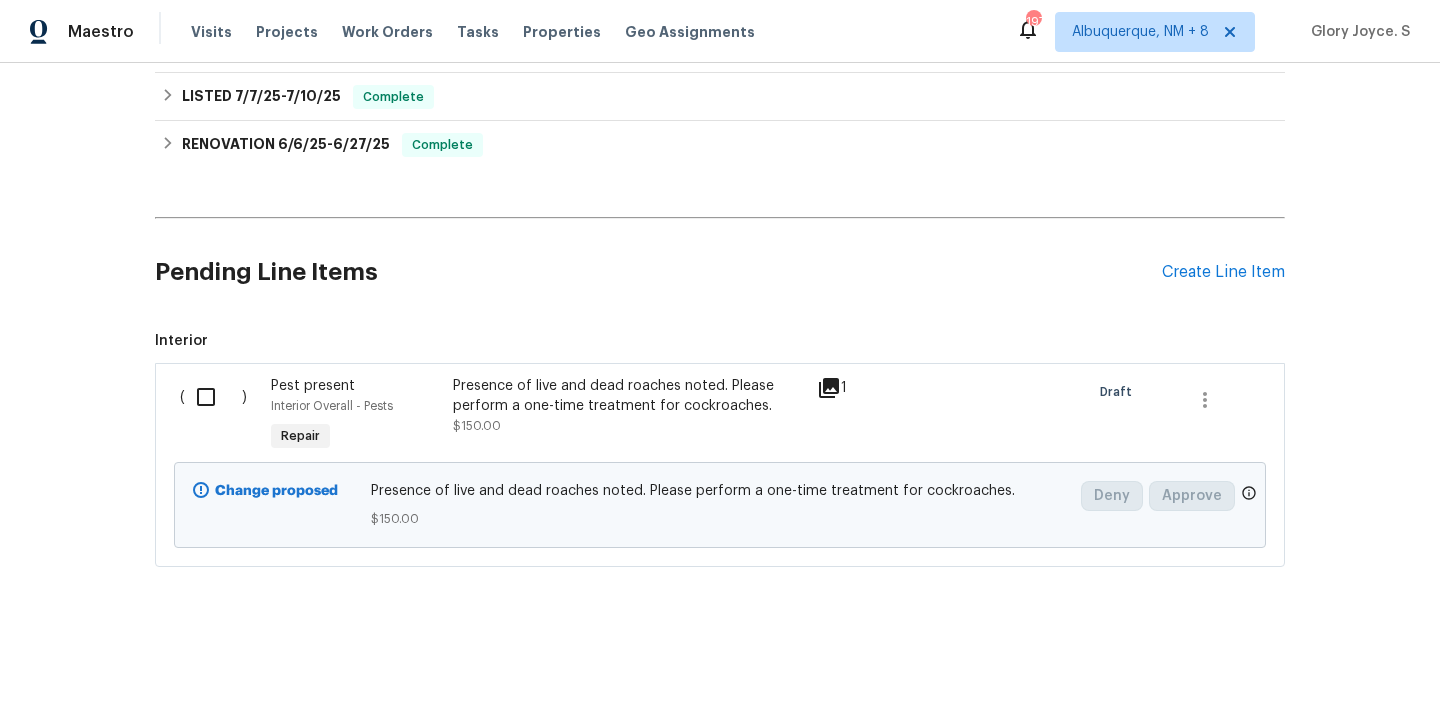 click at bounding box center [213, 397] 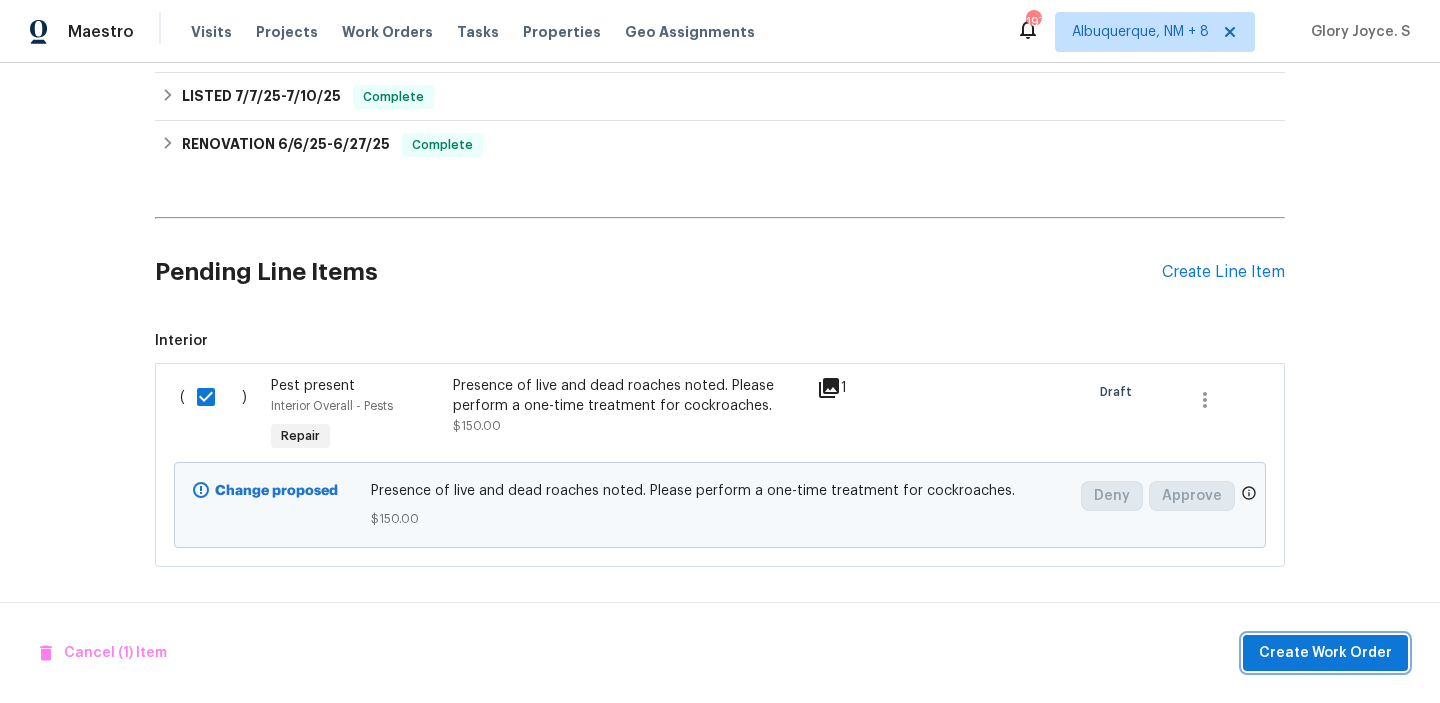 click on "Create Work Order" at bounding box center (1325, 653) 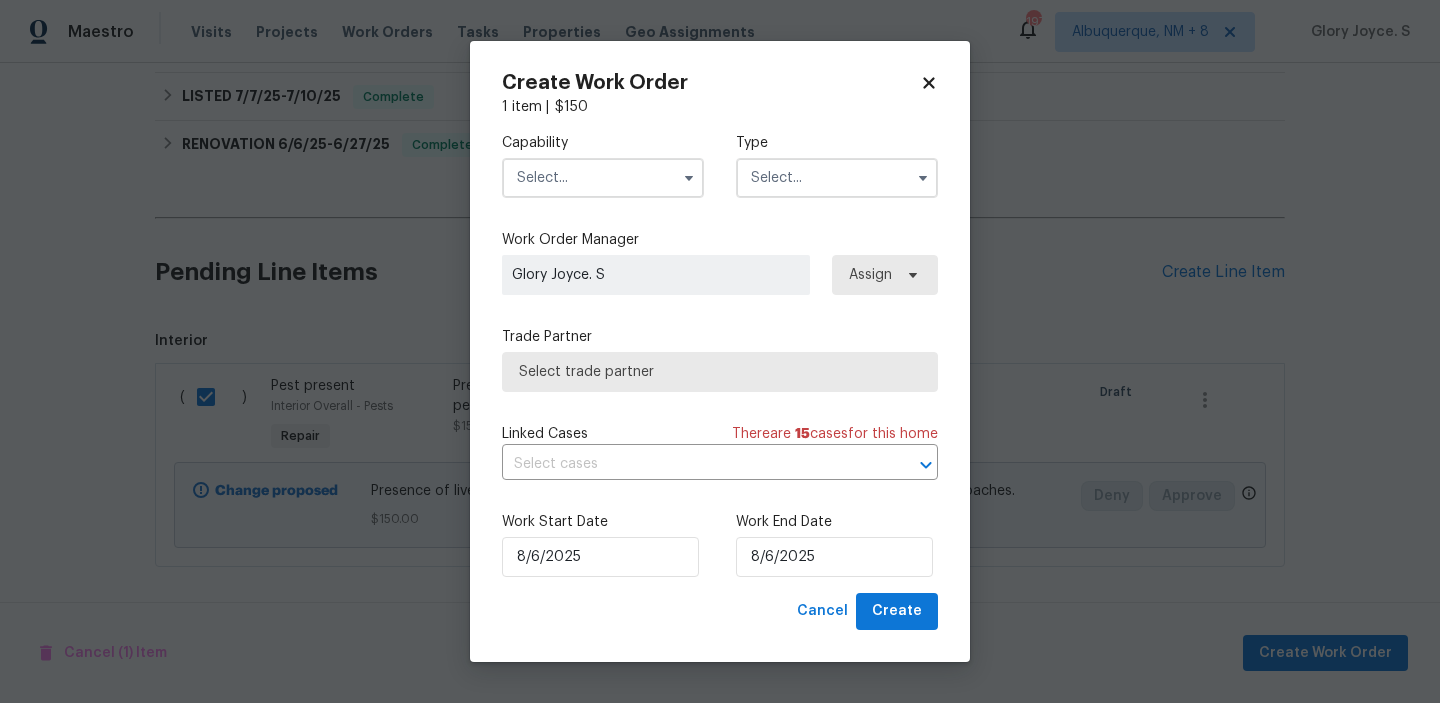 click at bounding box center (603, 178) 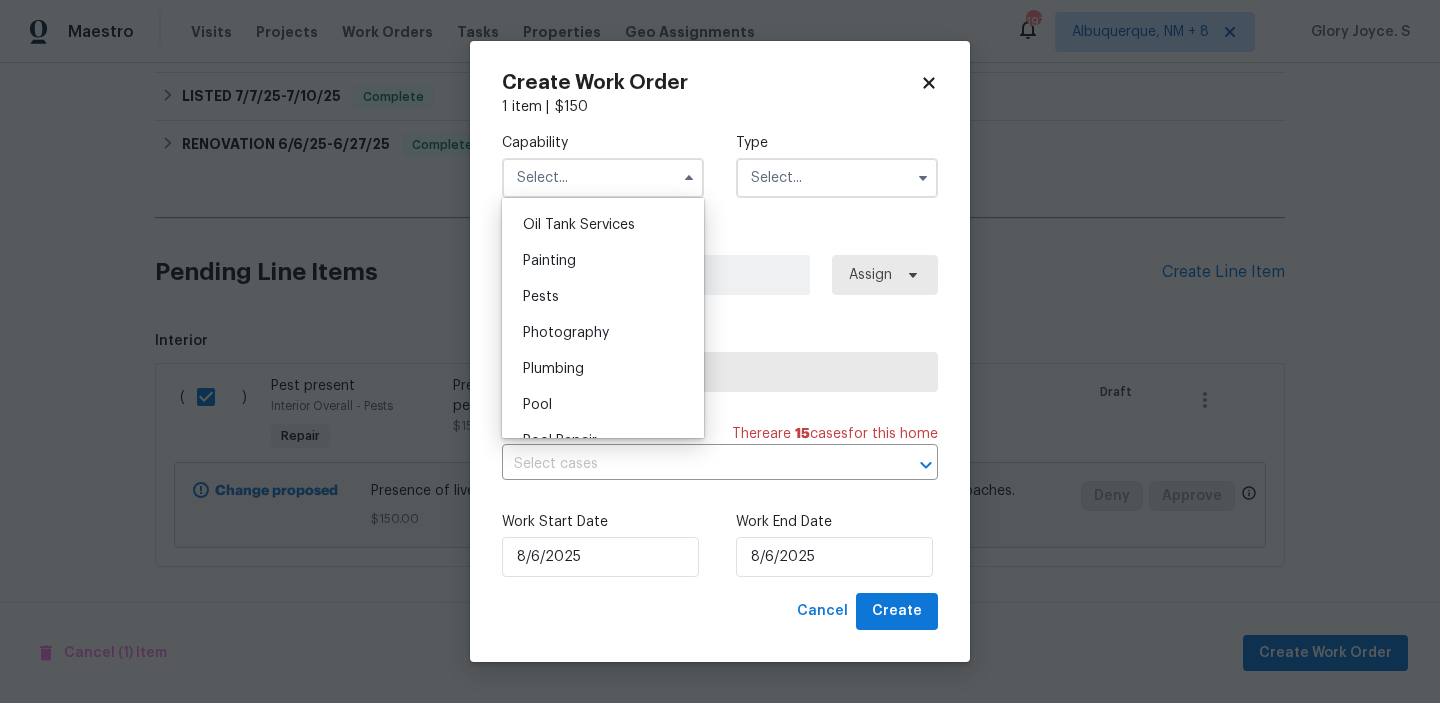 scroll, scrollTop: 1682, scrollLeft: 0, axis: vertical 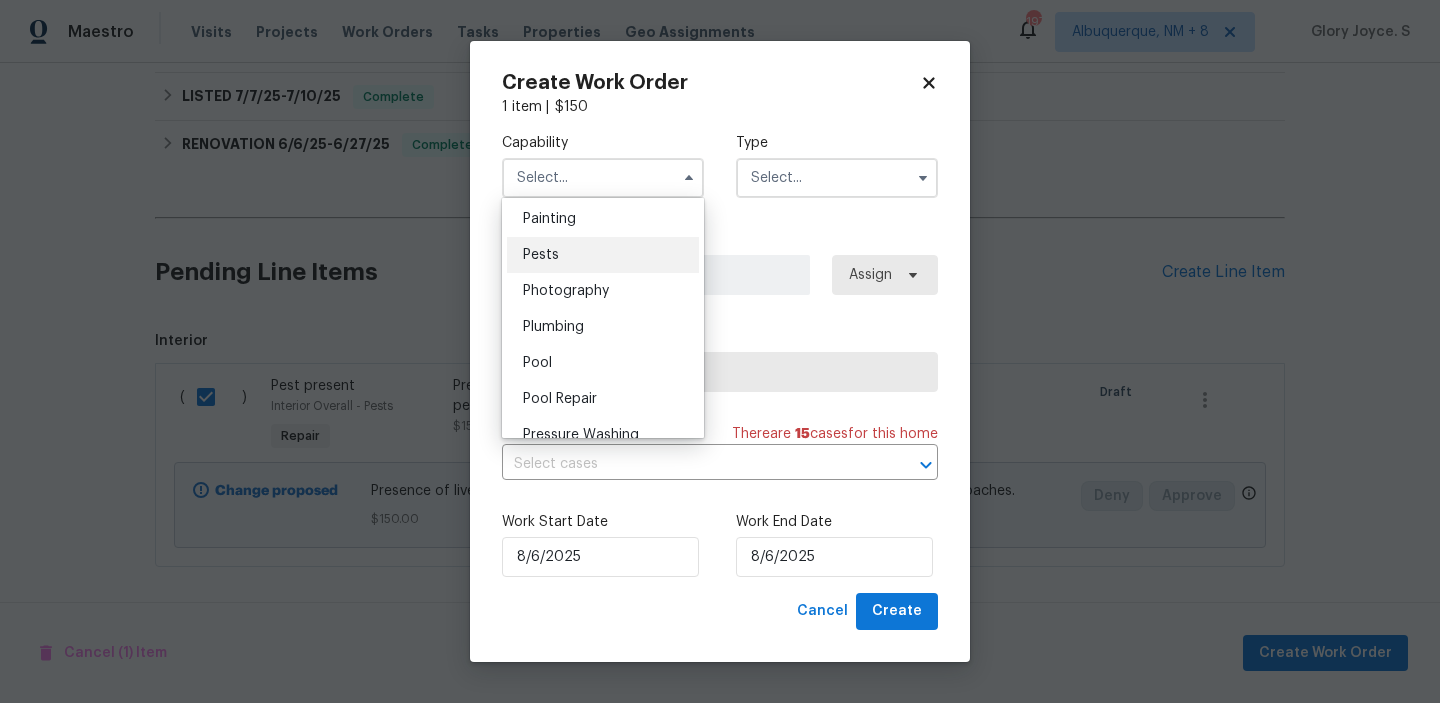 click on "Pests" at bounding box center (603, 255) 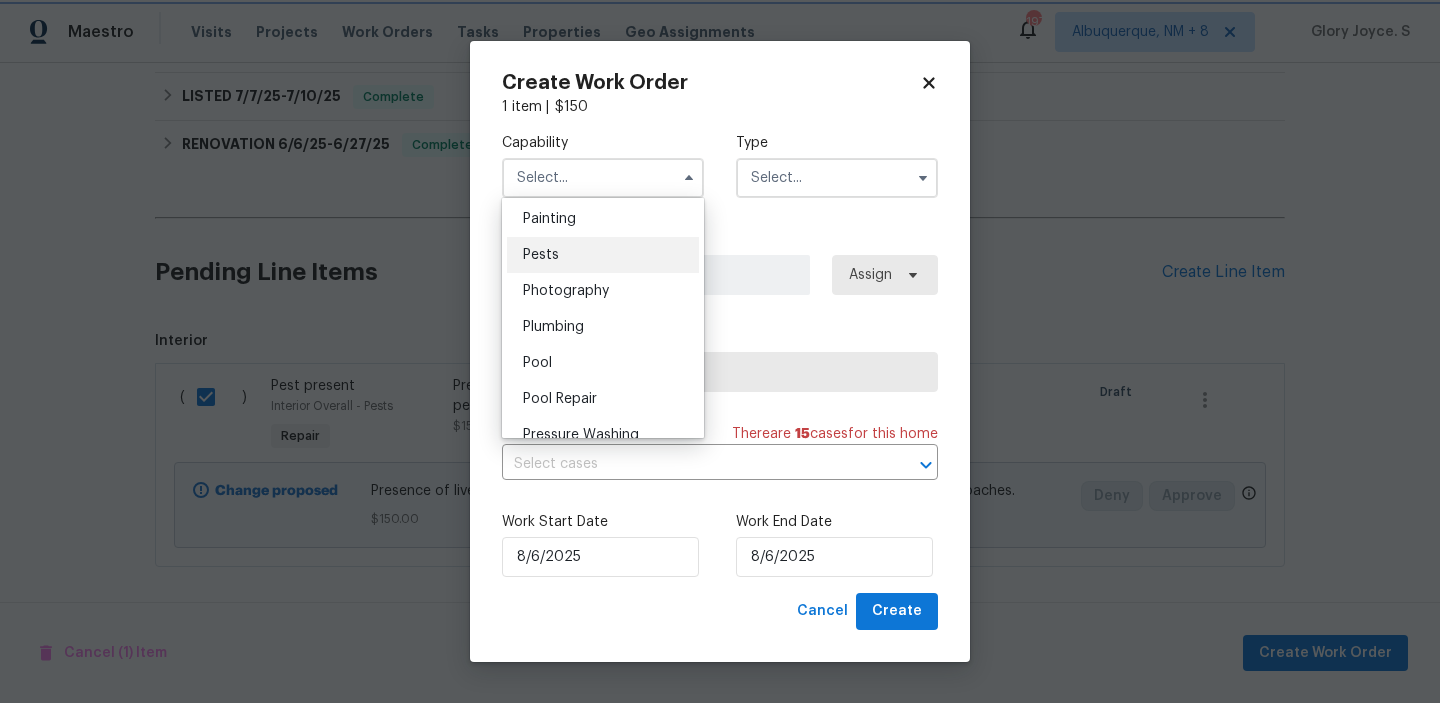 type on "Pests" 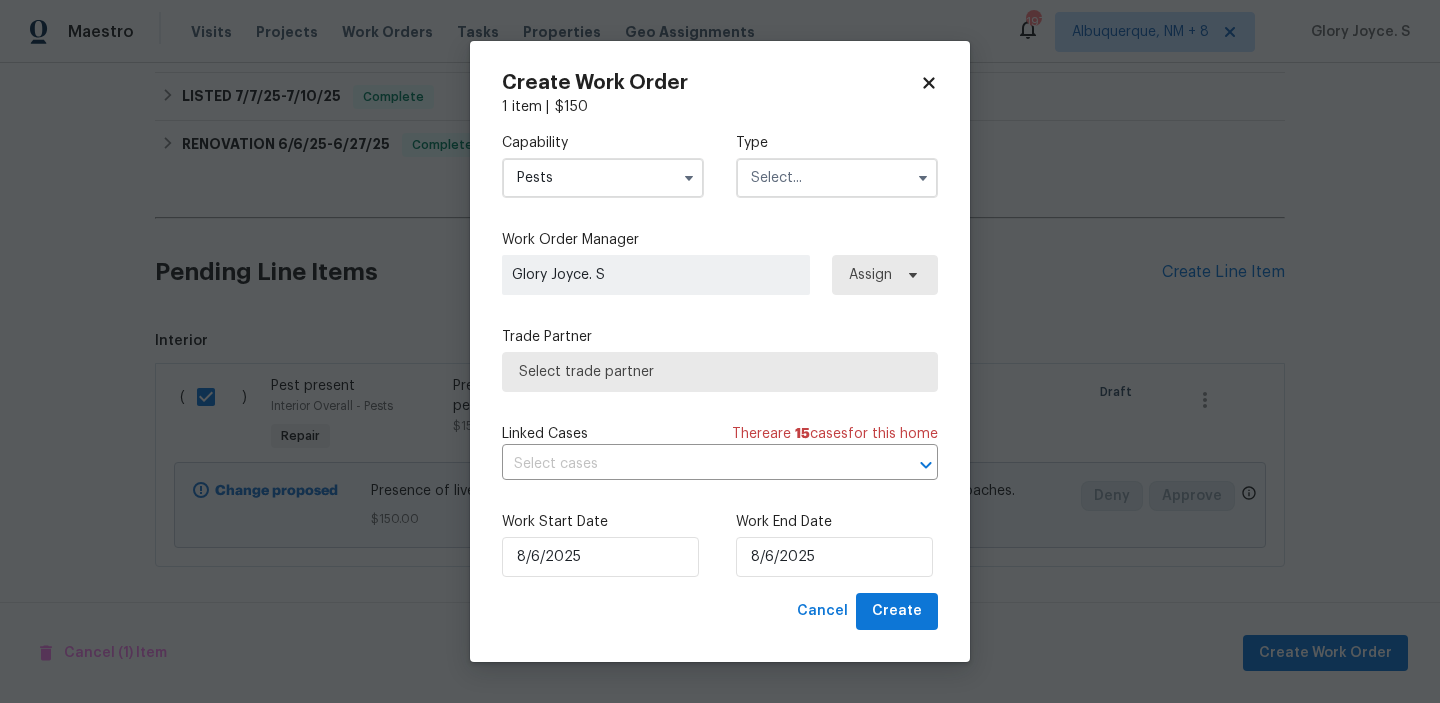 click at bounding box center (837, 178) 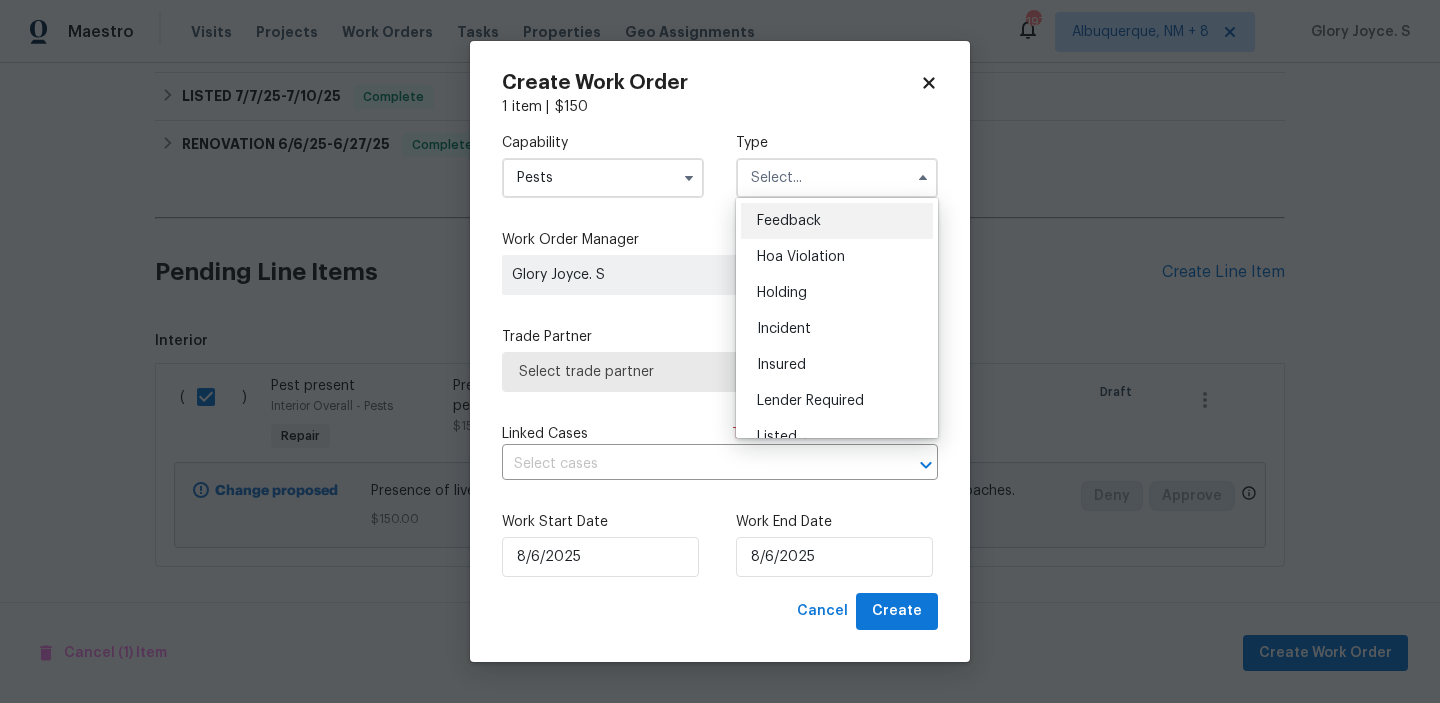 click on "Feedback" at bounding box center (837, 221) 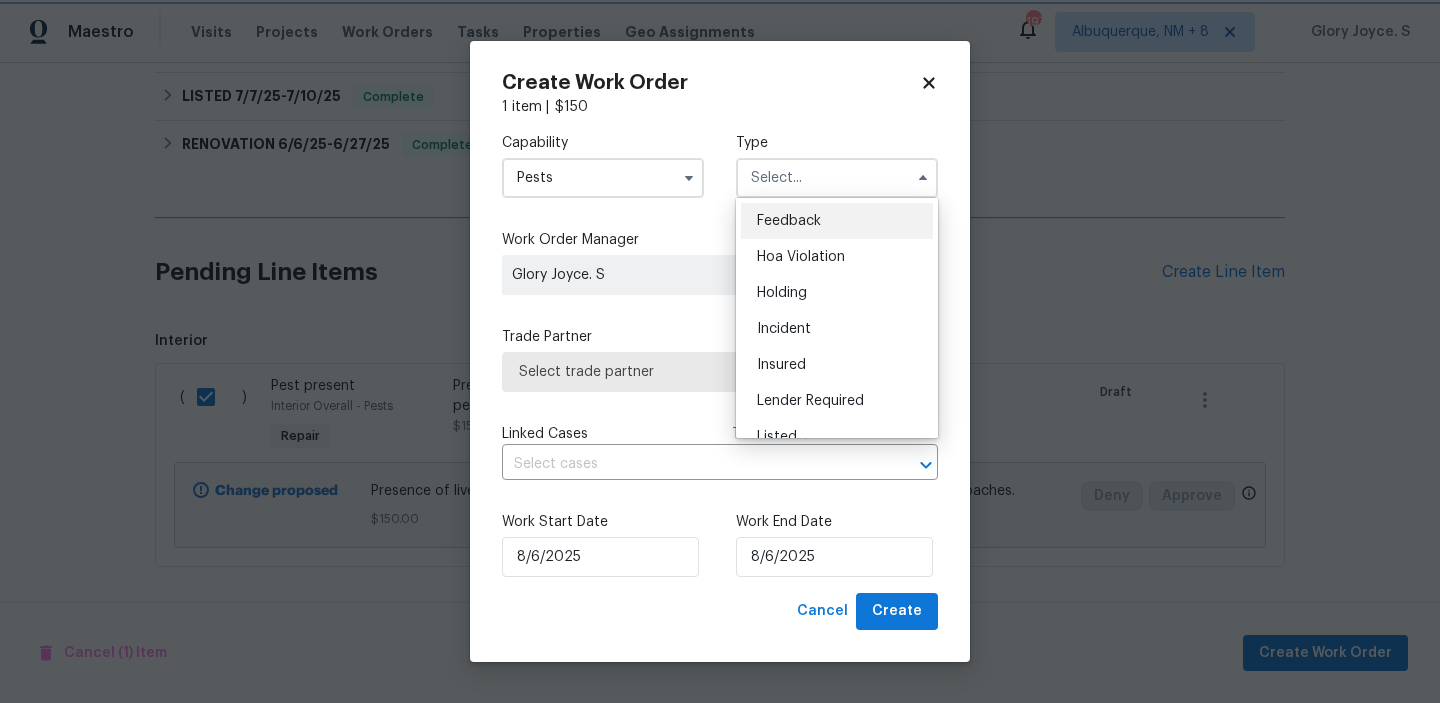 type on "Feedback" 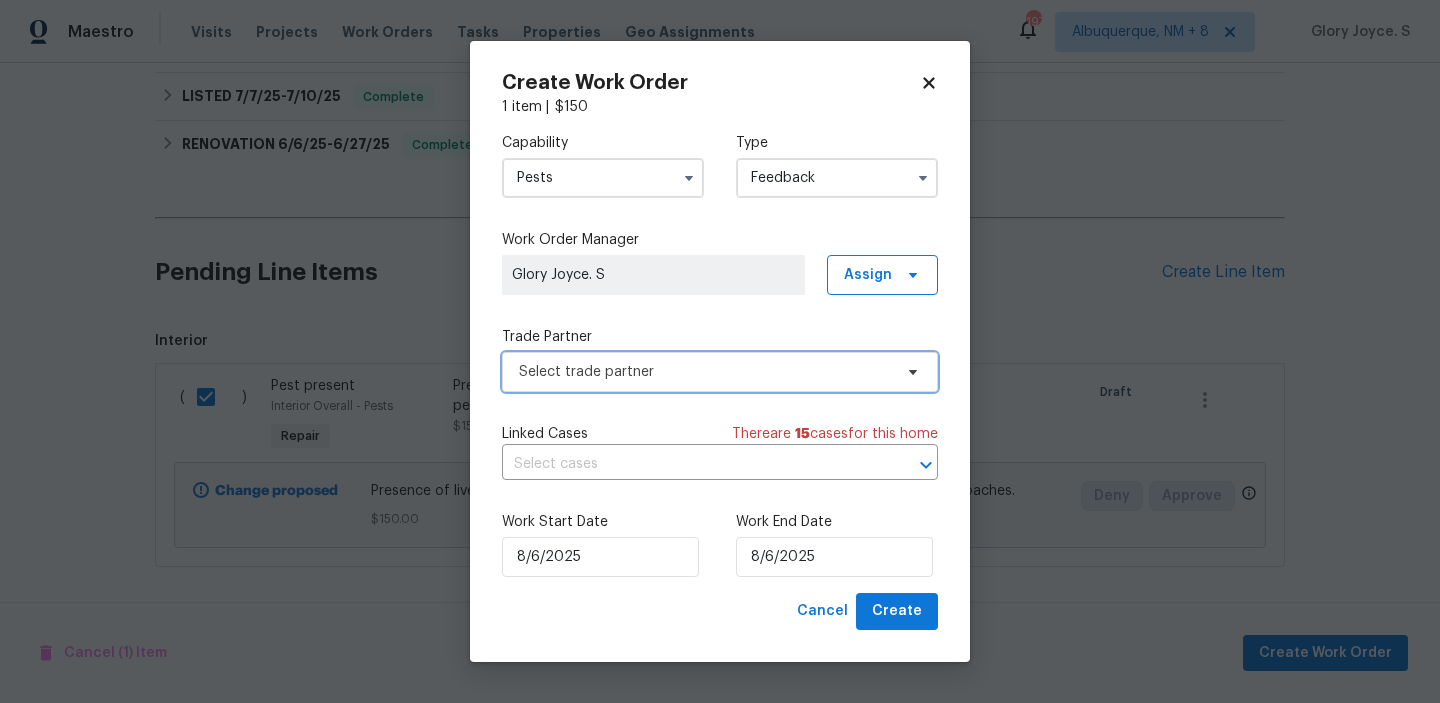 click on "Select trade partner" at bounding box center [705, 372] 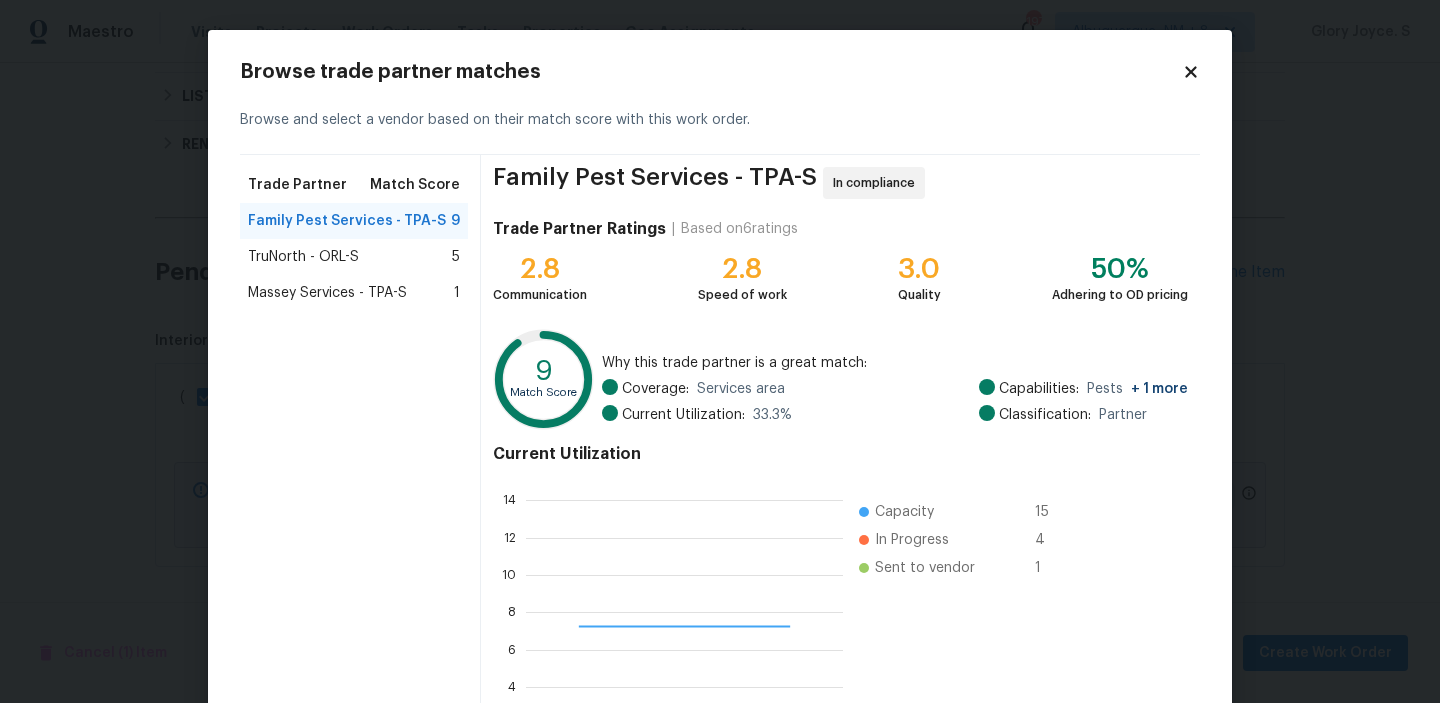 scroll, scrollTop: 2, scrollLeft: 2, axis: both 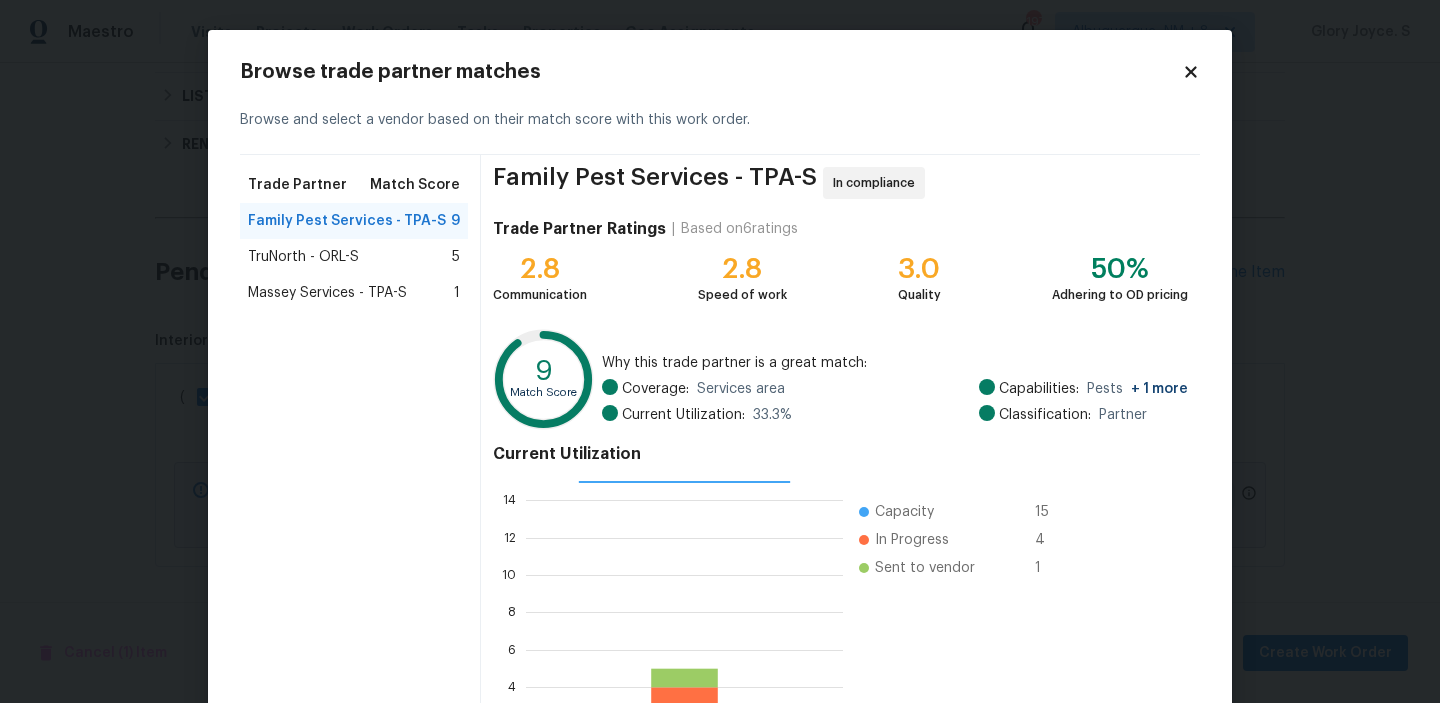 click on "TruNorth - ORL-S 5" at bounding box center [354, 257] 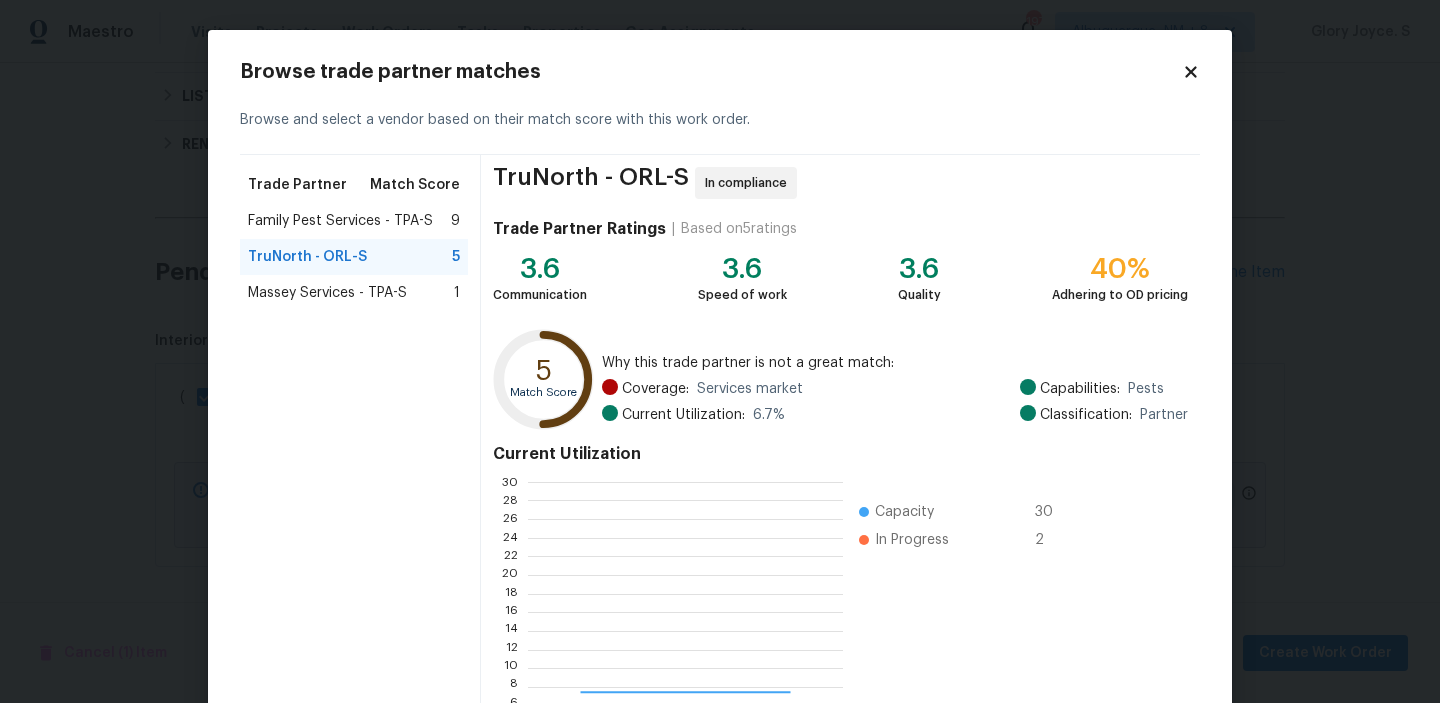 scroll, scrollTop: 2, scrollLeft: 2, axis: both 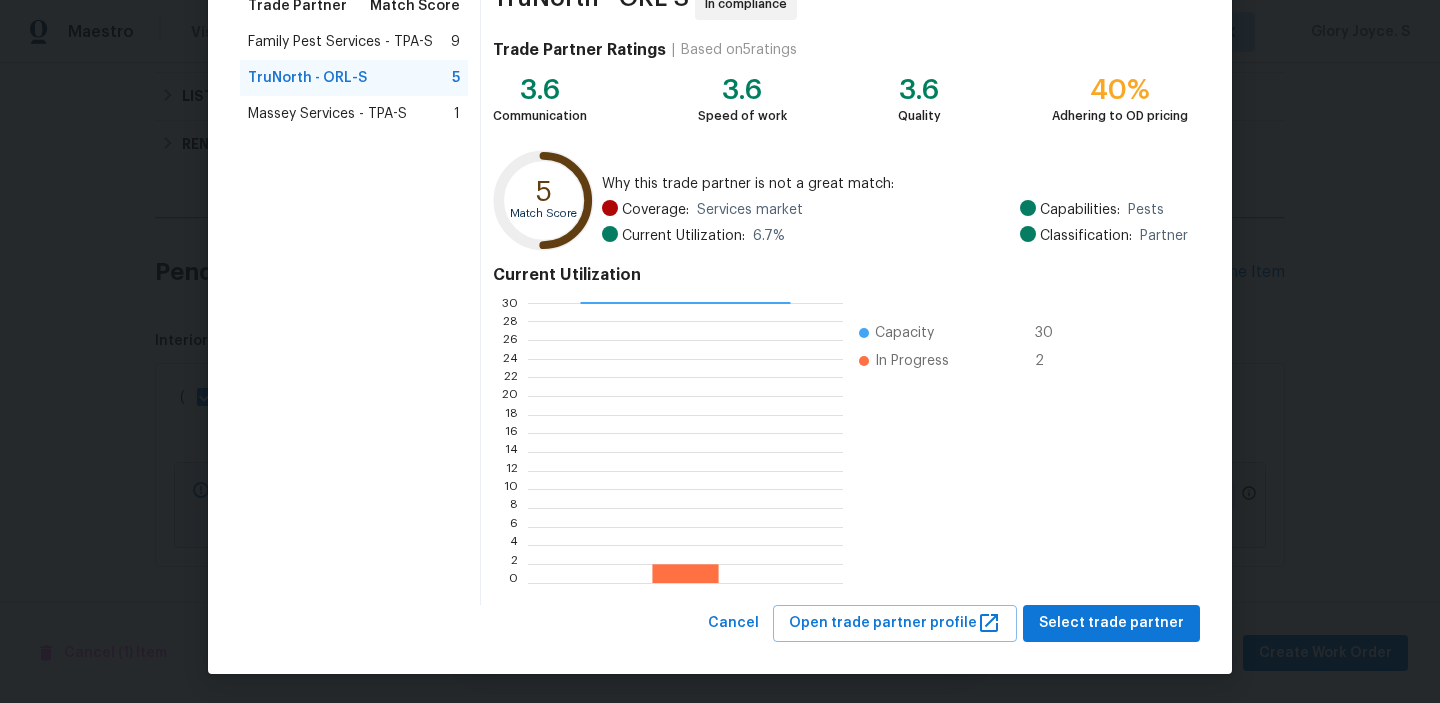click on "Family Pest Services - TPA-S" at bounding box center [340, 42] 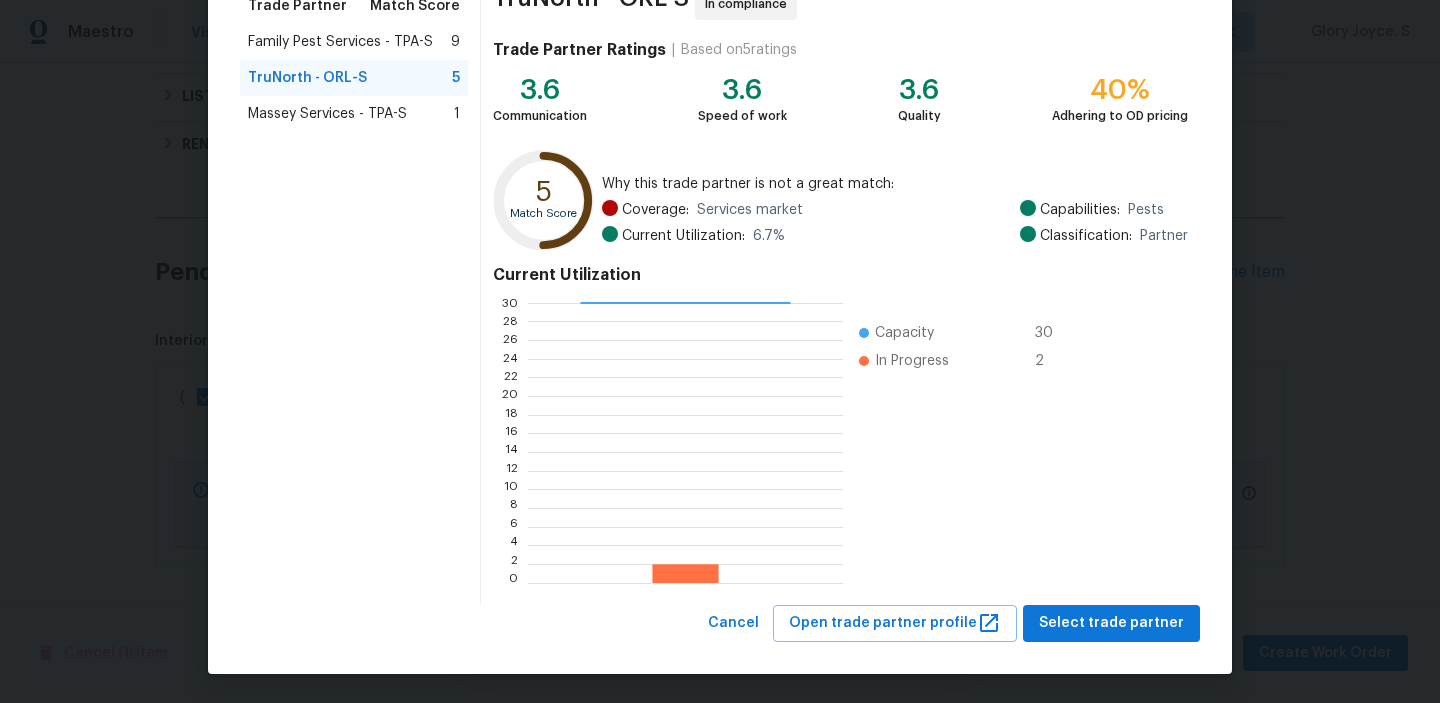 scroll, scrollTop: 280, scrollLeft: 317, axis: both 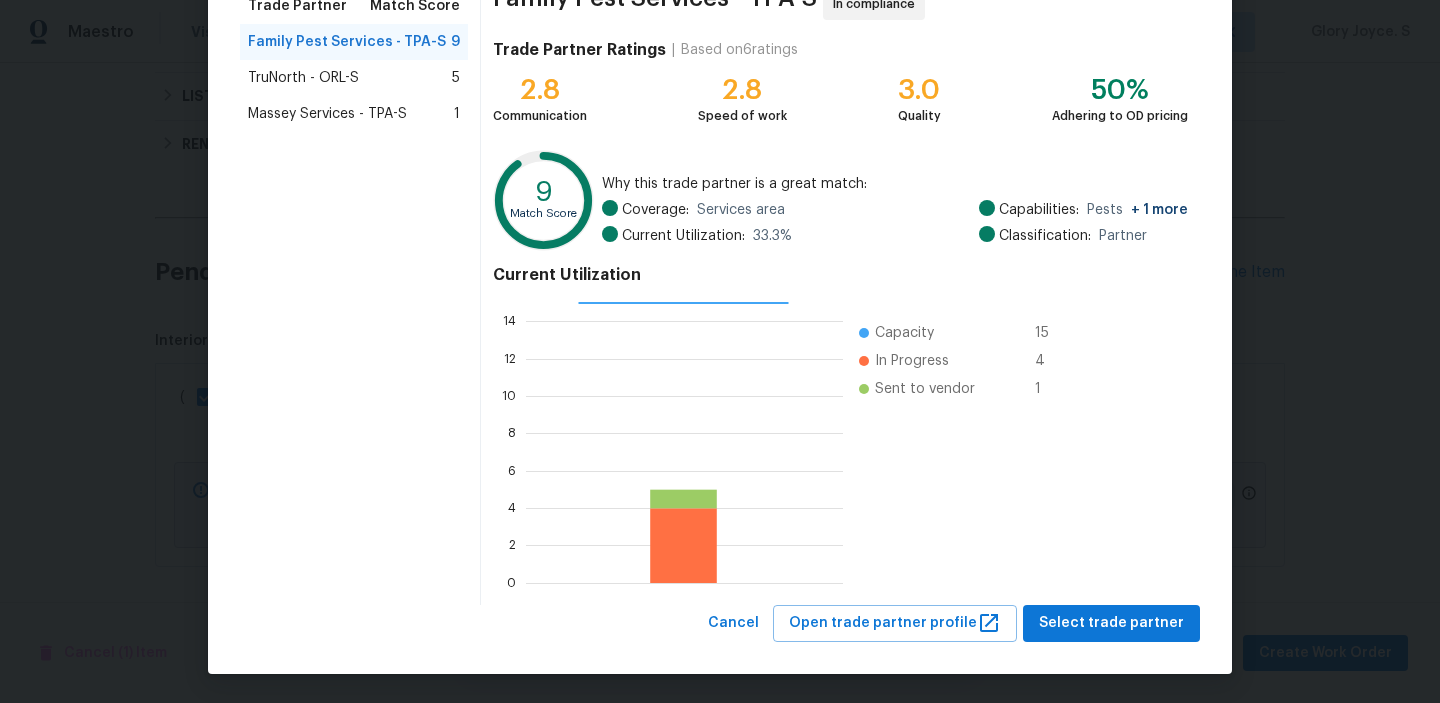 click on "TruNorth - ORL-S" at bounding box center [303, 78] 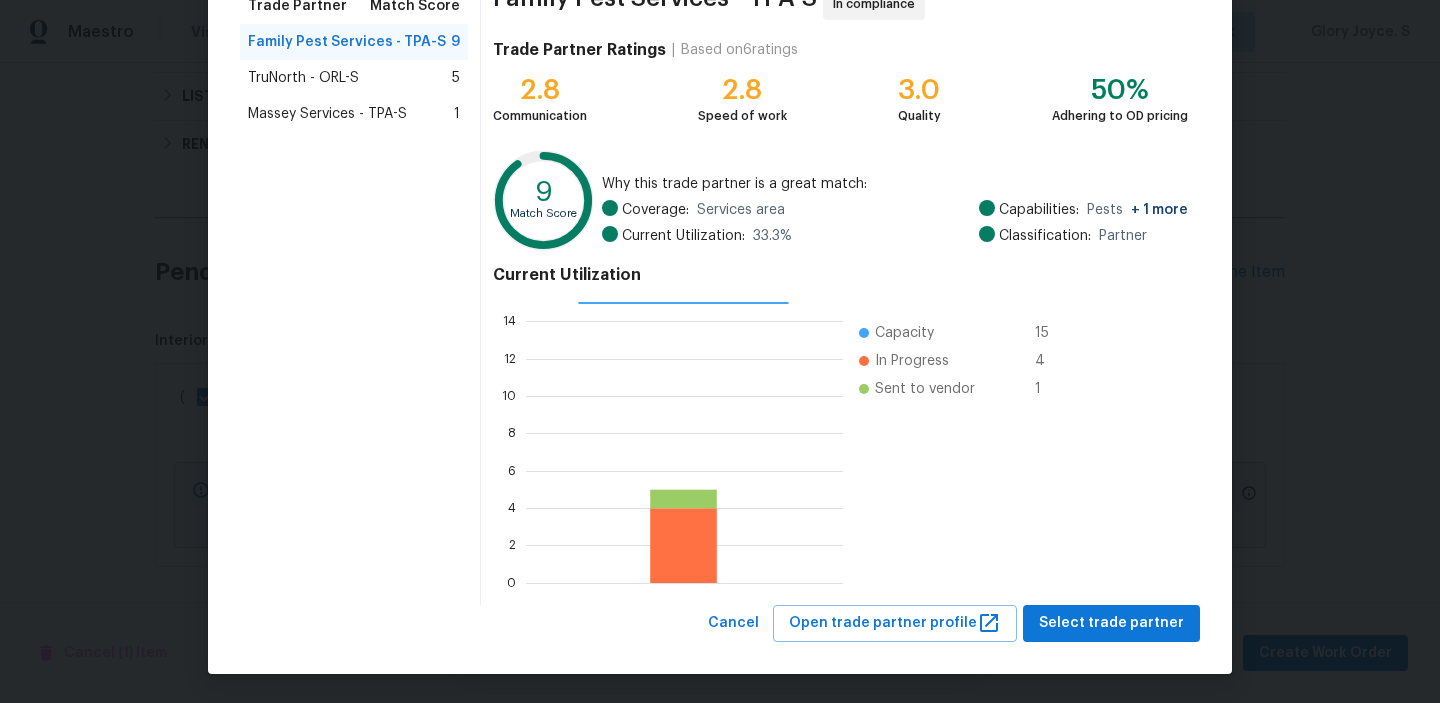 scroll, scrollTop: 280, scrollLeft: 314, axis: both 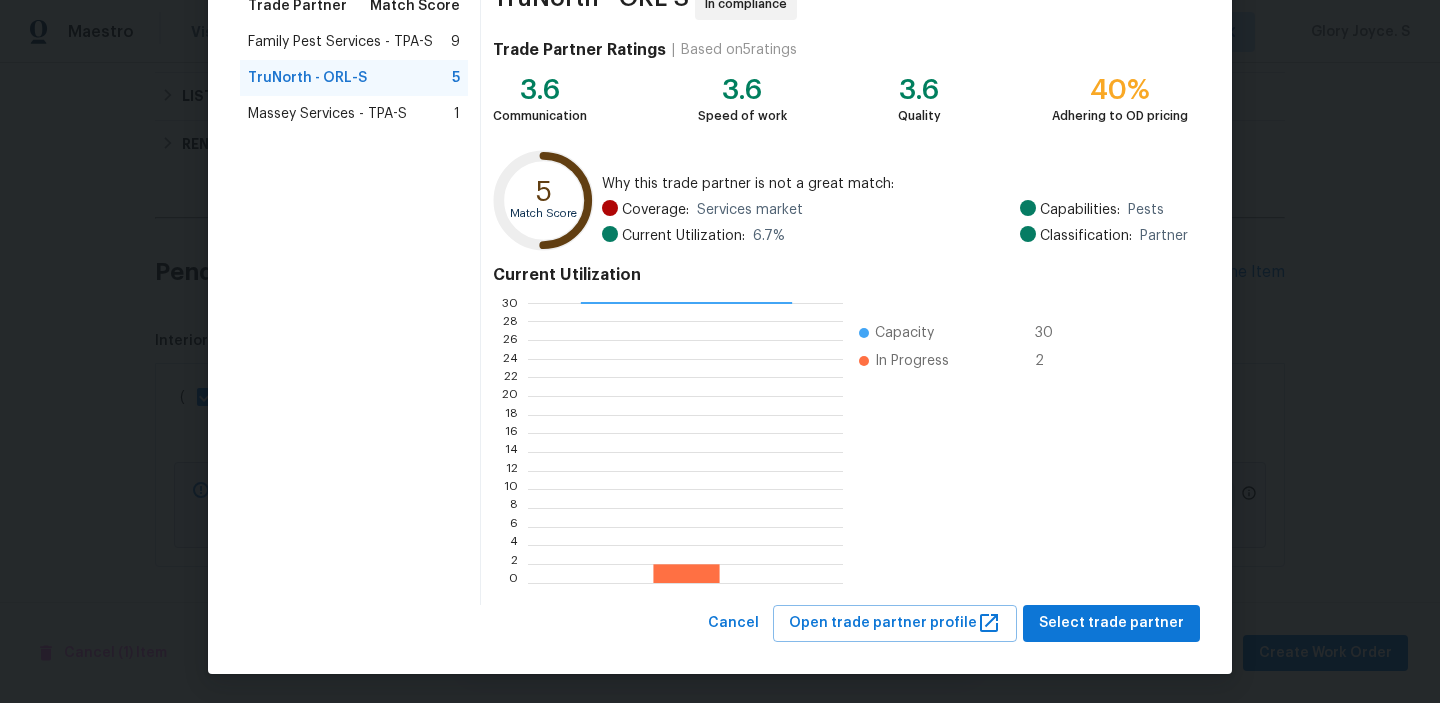 click on "Family Pest Services - TPA-S 9" at bounding box center (354, 42) 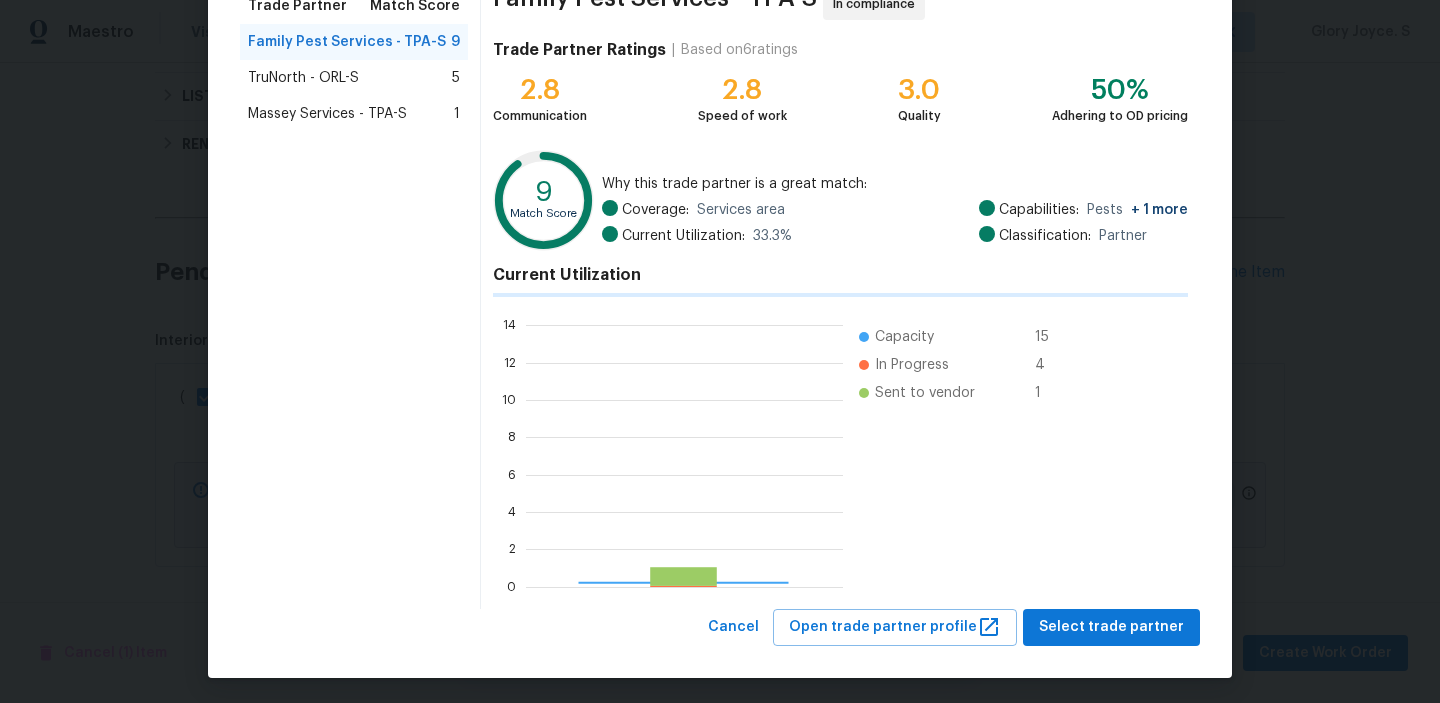 scroll, scrollTop: 280, scrollLeft: 317, axis: both 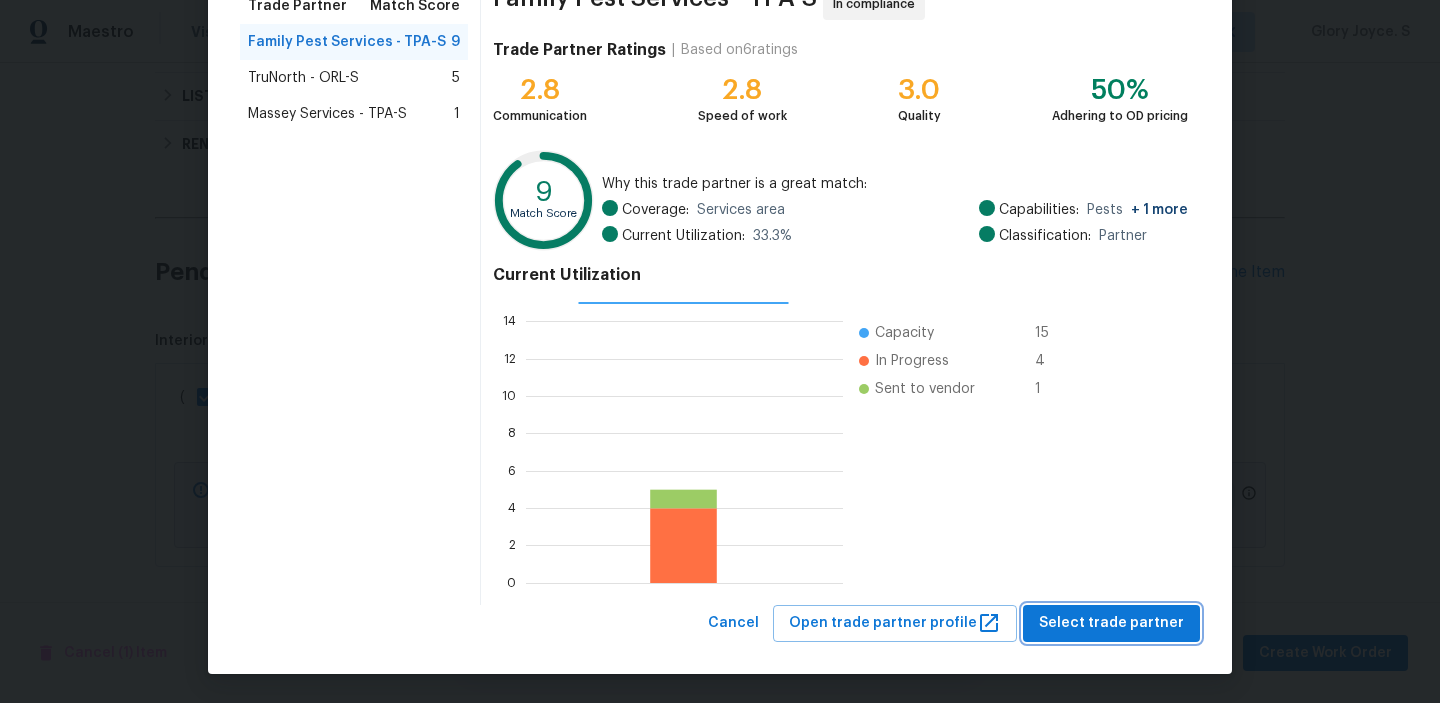 click on "Select trade partner" at bounding box center (1111, 623) 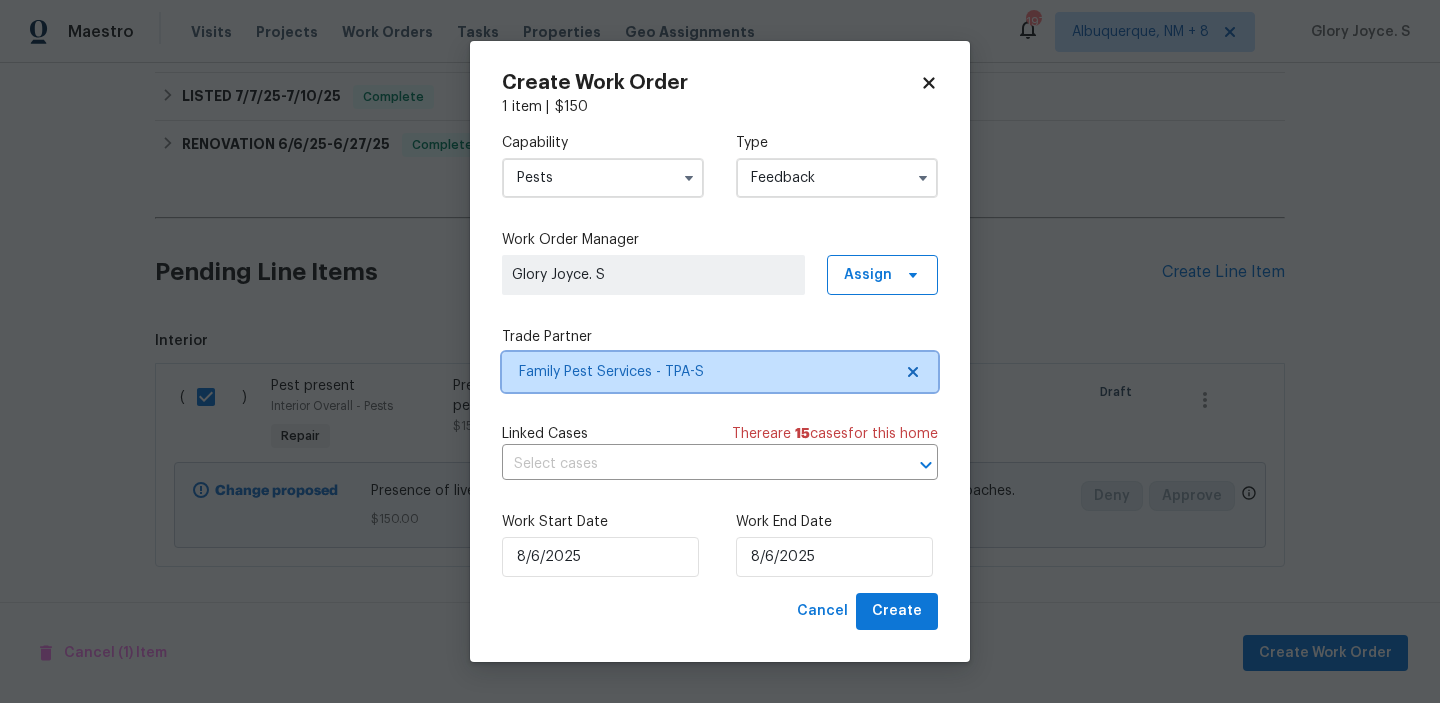 scroll, scrollTop: 0, scrollLeft: 0, axis: both 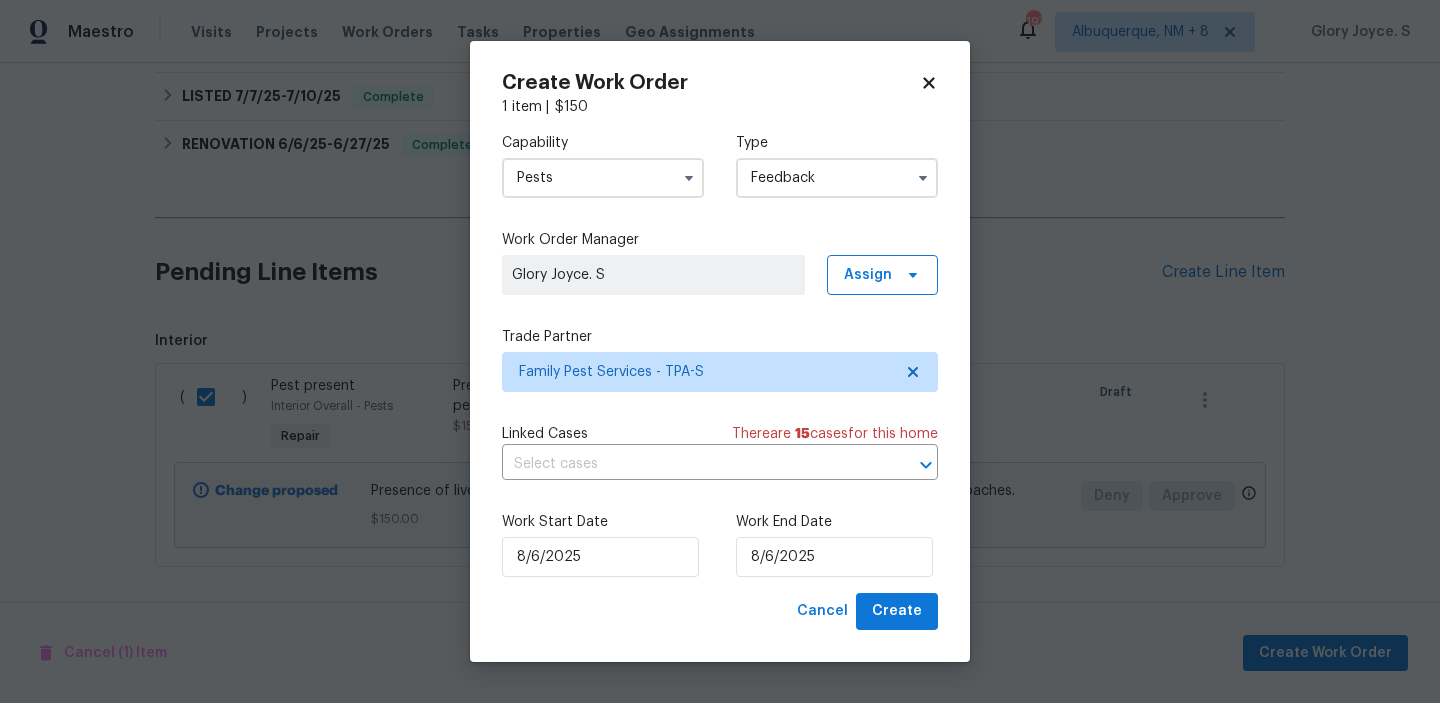 click on "Capability   Pests Type   Feedback Work Order Manager   Glory Joyce. S Assign Trade Partner   Family Pest Services - TPA-S Linked Cases There  are   15  case s  for this home   ​ Work Start Date   8/6/2025 Work End Date   8/6/2025" at bounding box center [720, 355] 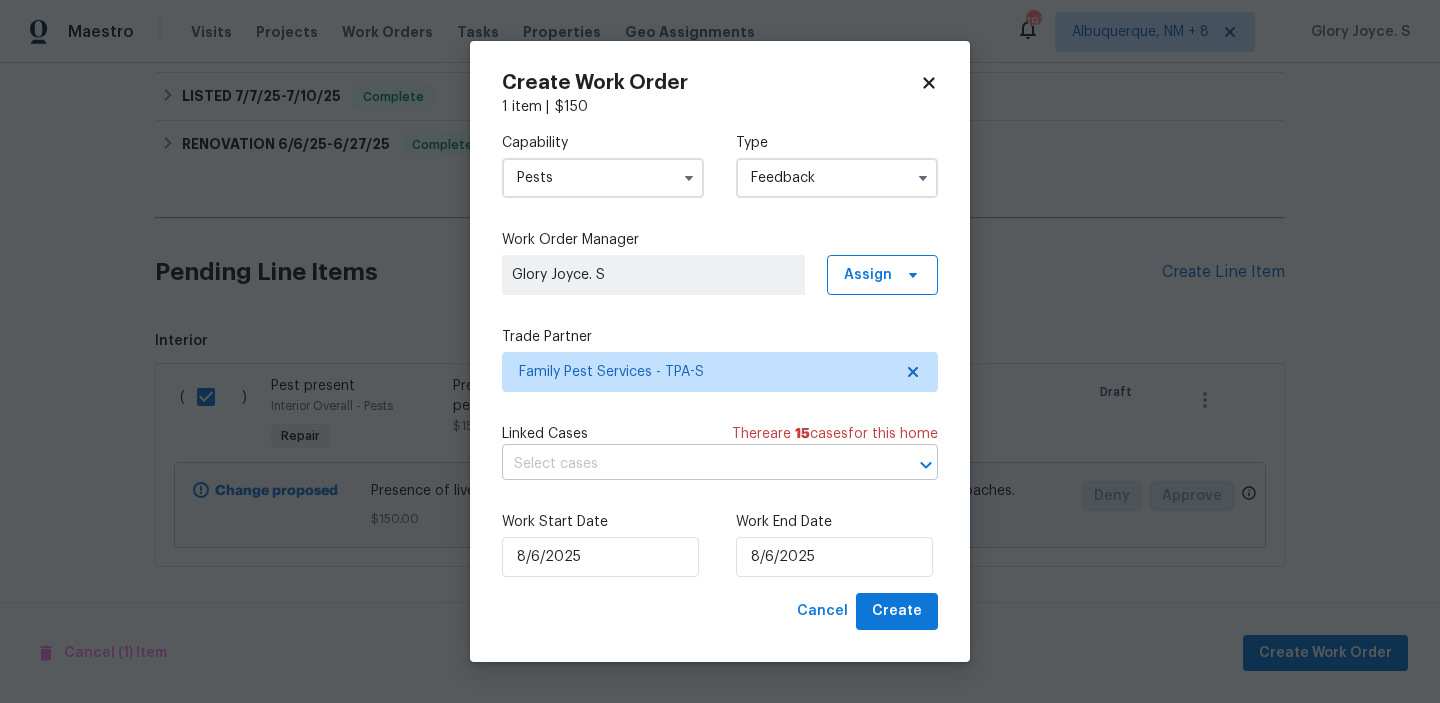 click at bounding box center (692, 464) 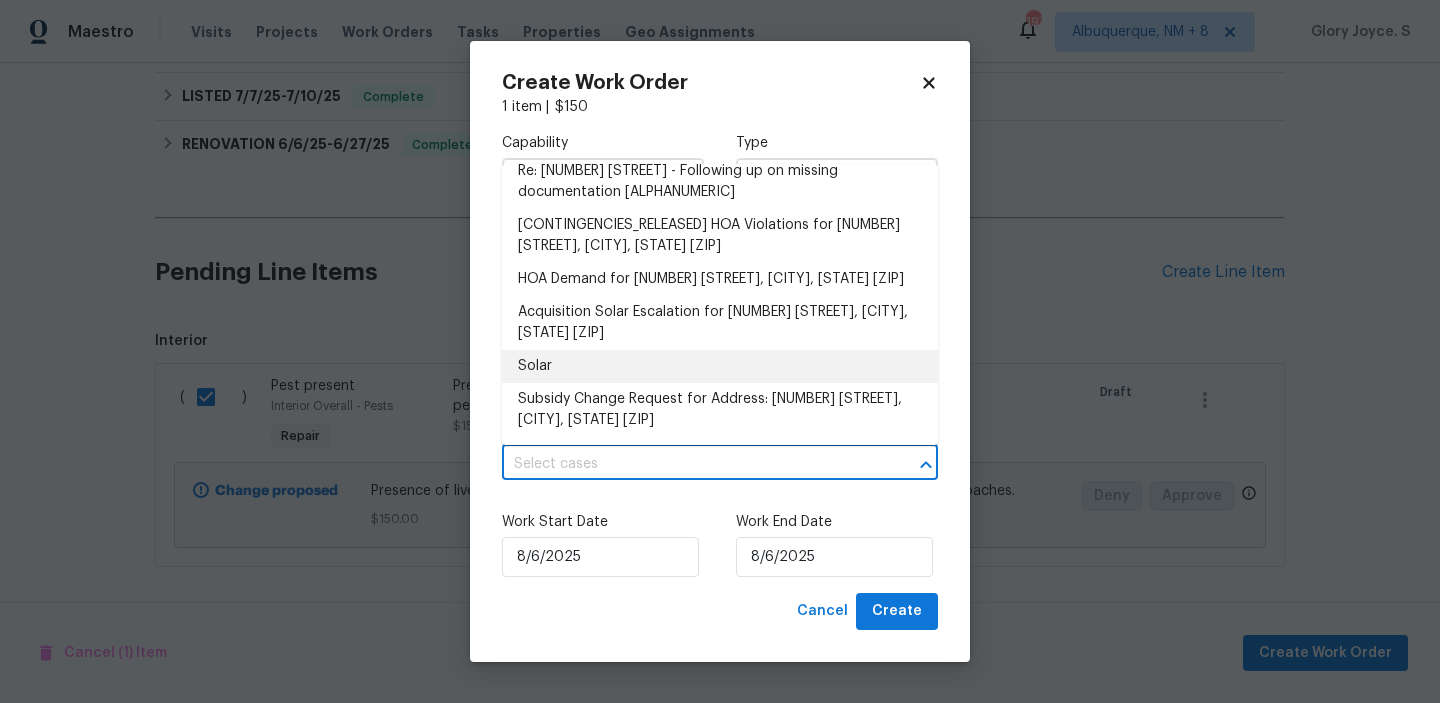 scroll, scrollTop: 0, scrollLeft: 0, axis: both 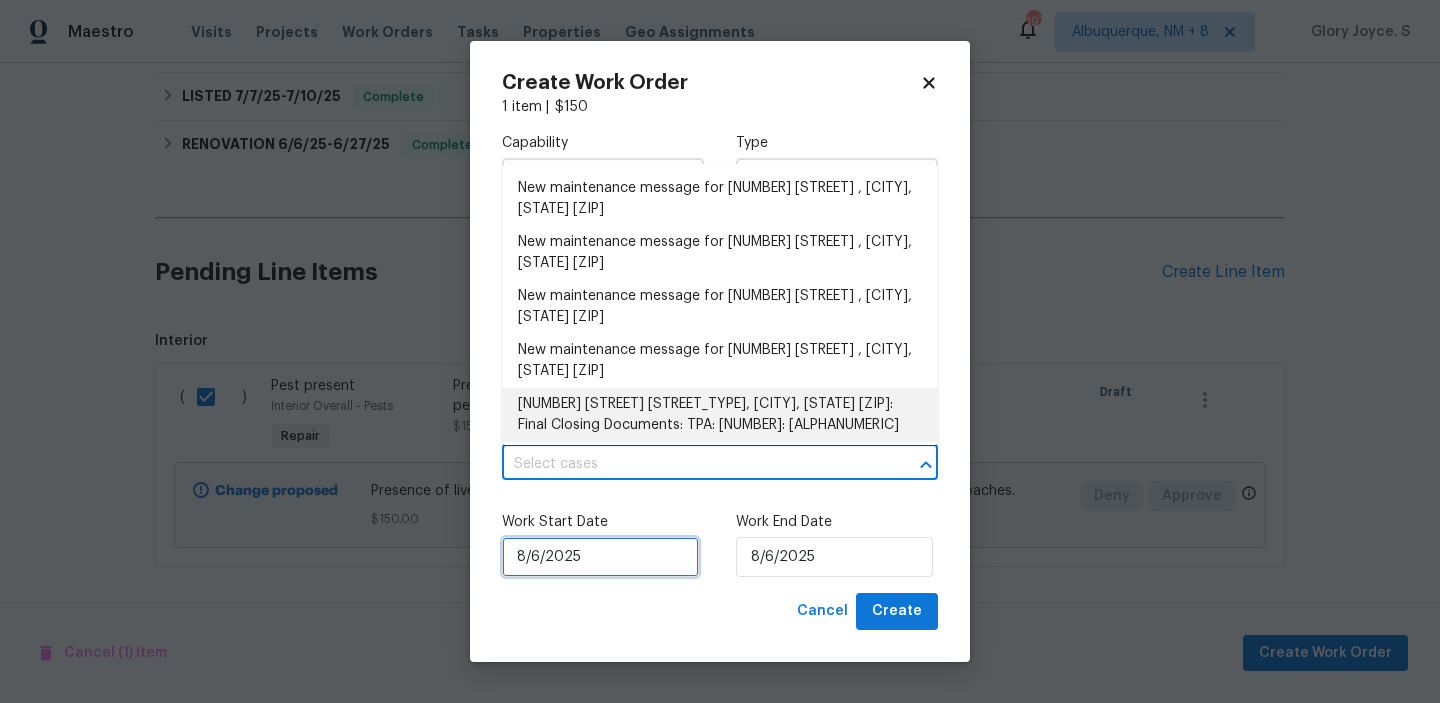click on "8/6/2025" at bounding box center (600, 557) 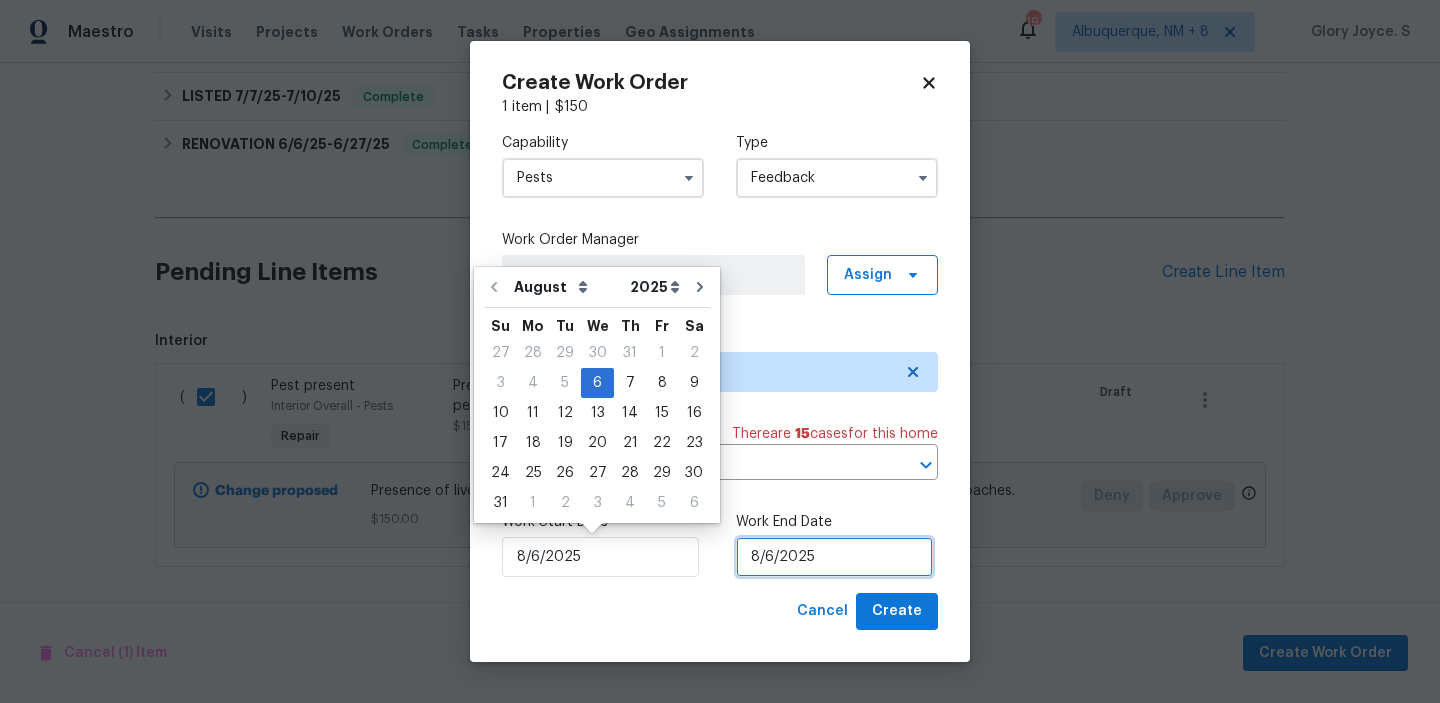click on "8/6/2025" at bounding box center [834, 557] 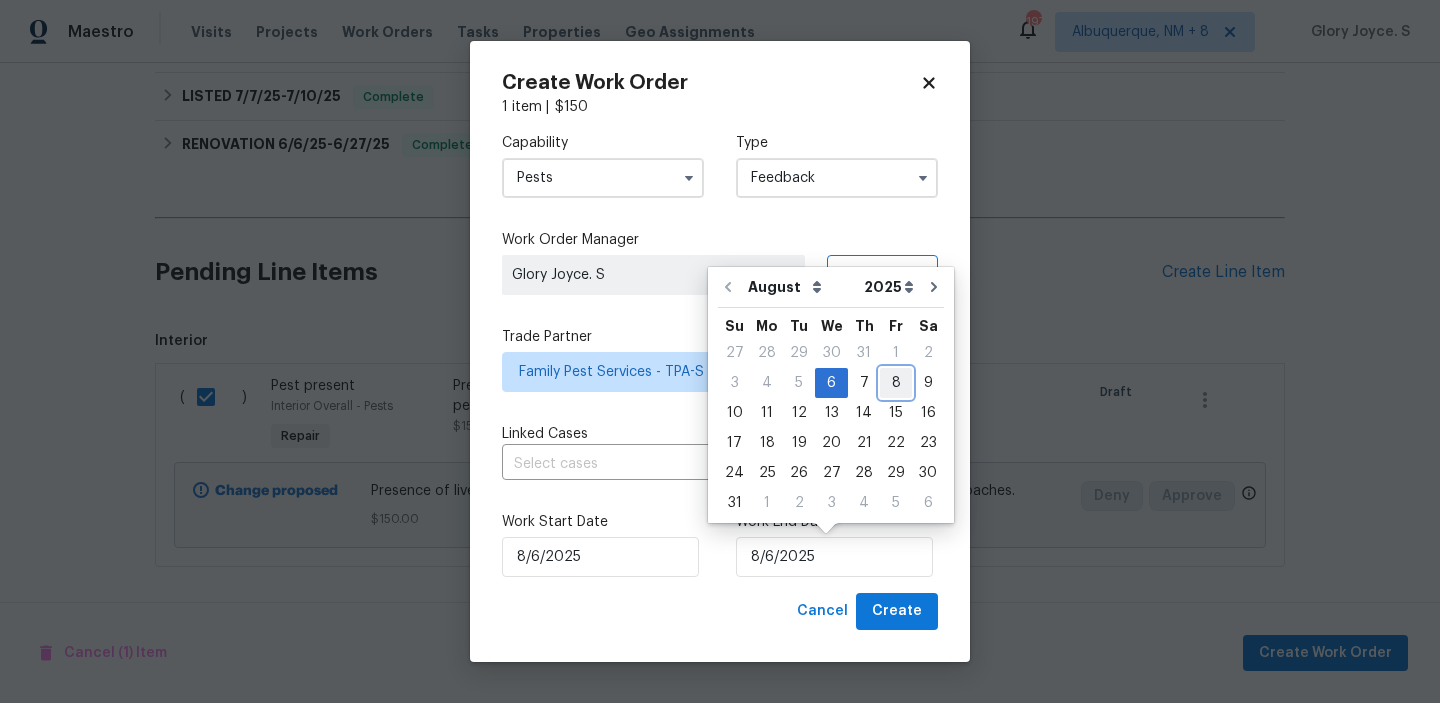 click on "8" at bounding box center [896, 383] 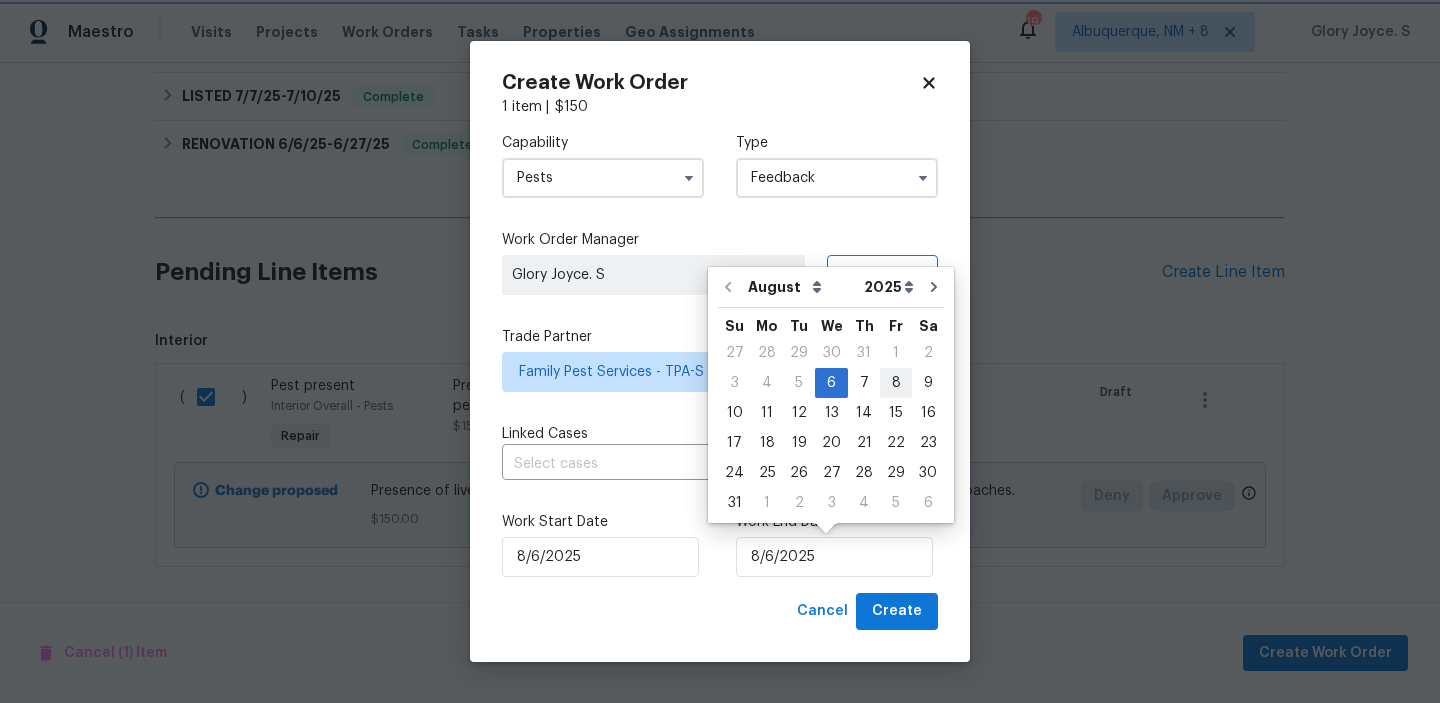 type on "8/8/2025" 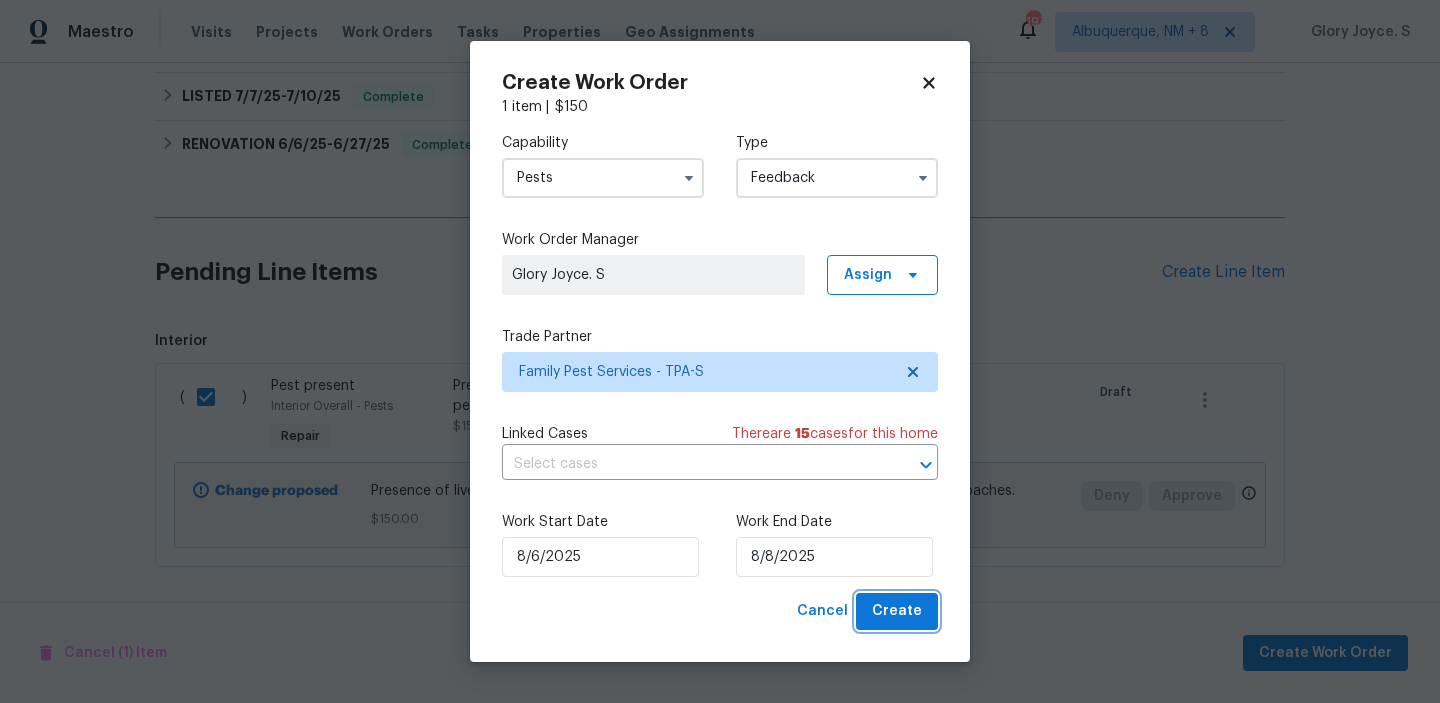 click on "Create" at bounding box center [897, 611] 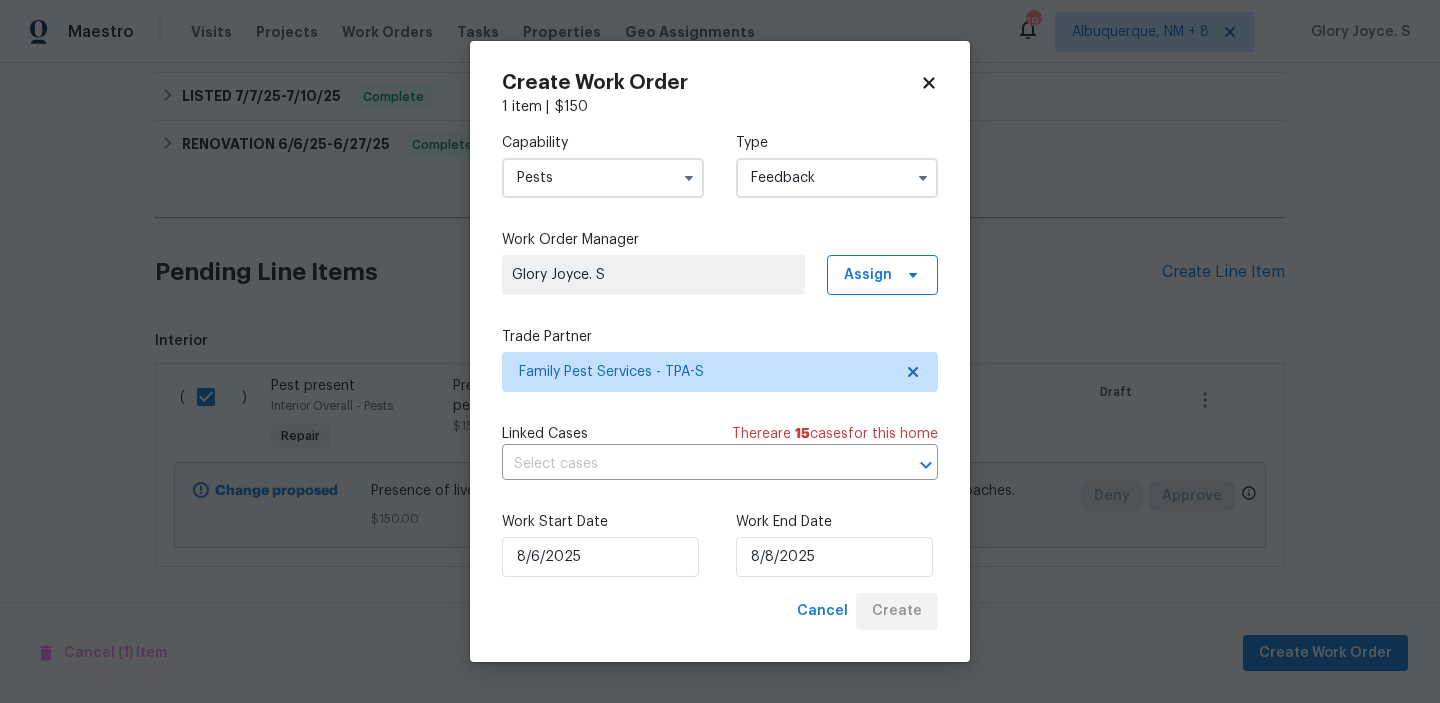 checkbox on "false" 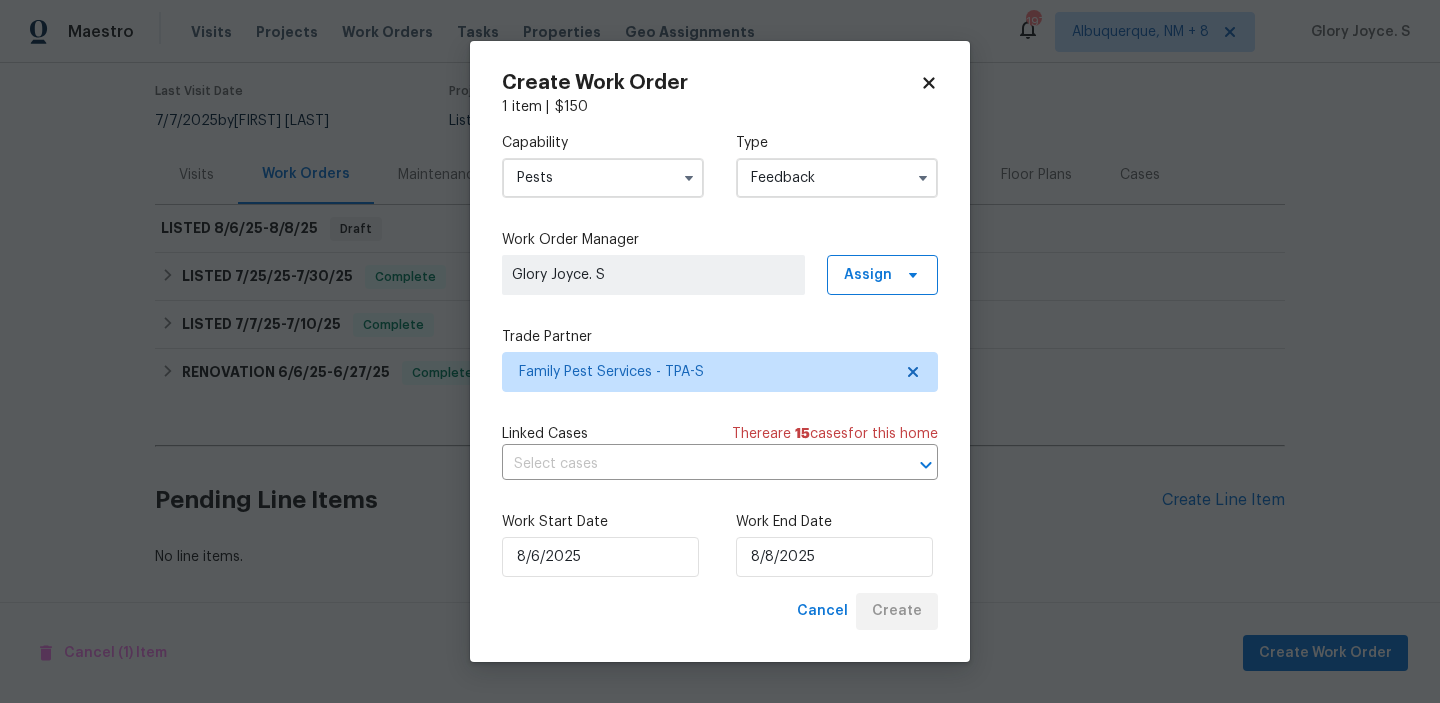 scroll, scrollTop: 158, scrollLeft: 0, axis: vertical 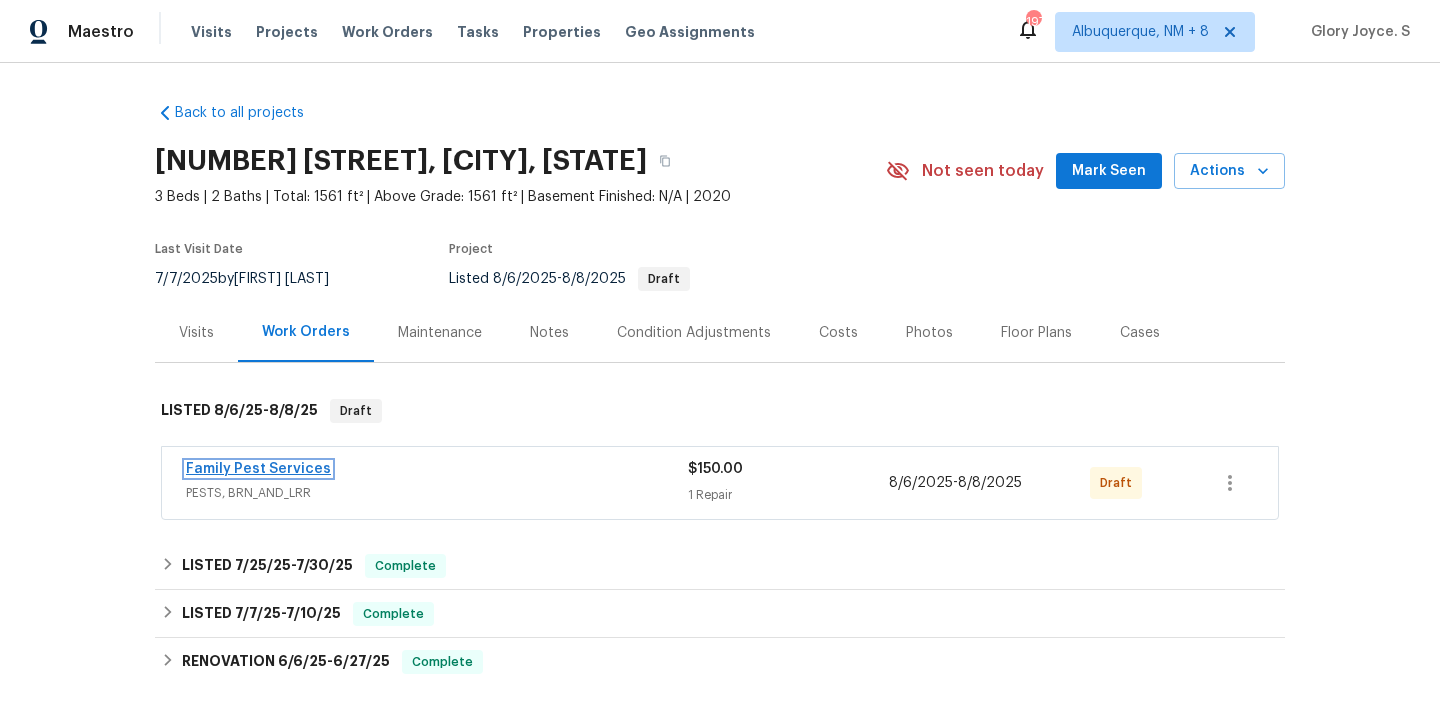click on "Family Pest Services" at bounding box center (258, 469) 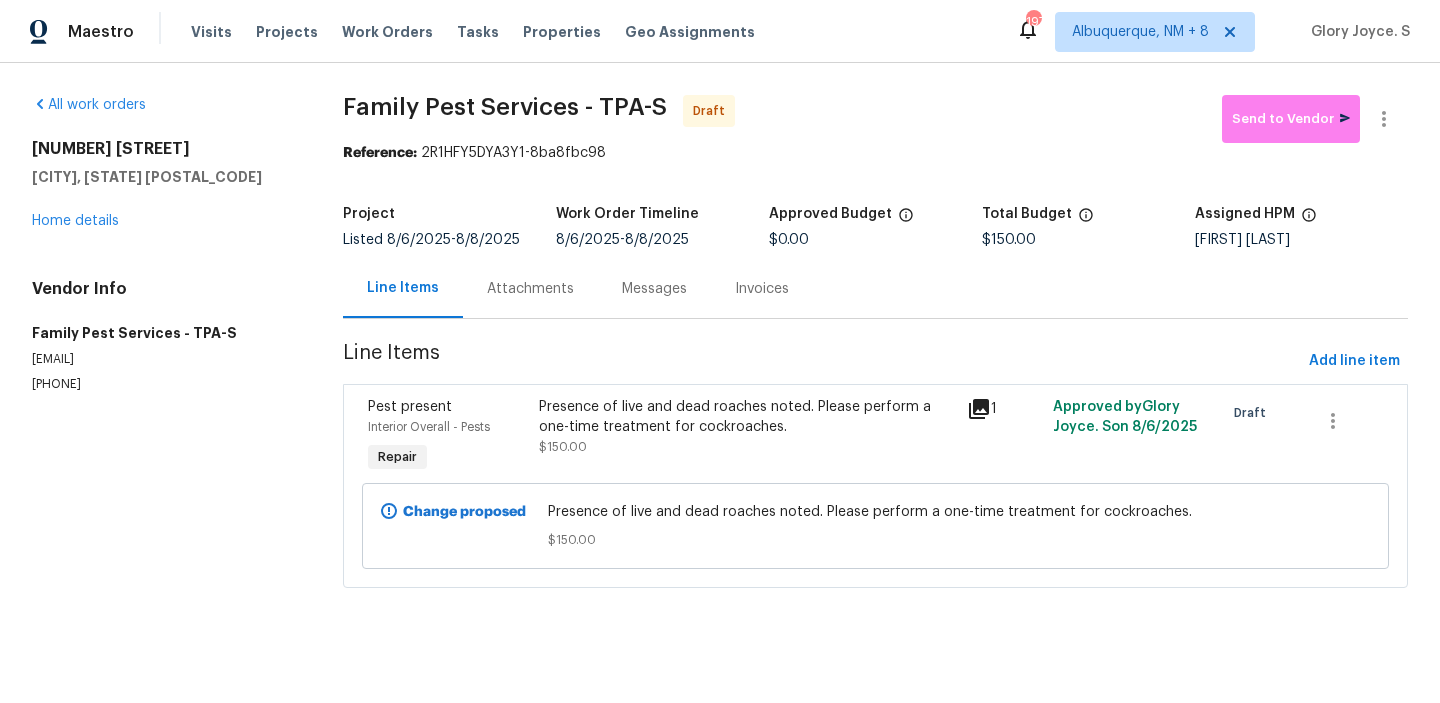 click on "Attachments" at bounding box center (530, 289) 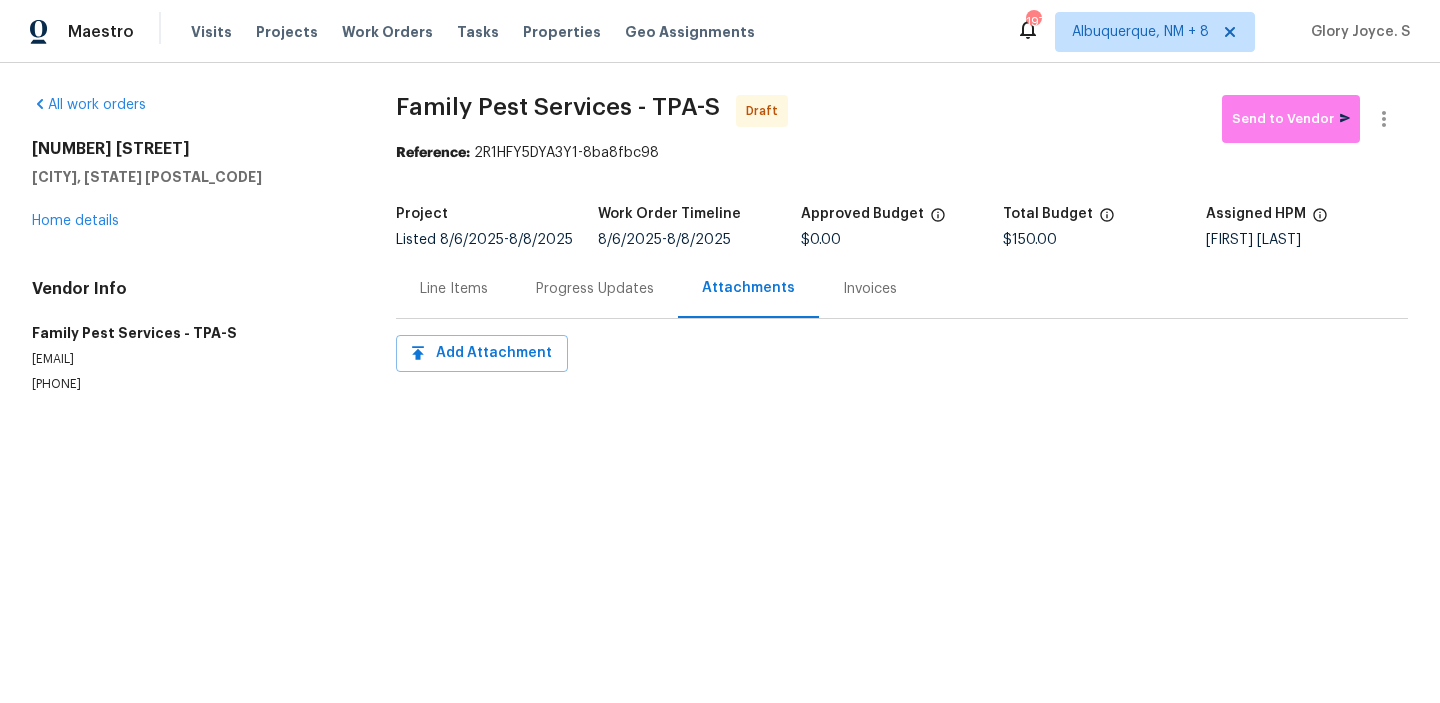 click on "Progress Updates" at bounding box center [595, 289] 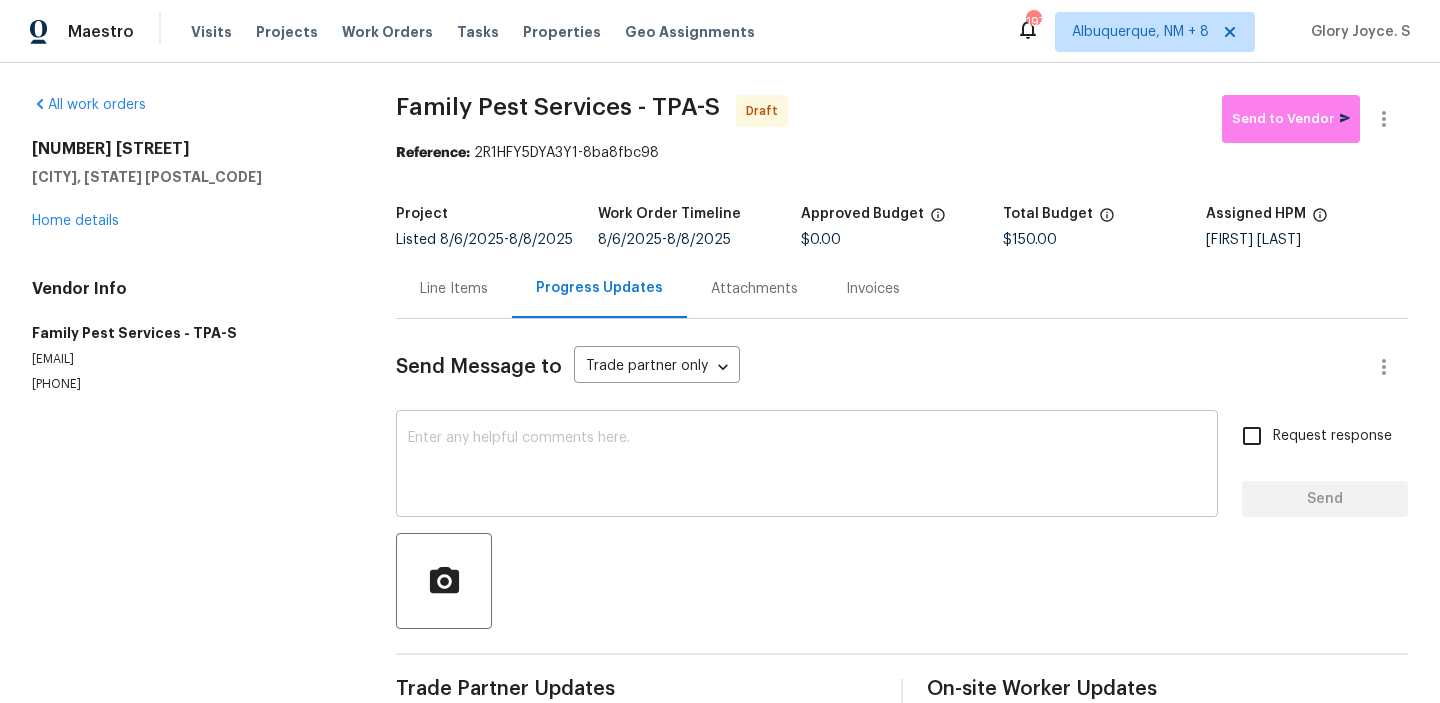 click at bounding box center [807, 466] 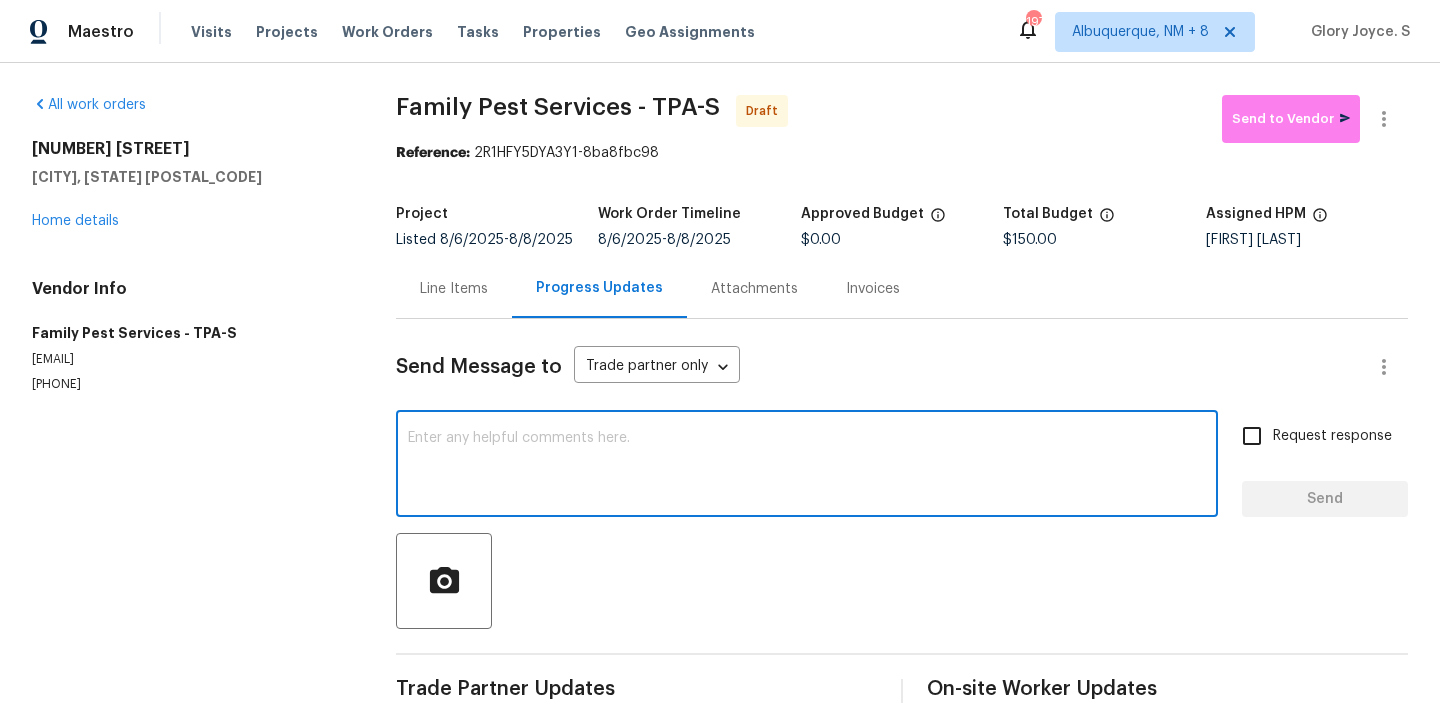paste on "Hi, this is Glory with Opendoor. I’m confirming you received the WO for the property at (Address). Please review and accept the WO within 24 hours and provide a schedule date. Please disregard the contact information for the HPM included in the WO. Our Centralised LWO Team is responsible for Listed WOs. The team can be reached through the portal or by phone at (480) 478-0155." 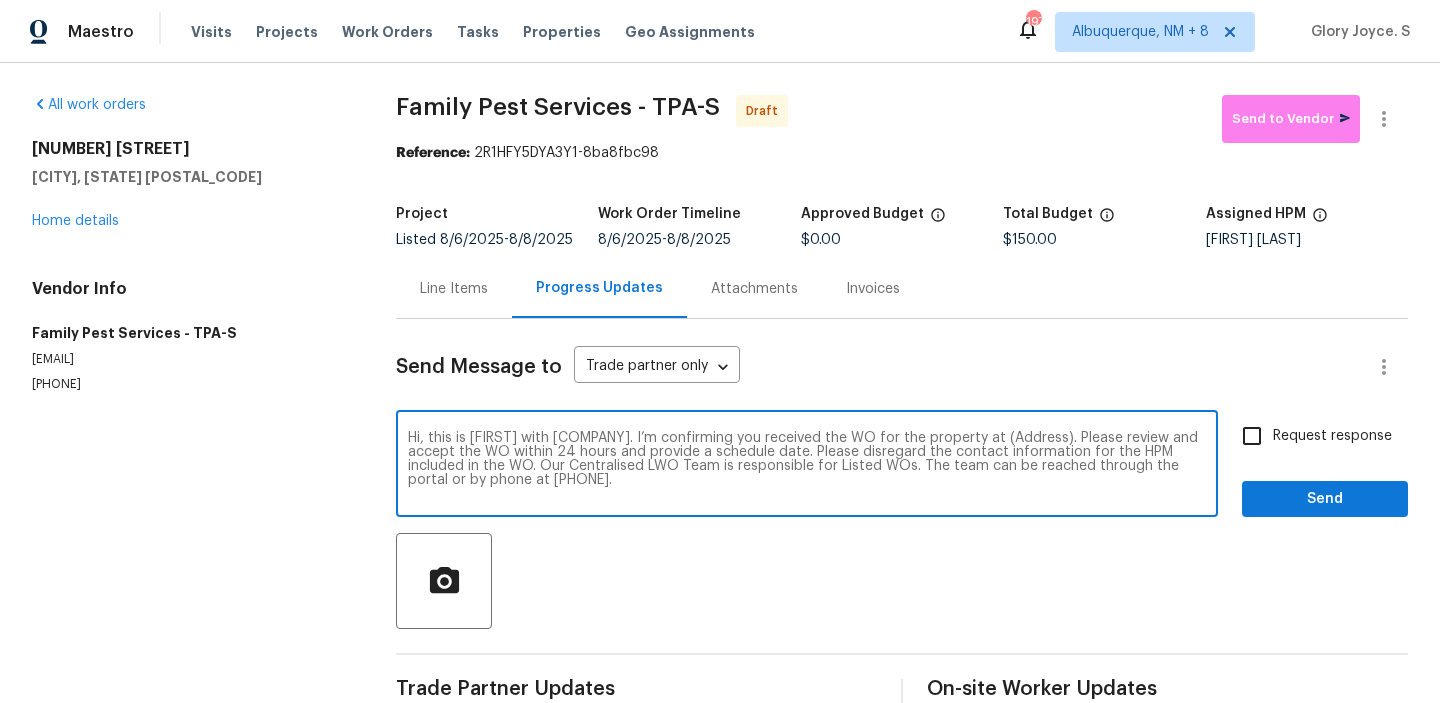 click on "Hi, this is Glory with Opendoor. I’m confirming you received the WO for the property at (Address). Please review and accept the WO within 24 hours and provide a schedule date. Please disregard the contact information for the HPM included in the WO. Our Centralised LWO Team is responsible for Listed WOs. The team can be reached through the portal or by phone at (480) 478-0155." at bounding box center [807, 466] 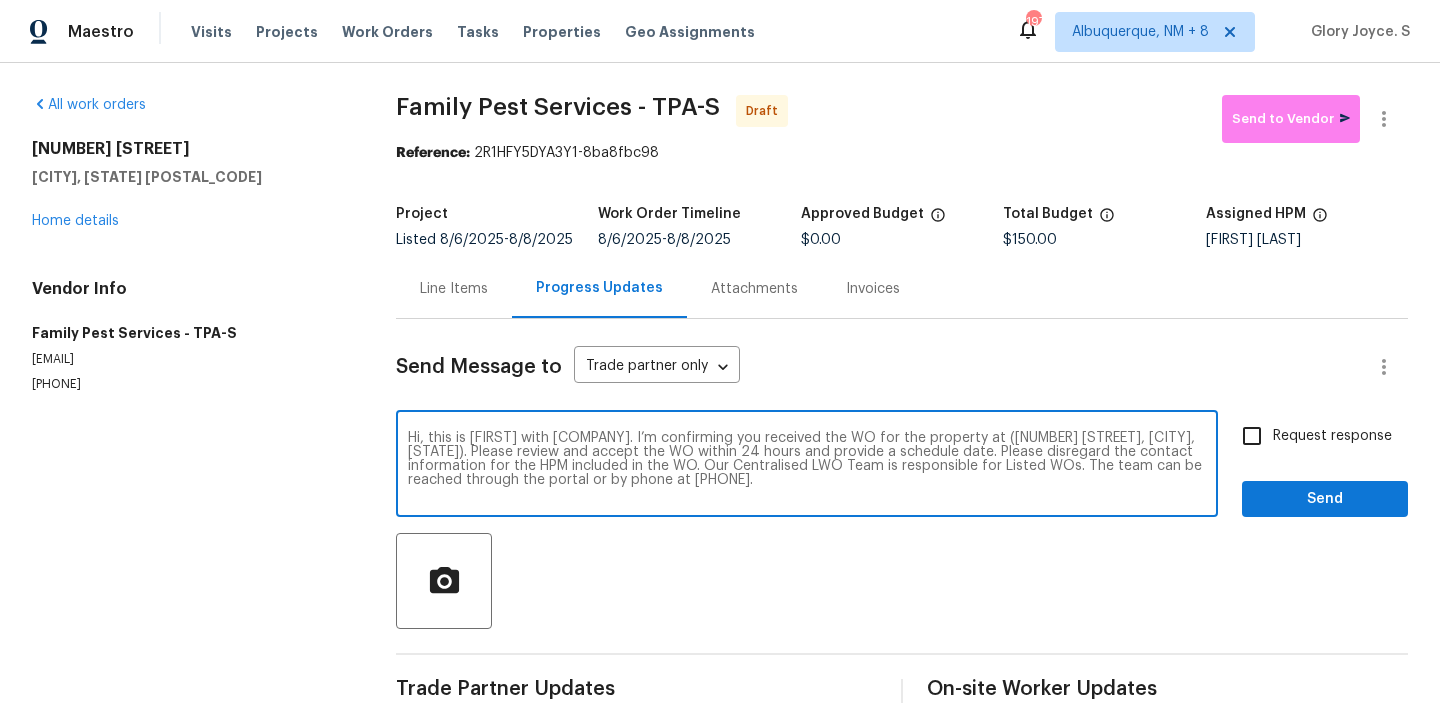 type on "Hi, this is Glory with Opendoor. I’m confirming you received the WO for the property at (13008 Majestic Garden Ln, Riverview, FL 33579). Please review and accept the WO within 24 hours and provide a schedule date. Please disregard the contact information for the HPM included in the WO. Our Centralised LWO Team is responsible for Listed WOs. The team can be reached through the portal or by phone at (480) 478-0155." 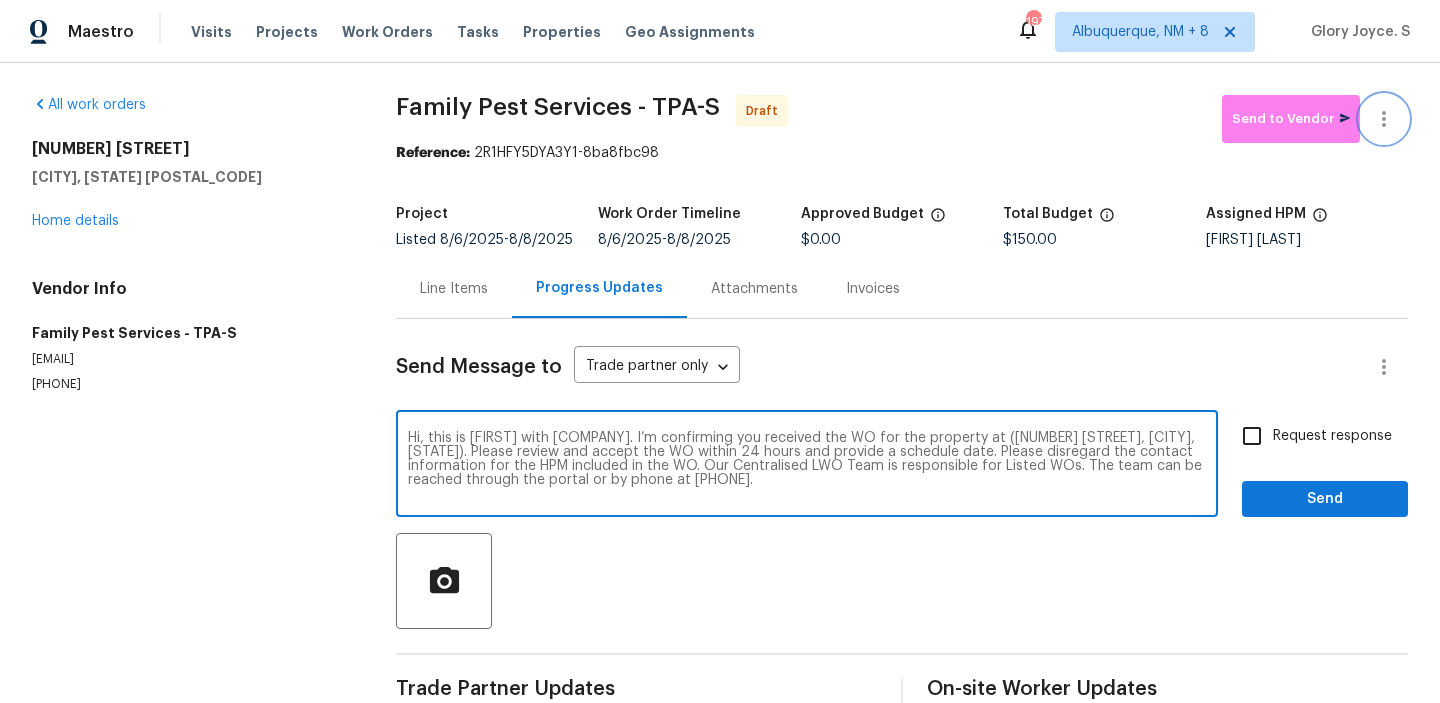 click at bounding box center [1384, 119] 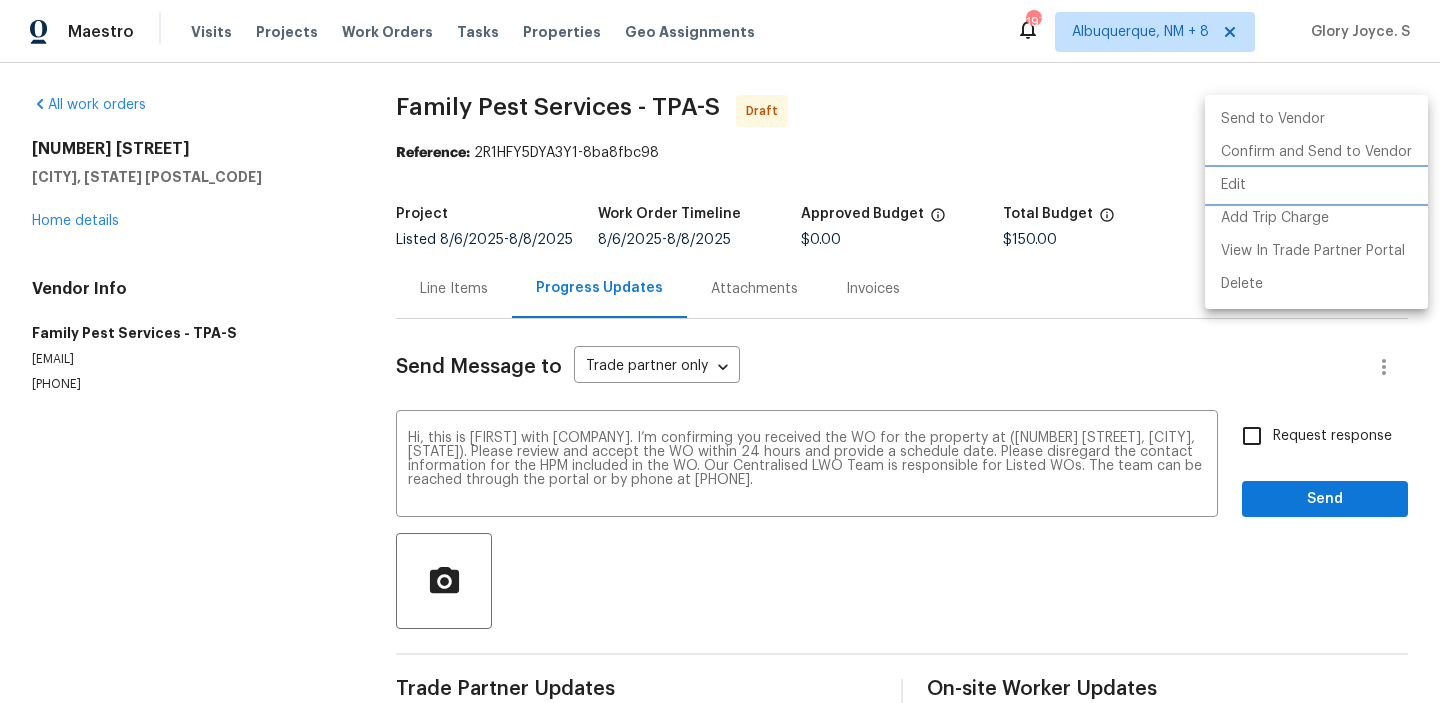 click on "Edit" at bounding box center (1316, 185) 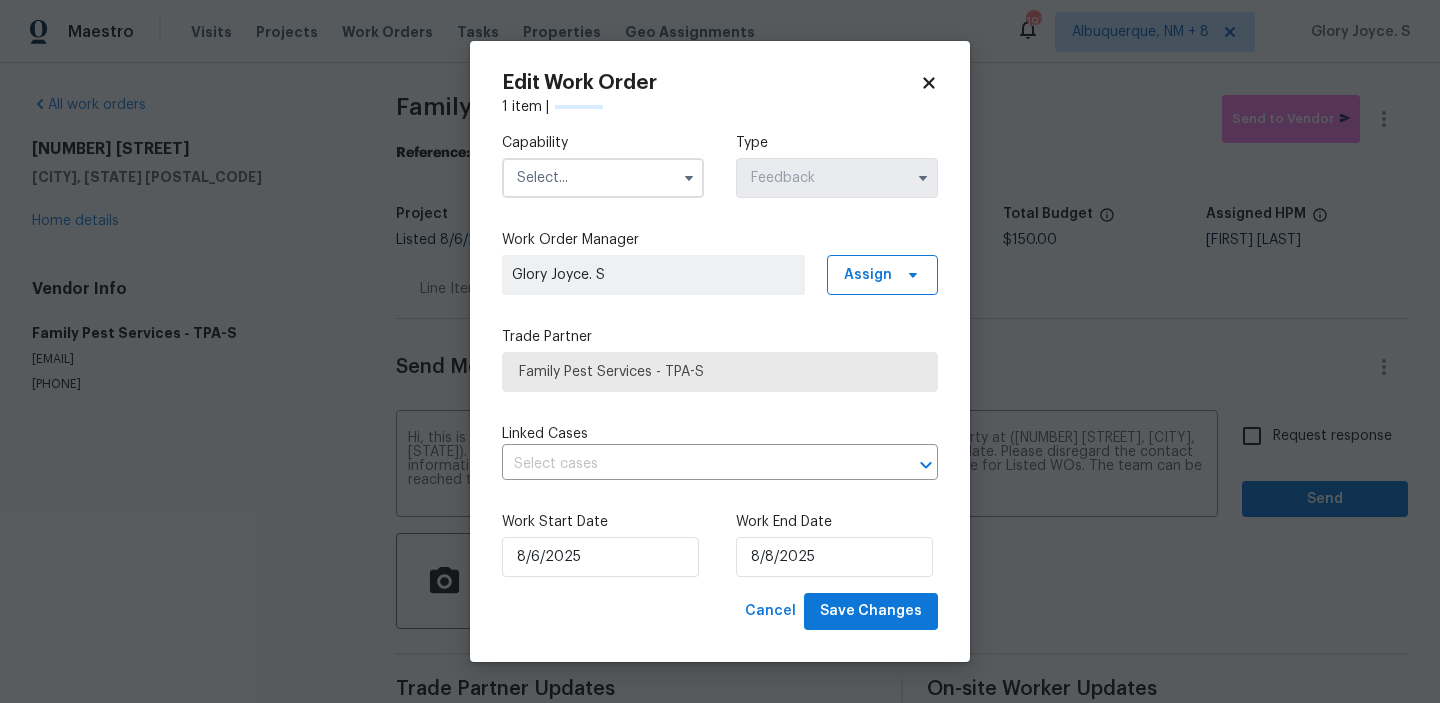 click at bounding box center (603, 178) 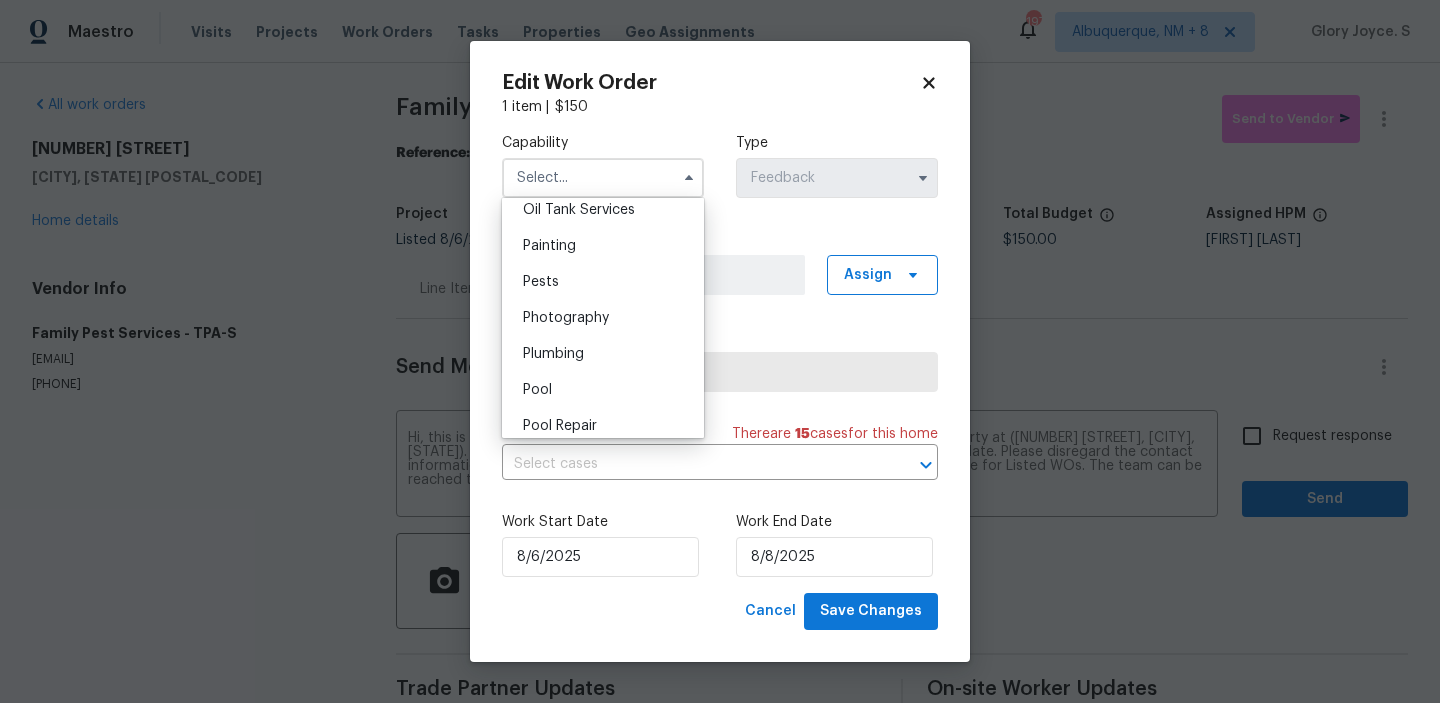 scroll, scrollTop: 1676, scrollLeft: 0, axis: vertical 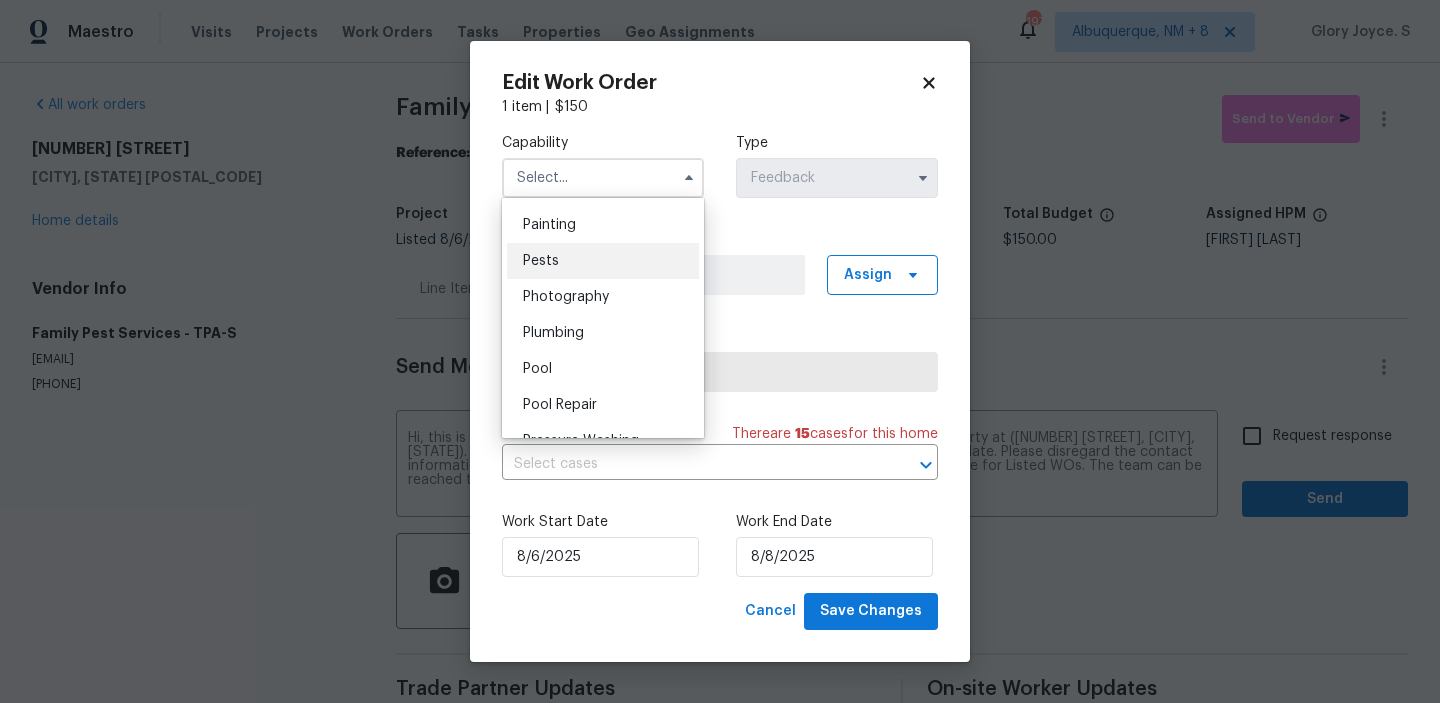 click on "Pests" at bounding box center [603, 261] 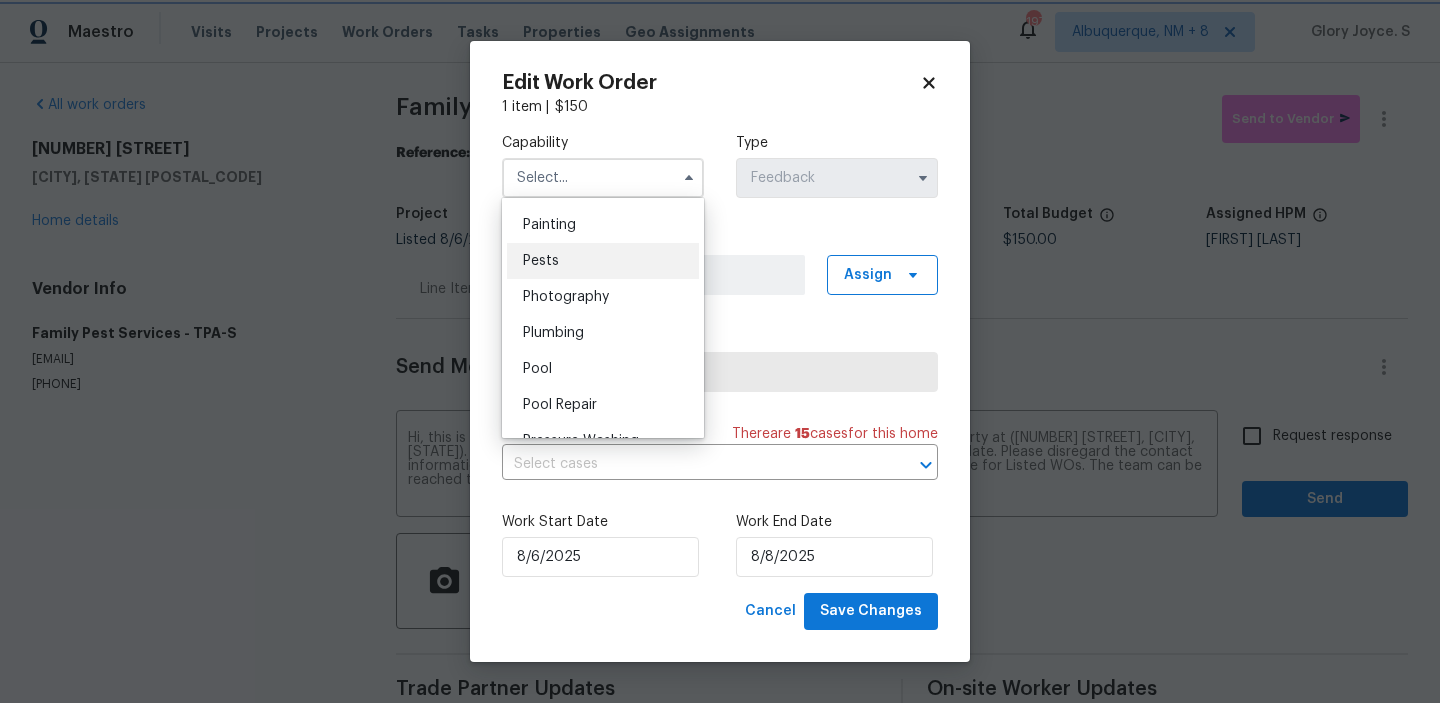type on "Pests" 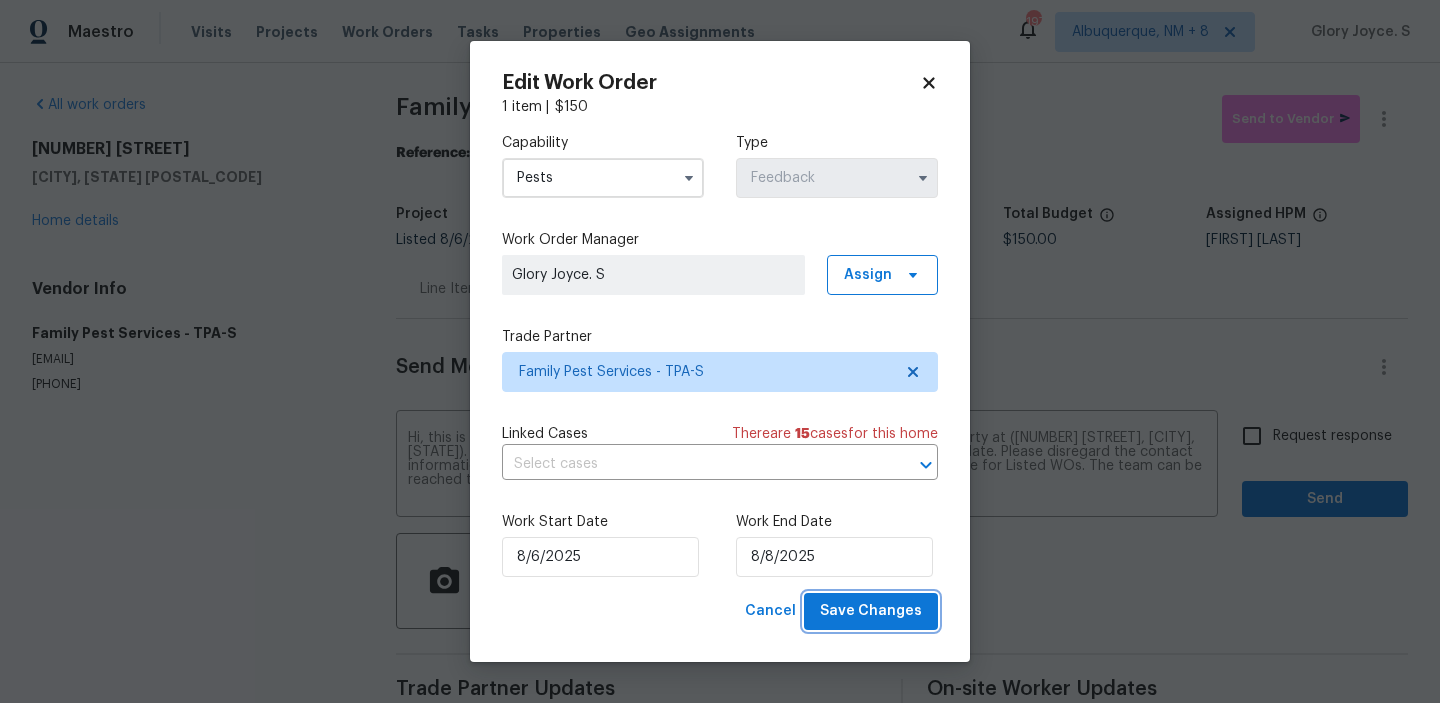 click on "Save Changes" at bounding box center [871, 611] 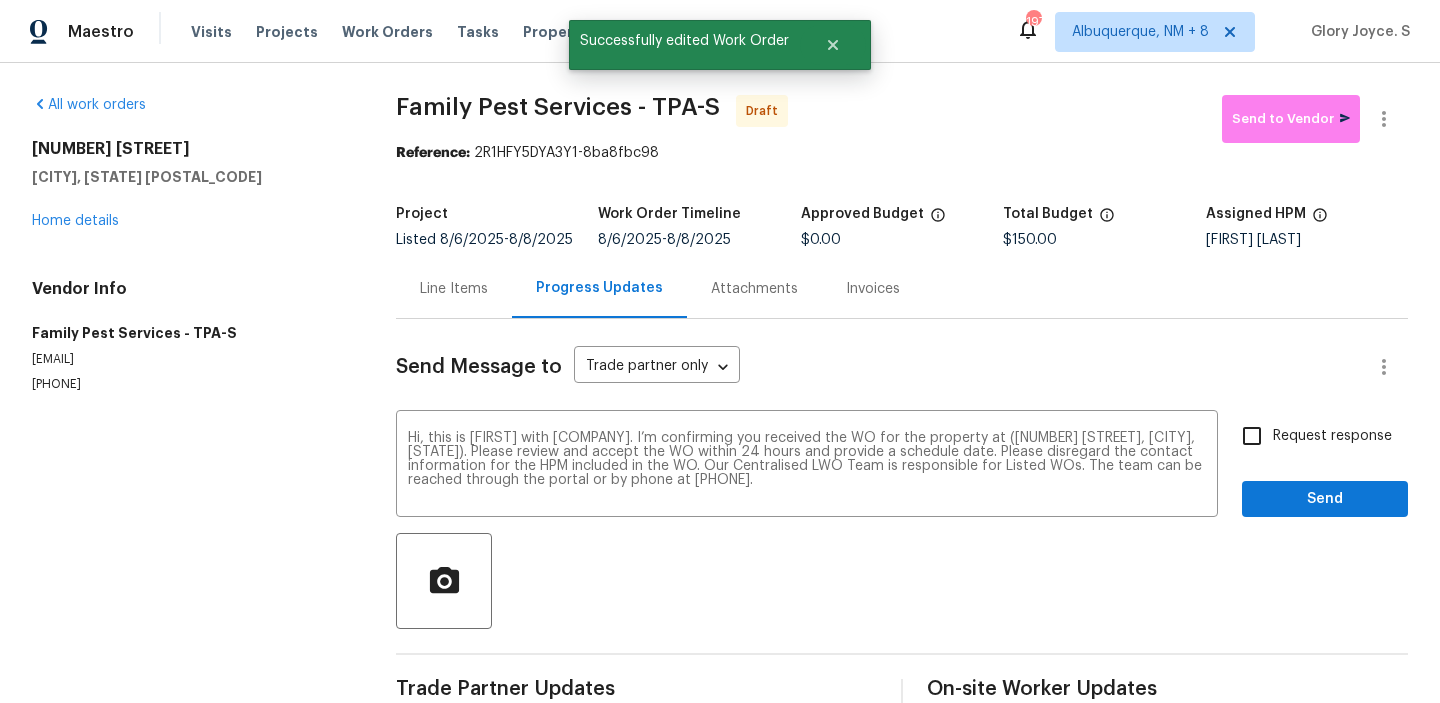 click on "Request response" at bounding box center [1252, 436] 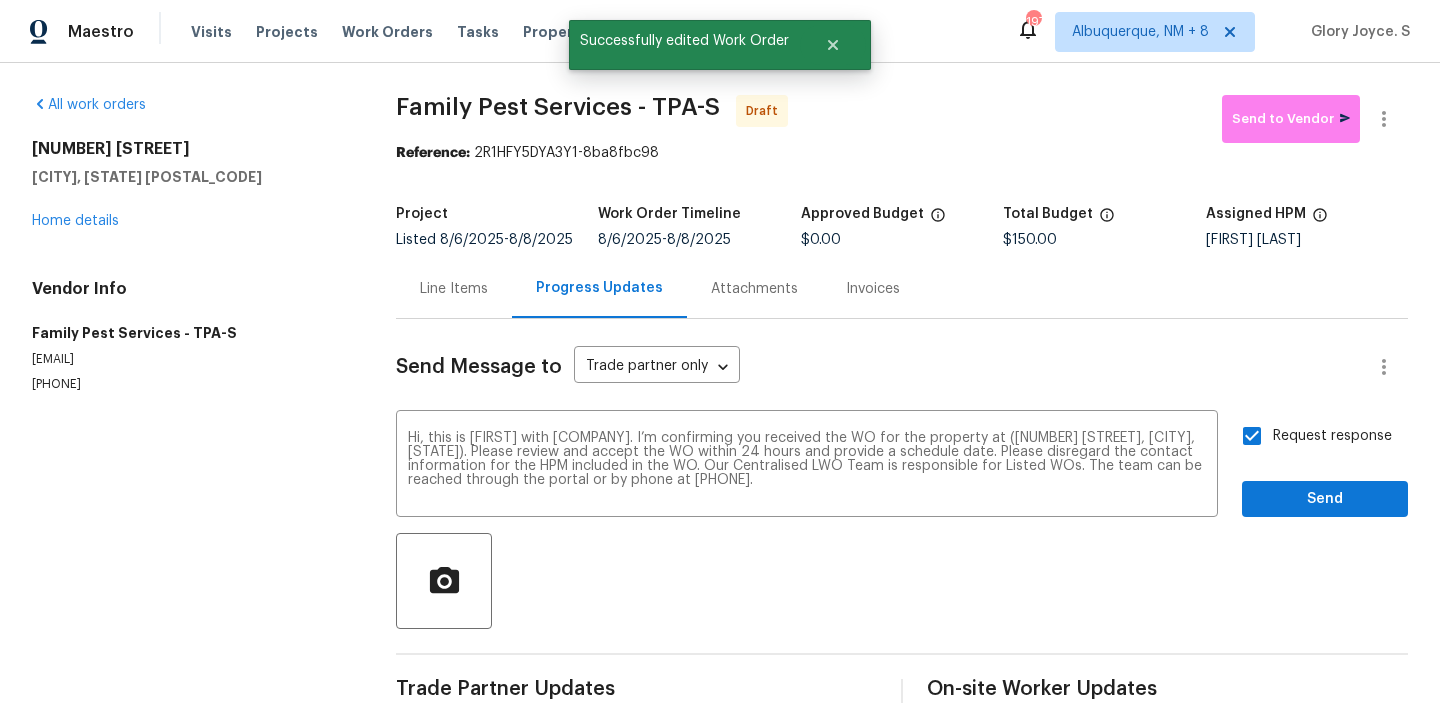 click on "Request response Send" at bounding box center (1325, 466) 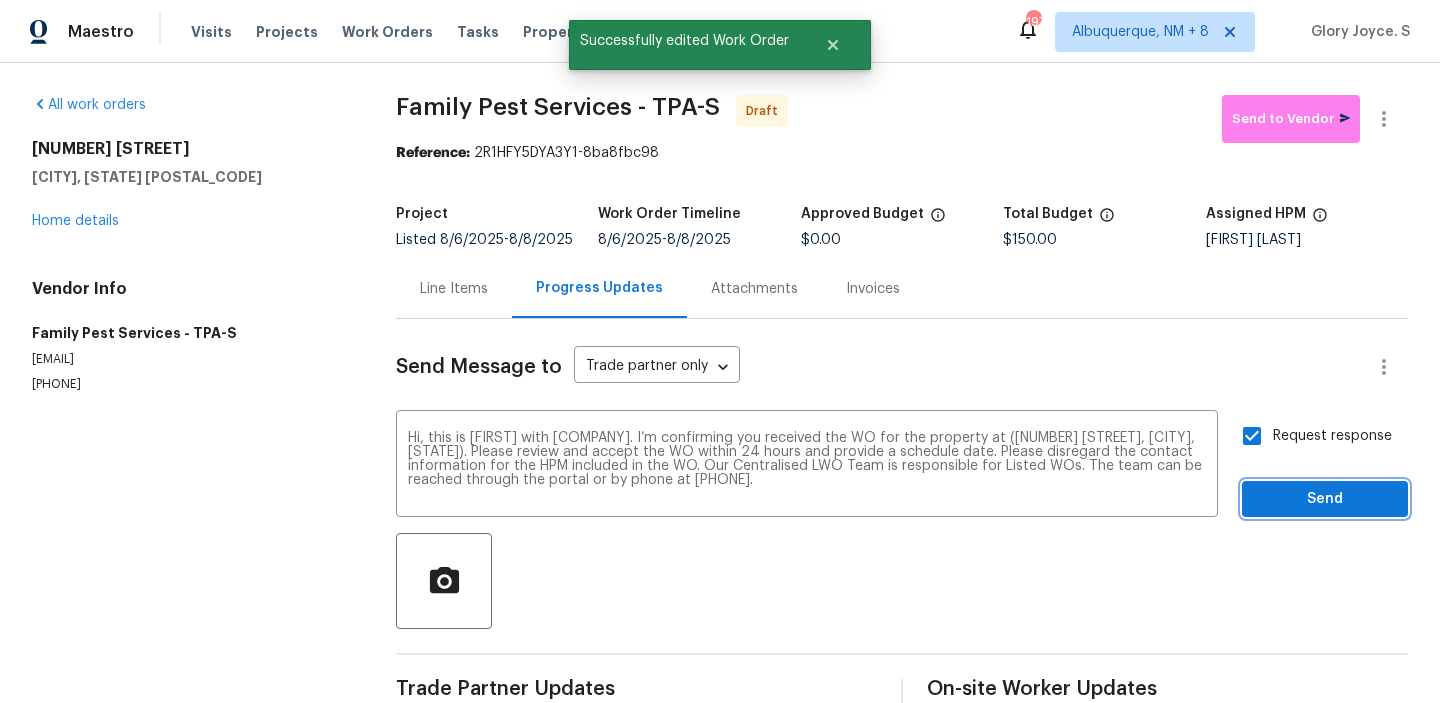 click on "Send" at bounding box center [1325, 499] 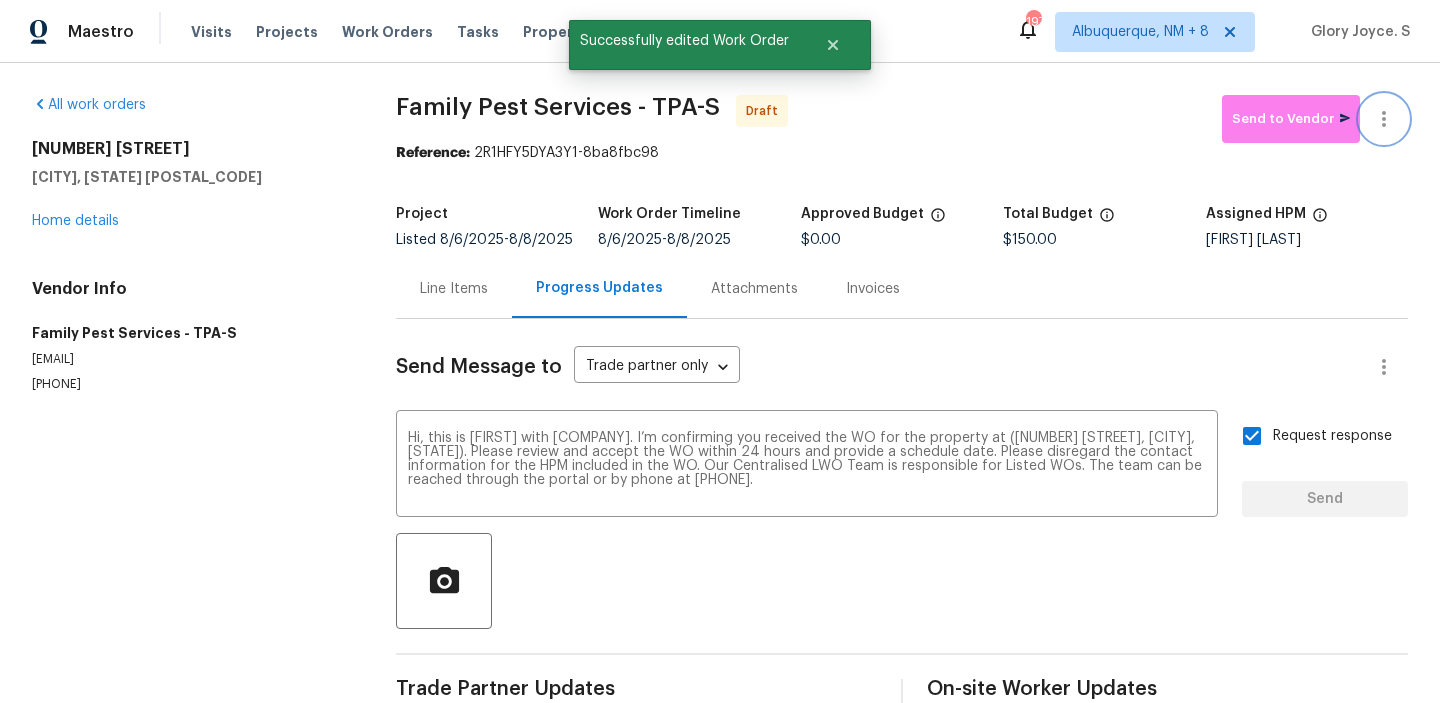 click at bounding box center [1384, 119] 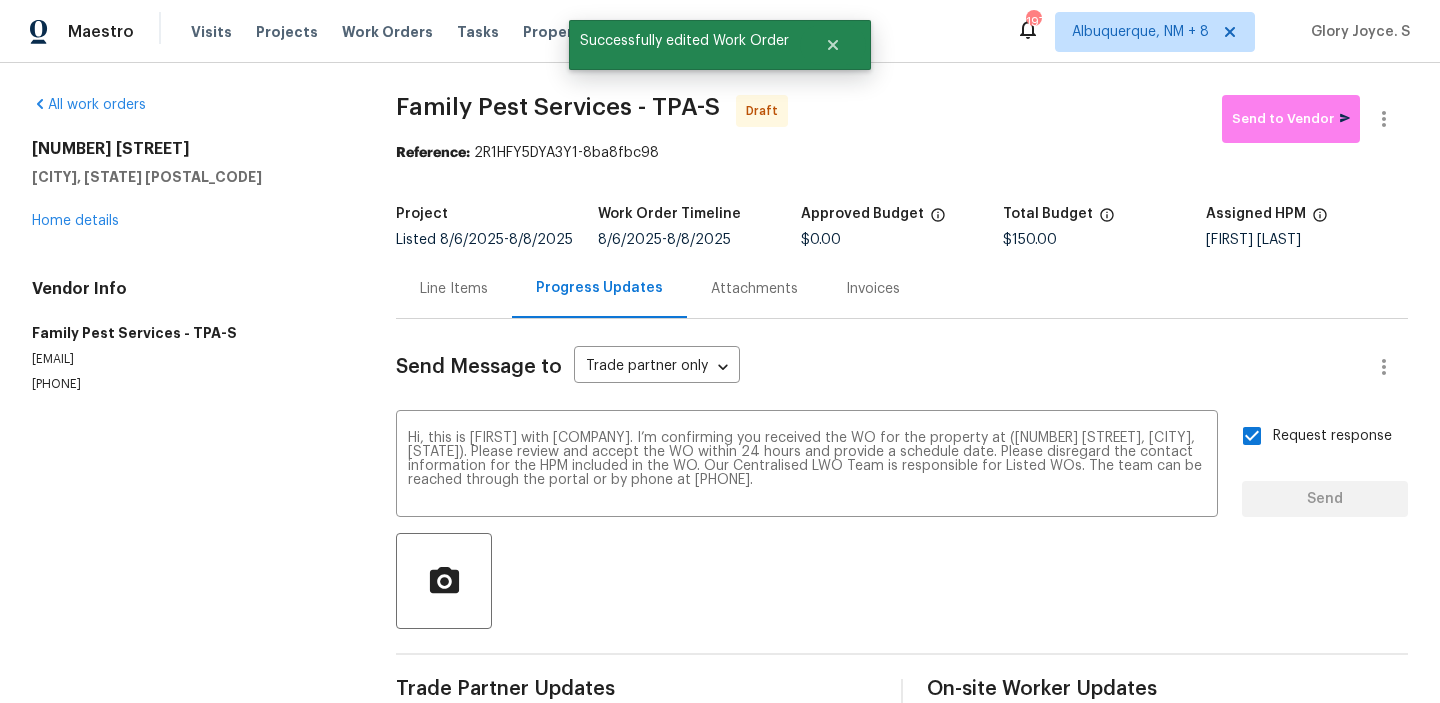 type 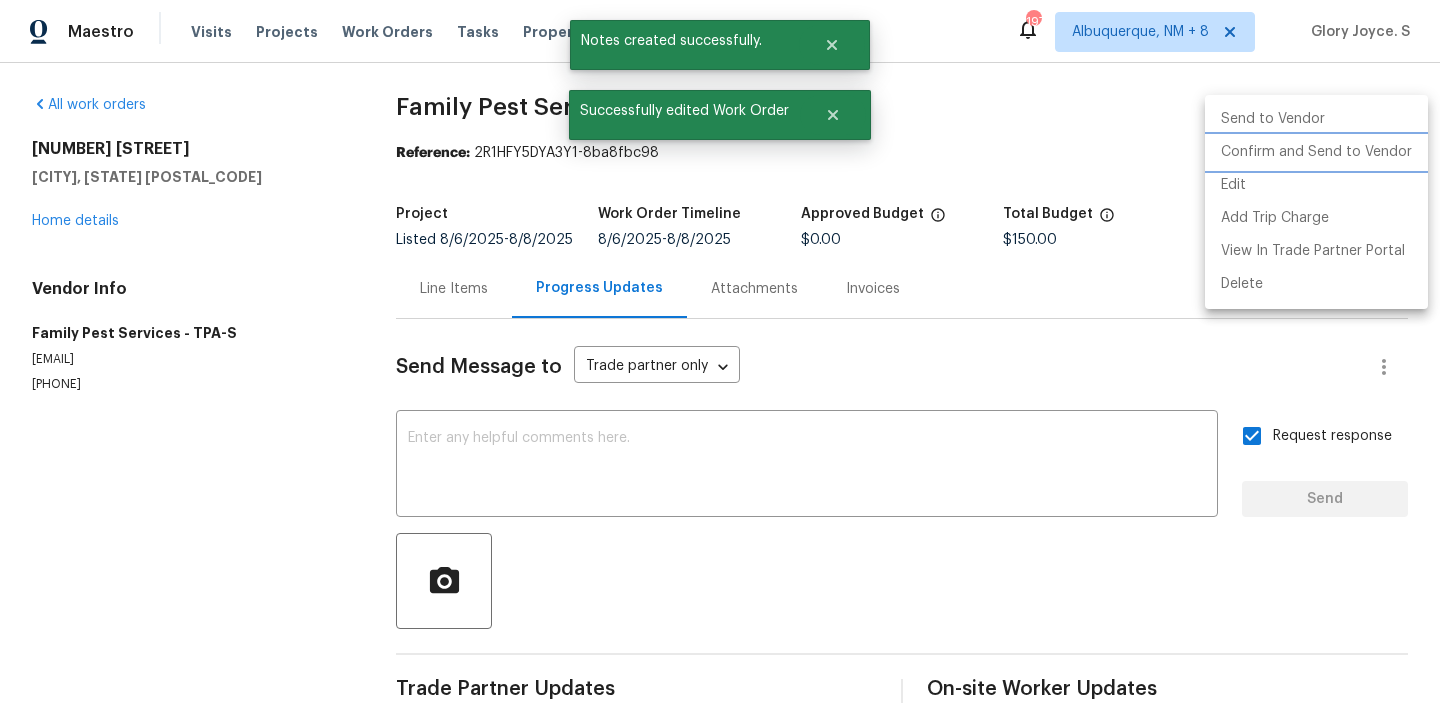 click on "Confirm and Send to Vendor" at bounding box center [1316, 152] 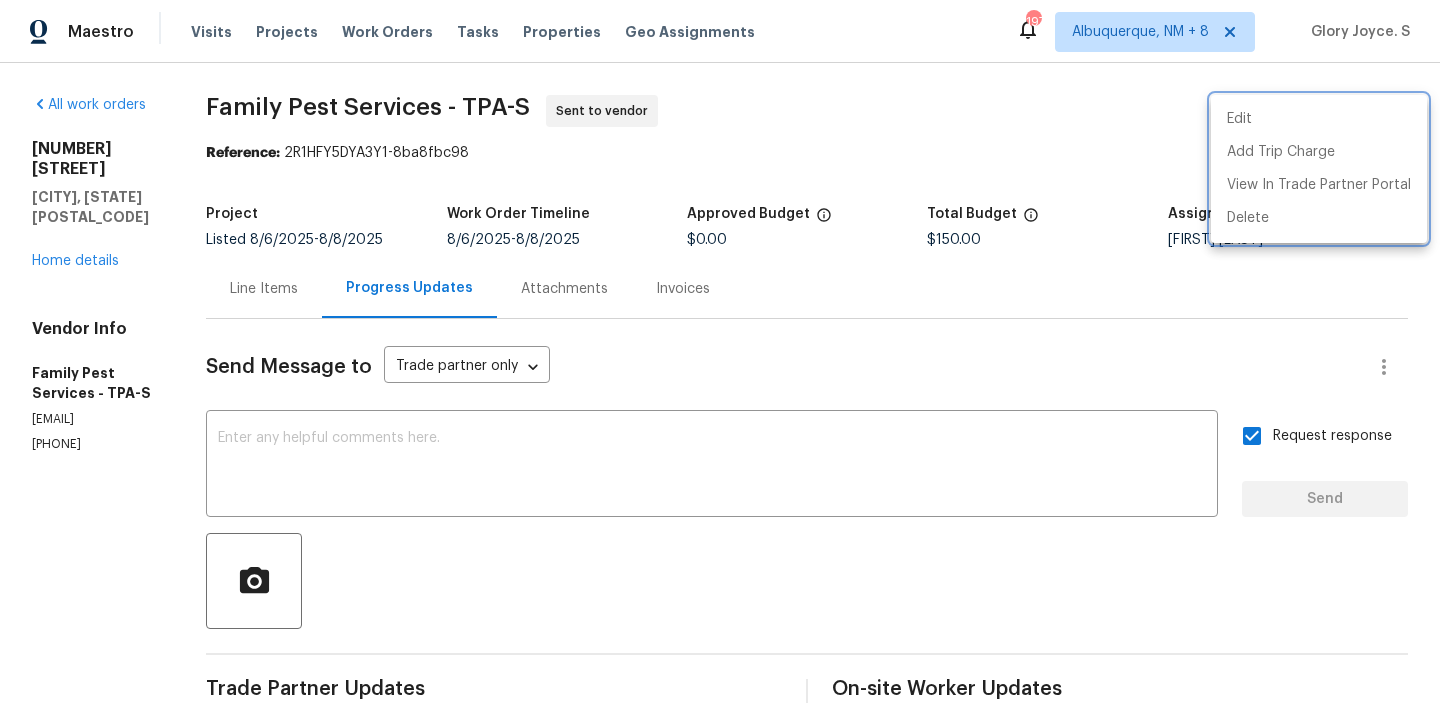 click at bounding box center (720, 351) 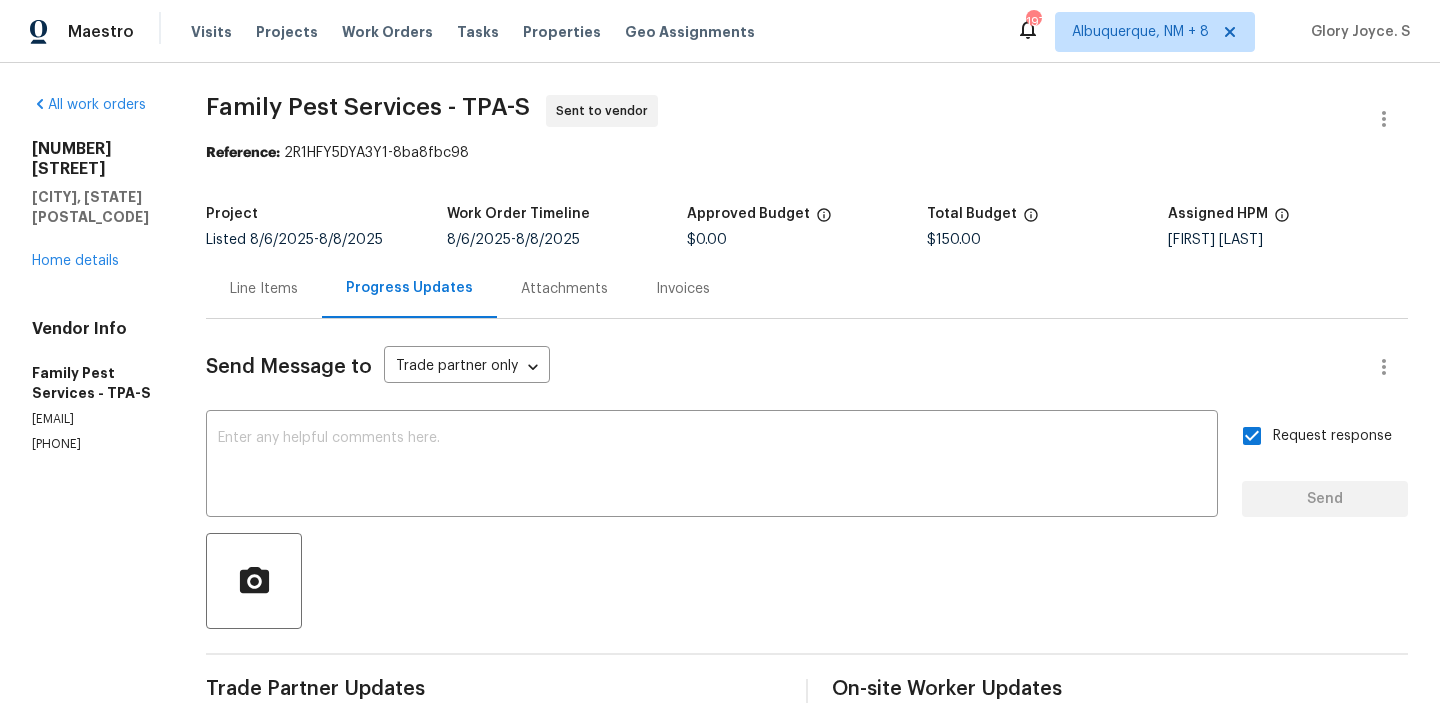click on "Edit Add Trip Charge View In Trade Partner Portal Delete" at bounding box center (720, 351) 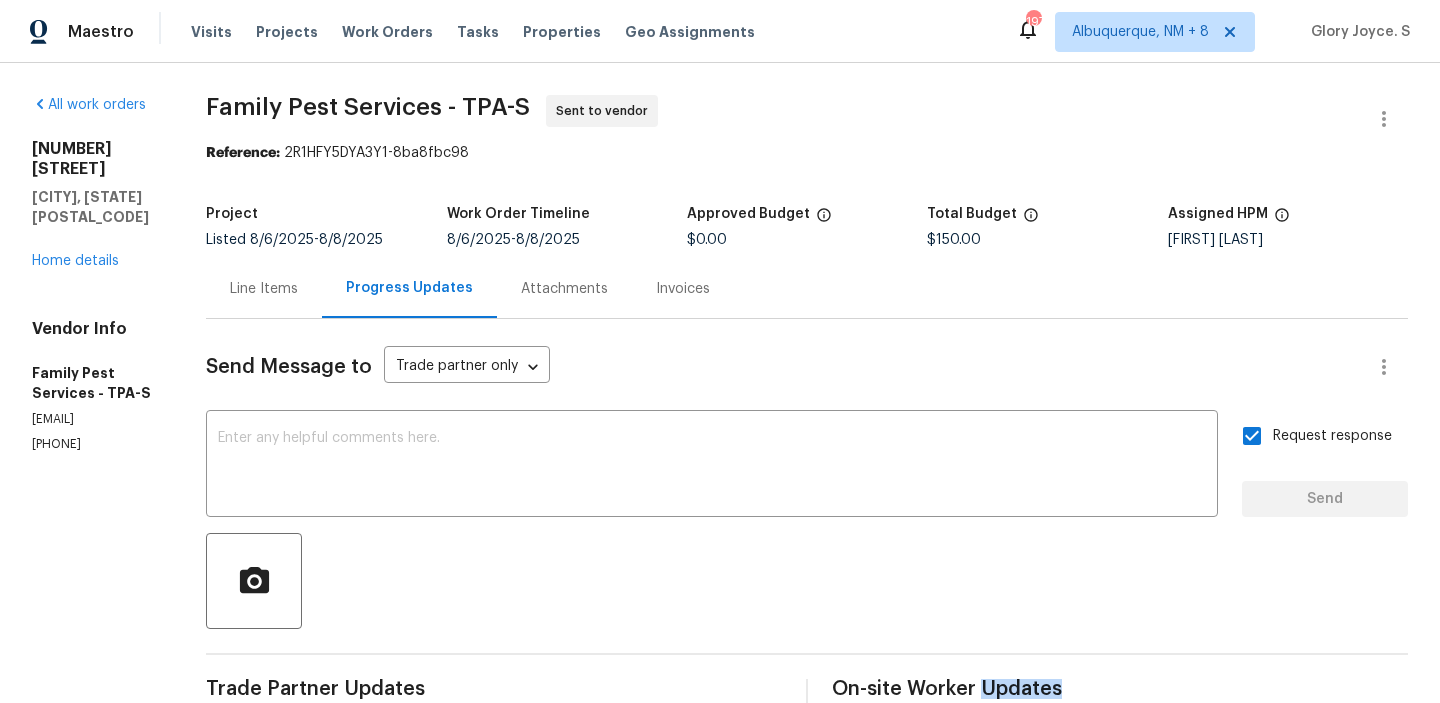 click on "Family Pest Services - TPA-S Sent to vendor" at bounding box center (783, 119) 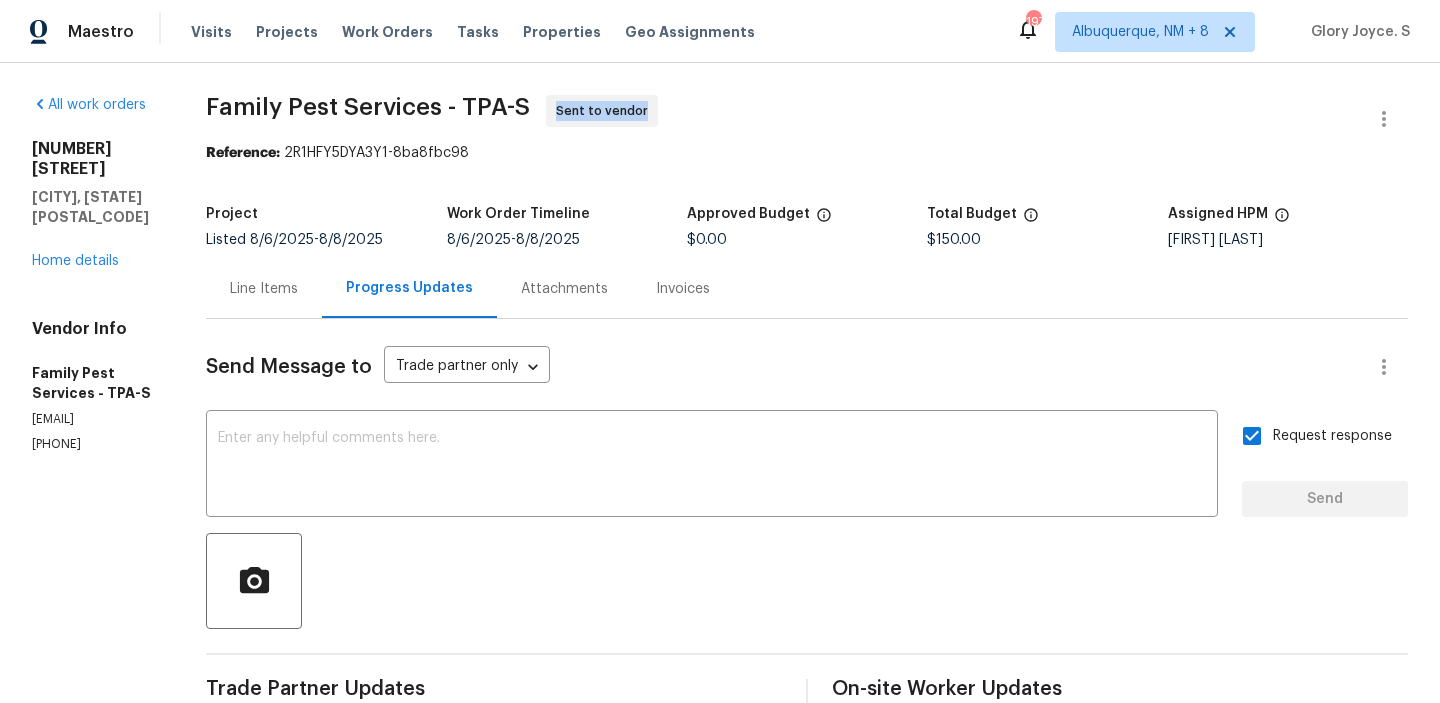 click on "Family Pest Services - TPA-S Sent to vendor" at bounding box center (783, 119) 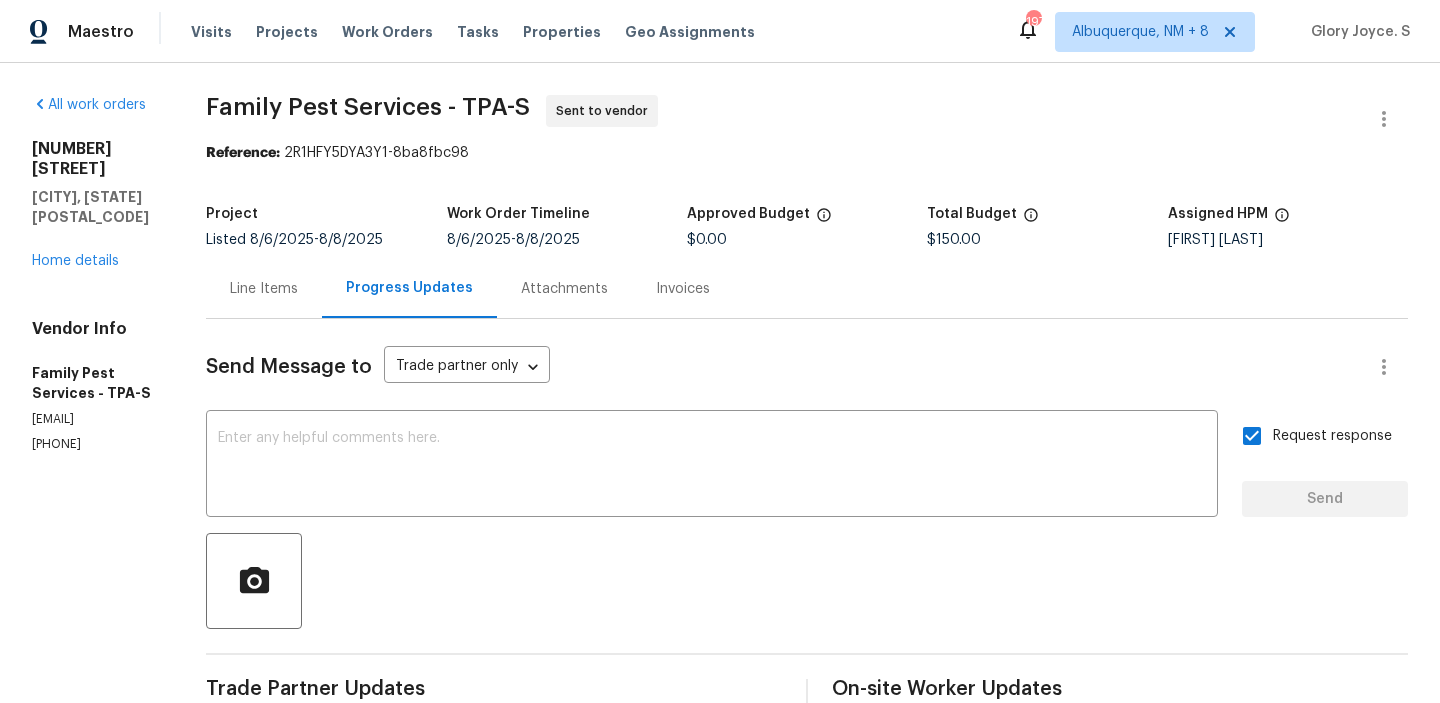 click on "Family Pest Services - TPA-S" at bounding box center [368, 107] 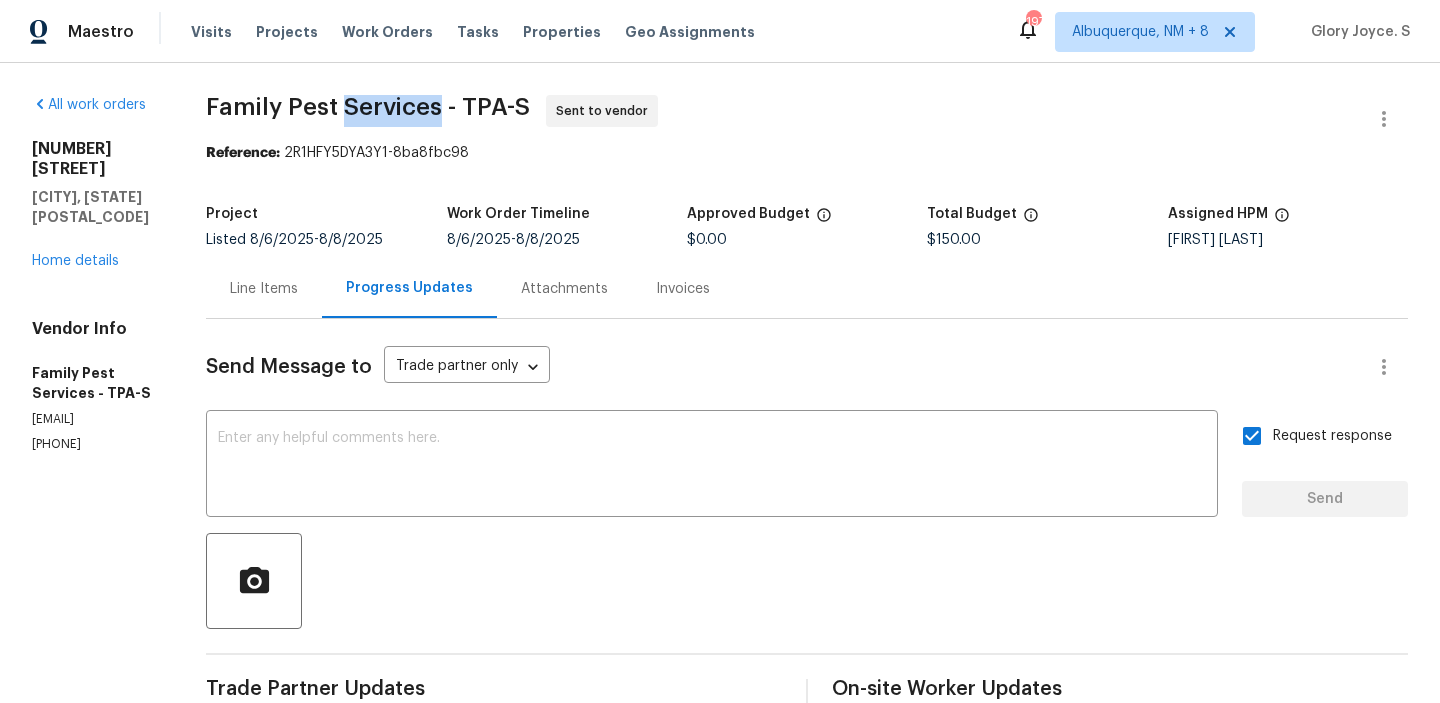 click on "Family Pest Services - TPA-S" at bounding box center (368, 107) 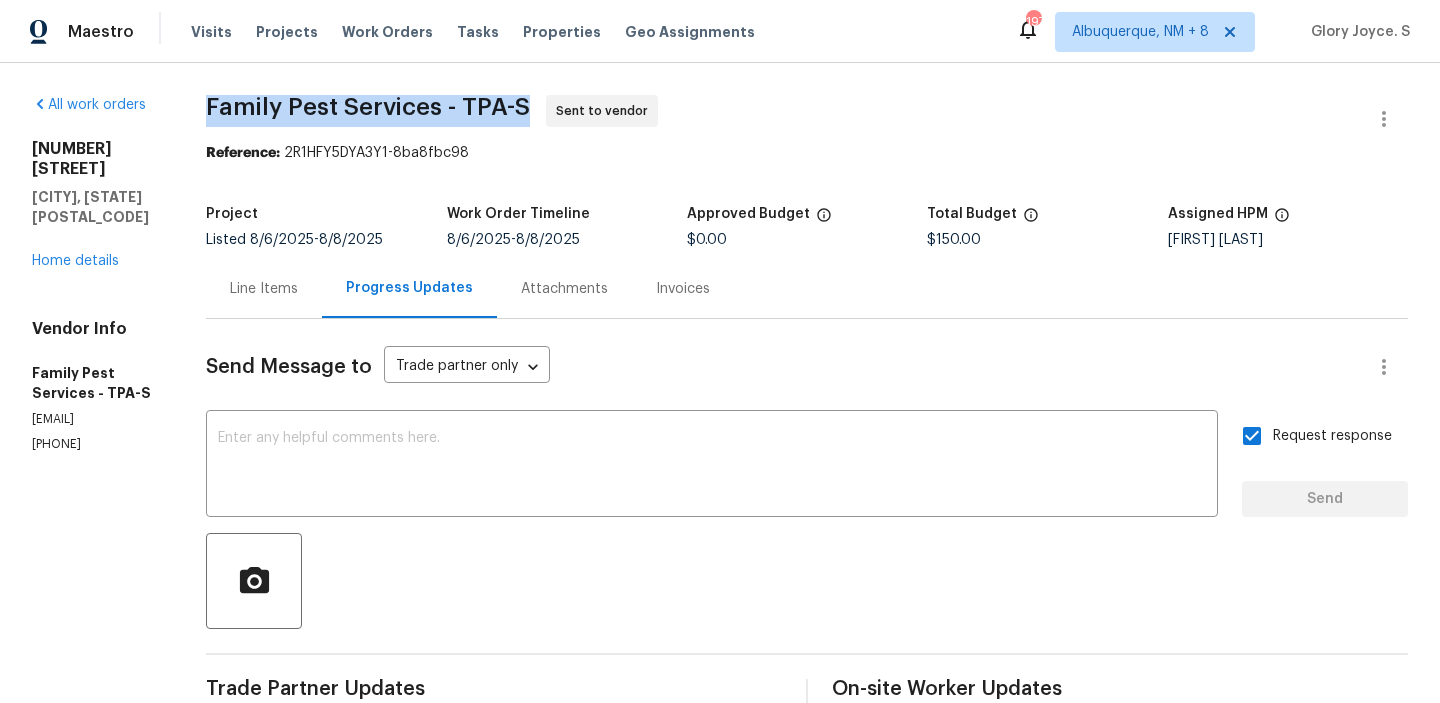 copy on "Family Pest Services - TPA-S" 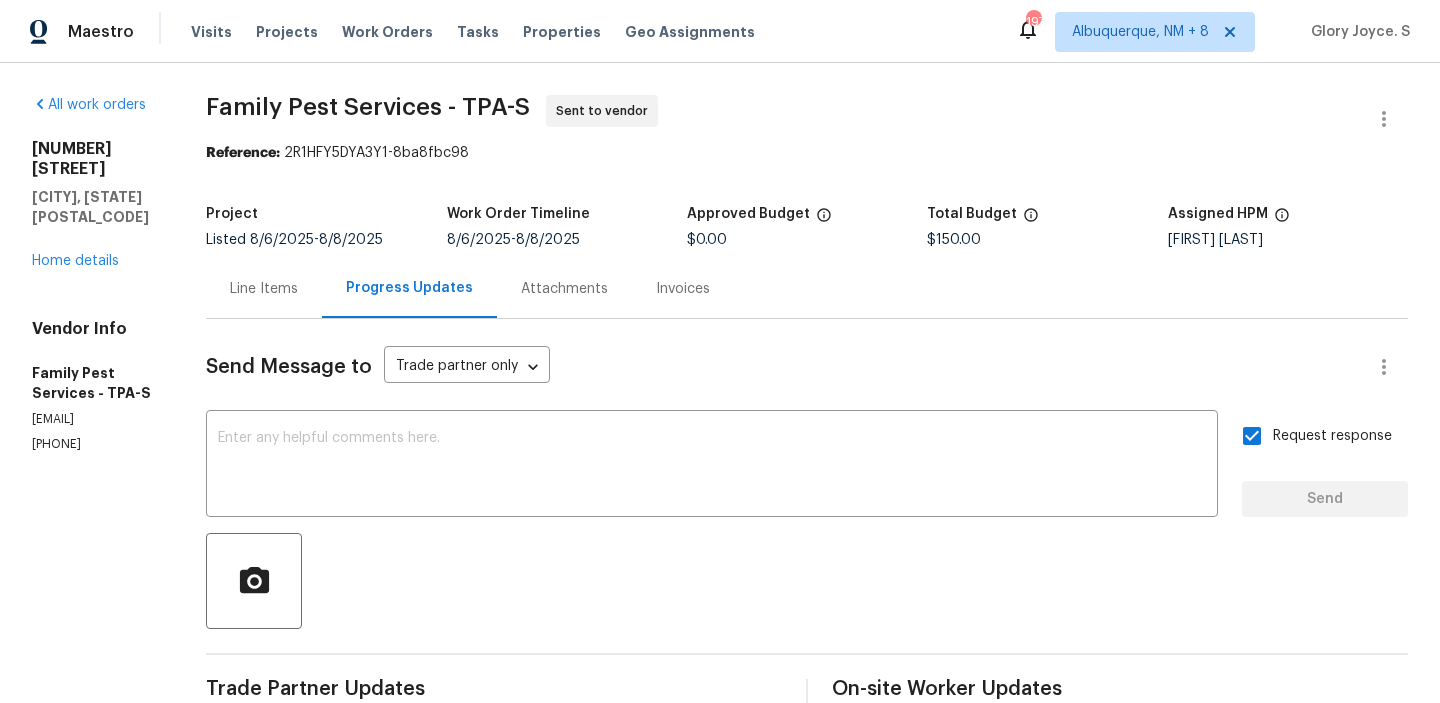 click on "Family Pest Services - TPA-S Sent to vendor" at bounding box center [783, 119] 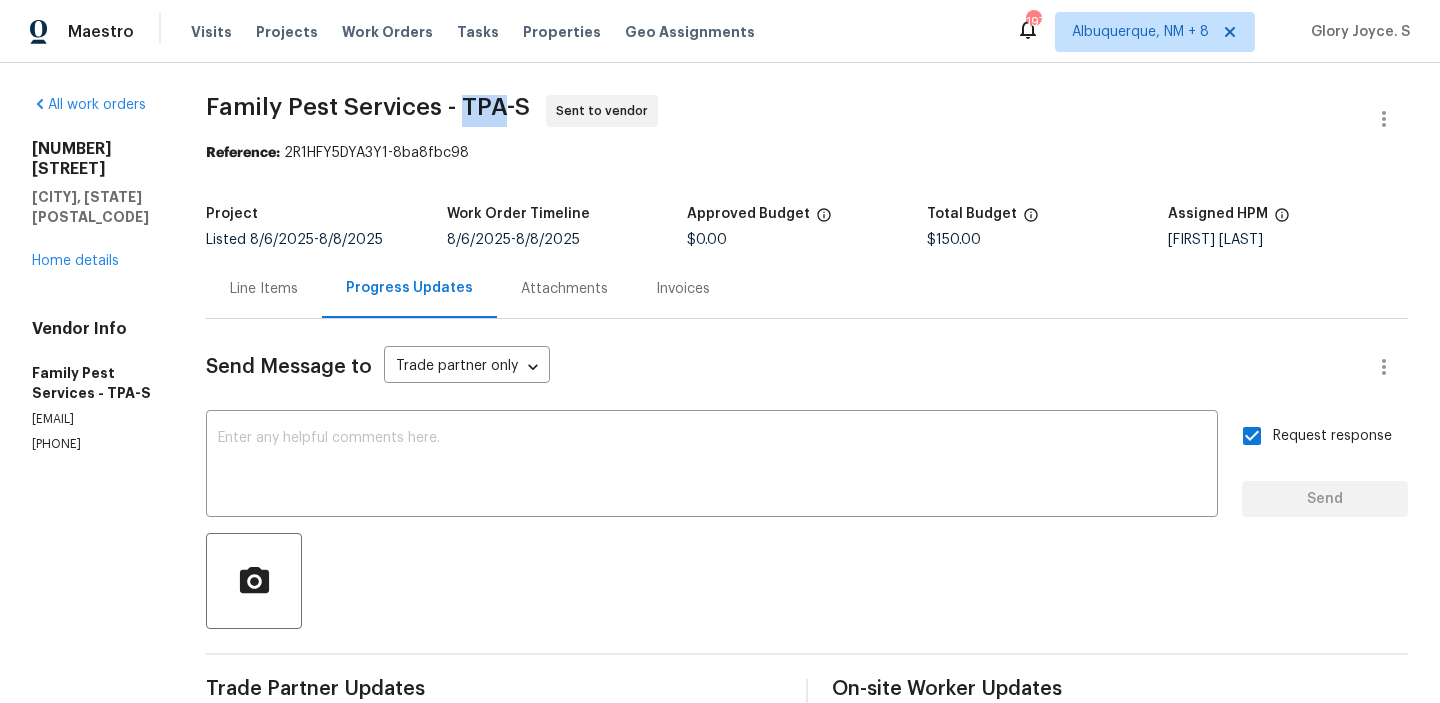 click on "Family Pest Services - TPA-S Sent to vendor" at bounding box center [783, 119] 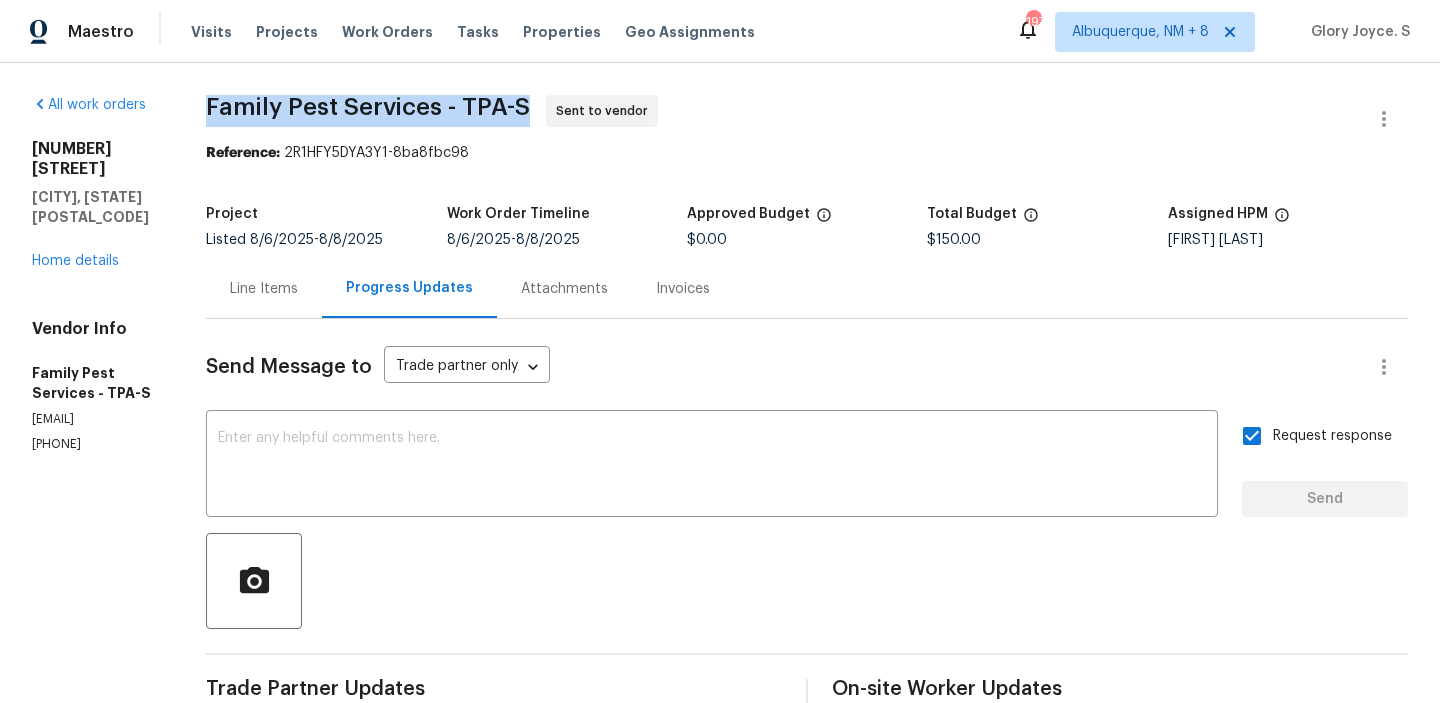 click on "Family Pest Services - TPA-S Sent to vendor" at bounding box center [783, 119] 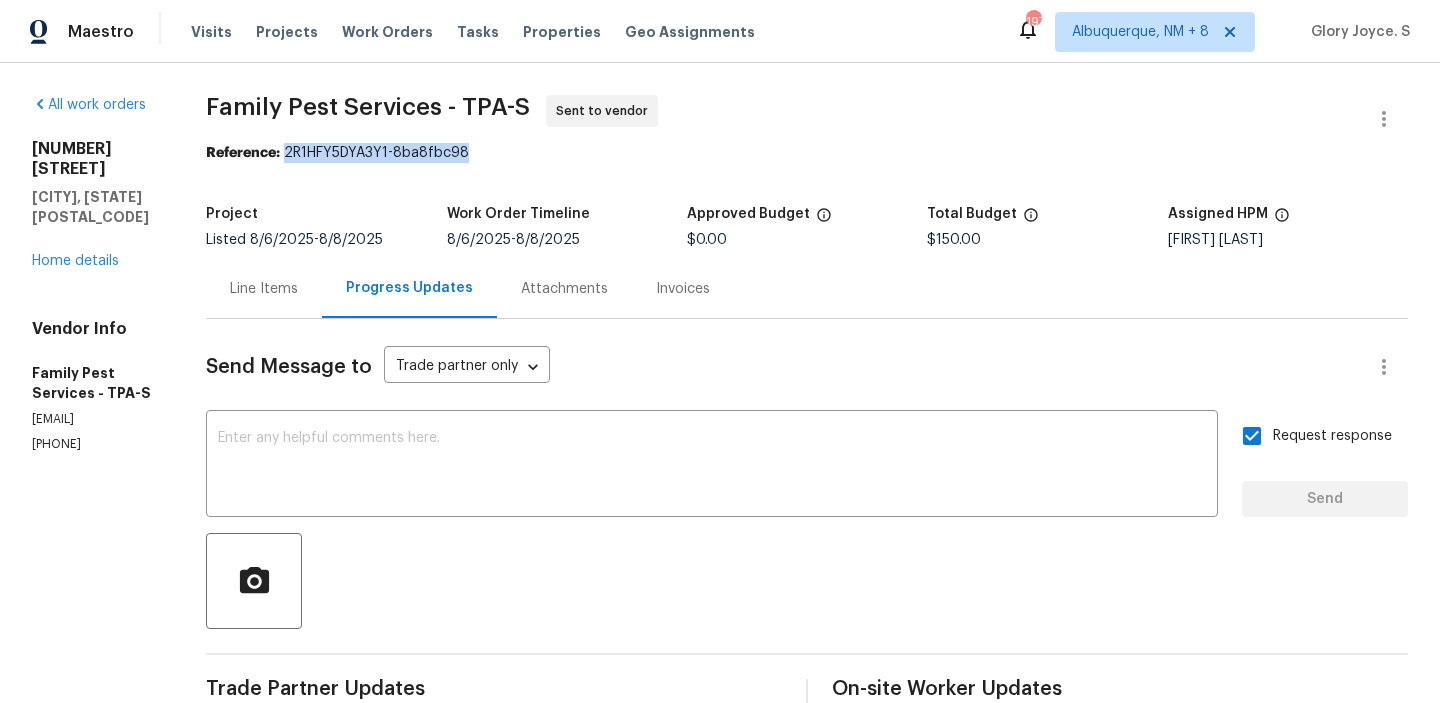 drag, startPoint x: 325, startPoint y: 157, endPoint x: 526, endPoint y: 157, distance: 201 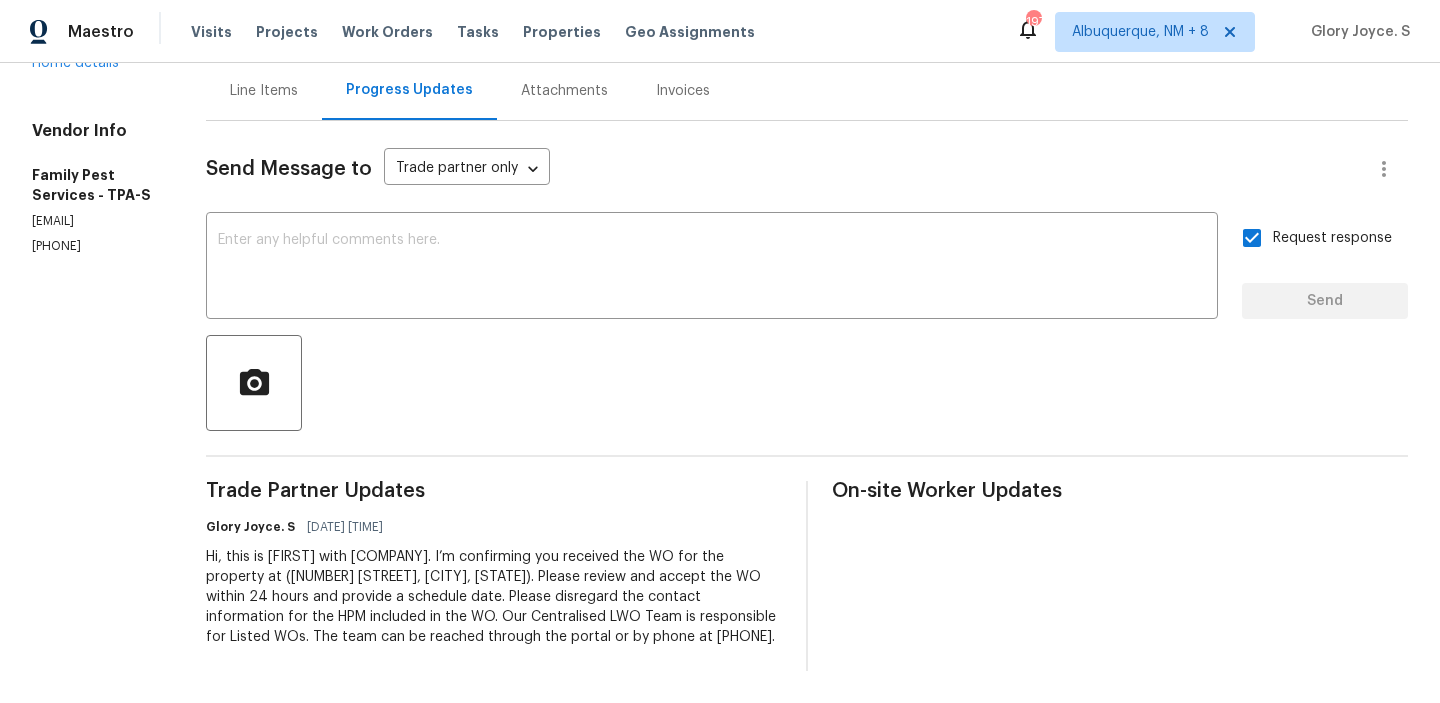scroll, scrollTop: 0, scrollLeft: 0, axis: both 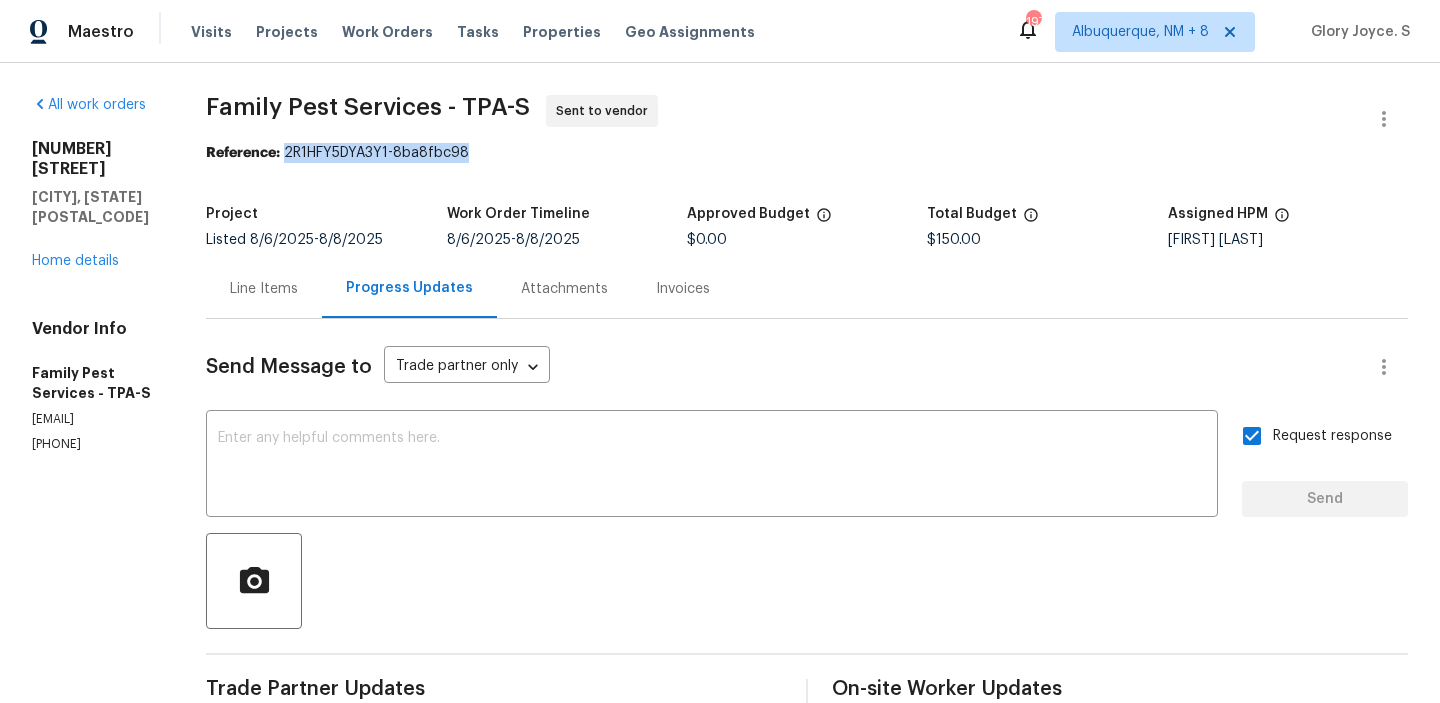 click on "Line Items" at bounding box center (264, 289) 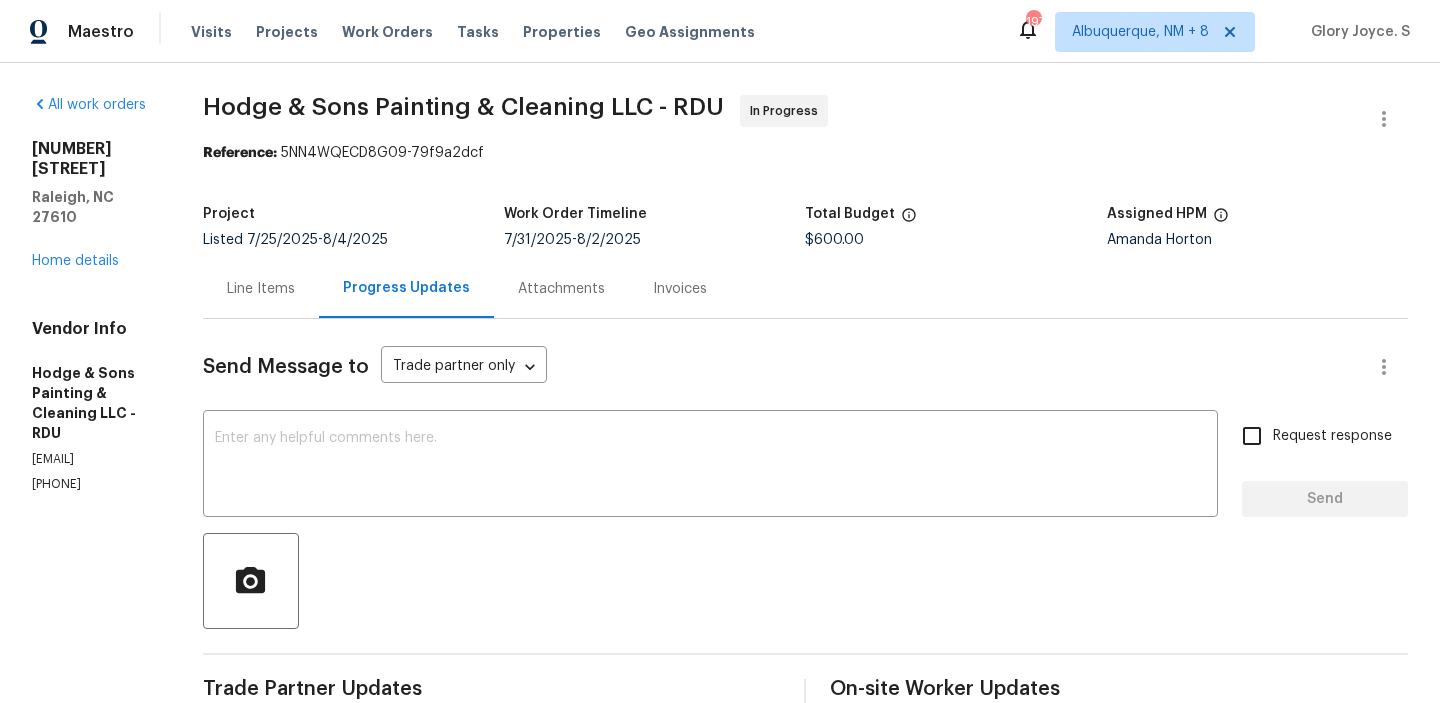 scroll, scrollTop: 0, scrollLeft: 0, axis: both 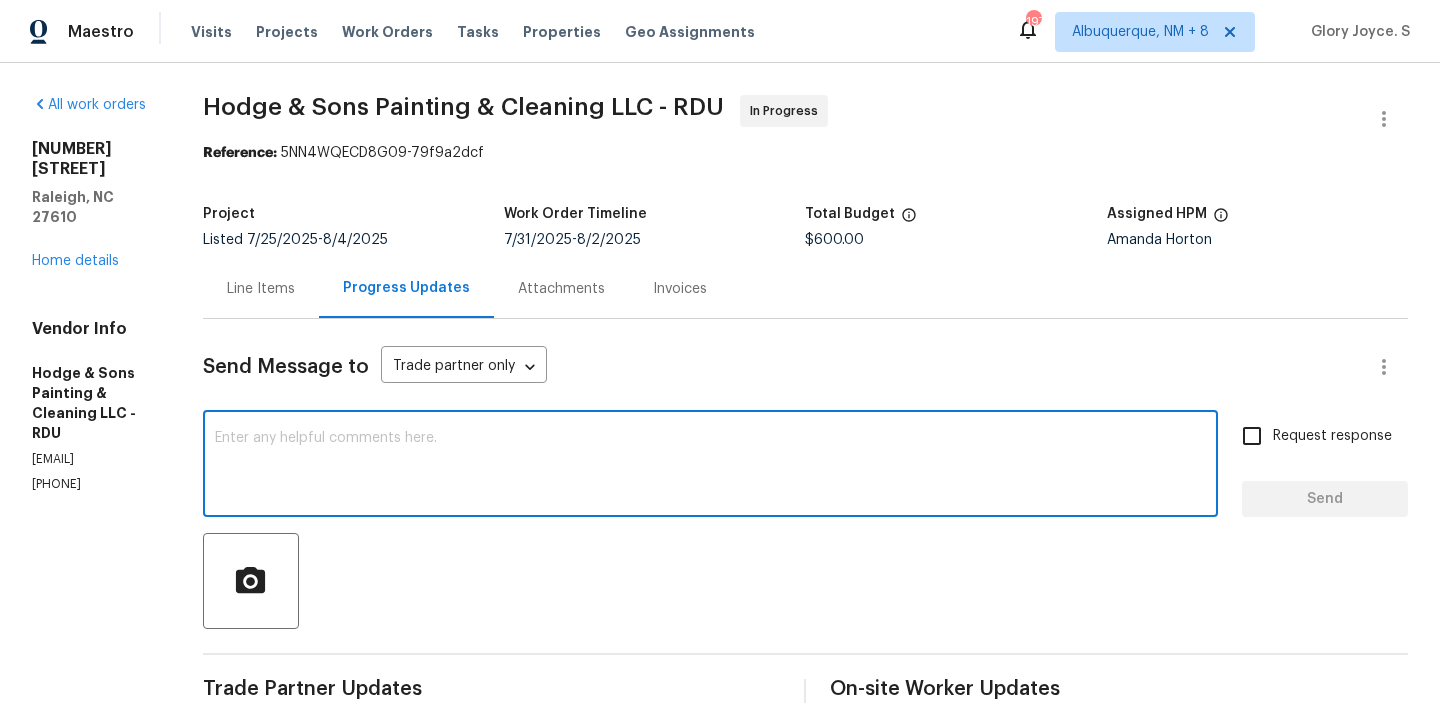 click at bounding box center (710, 466) 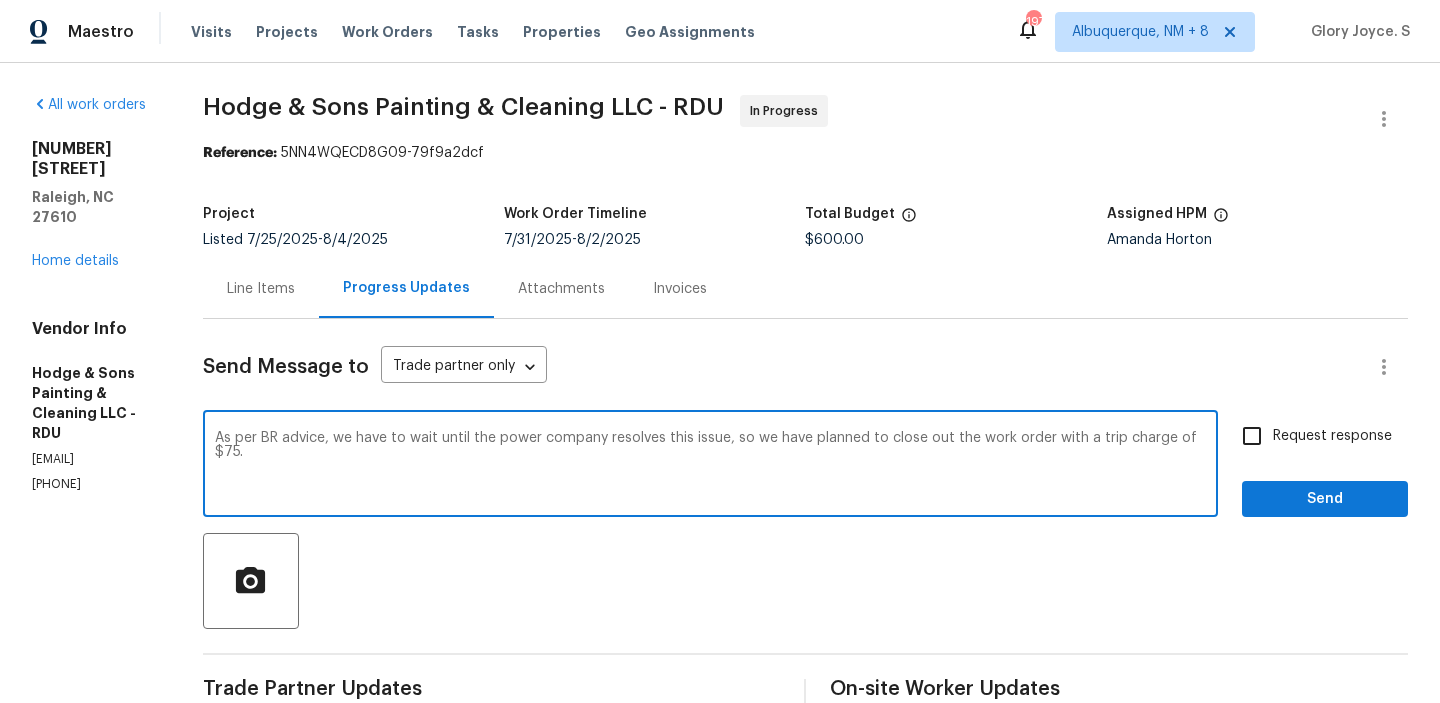 click on "Correct the spelling error have Ignore Rewrite sentence" at bounding box center (0, 0) 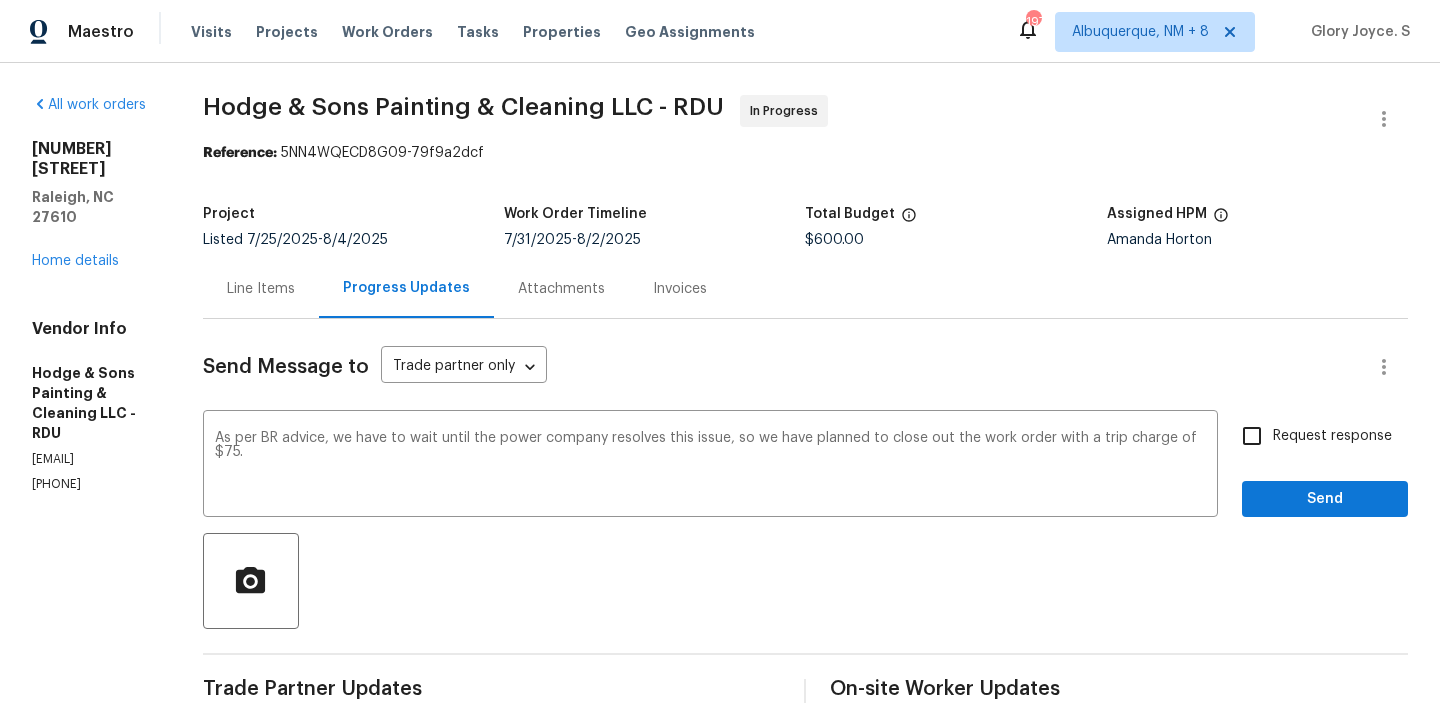 click on "have" at bounding box center [0, 0] 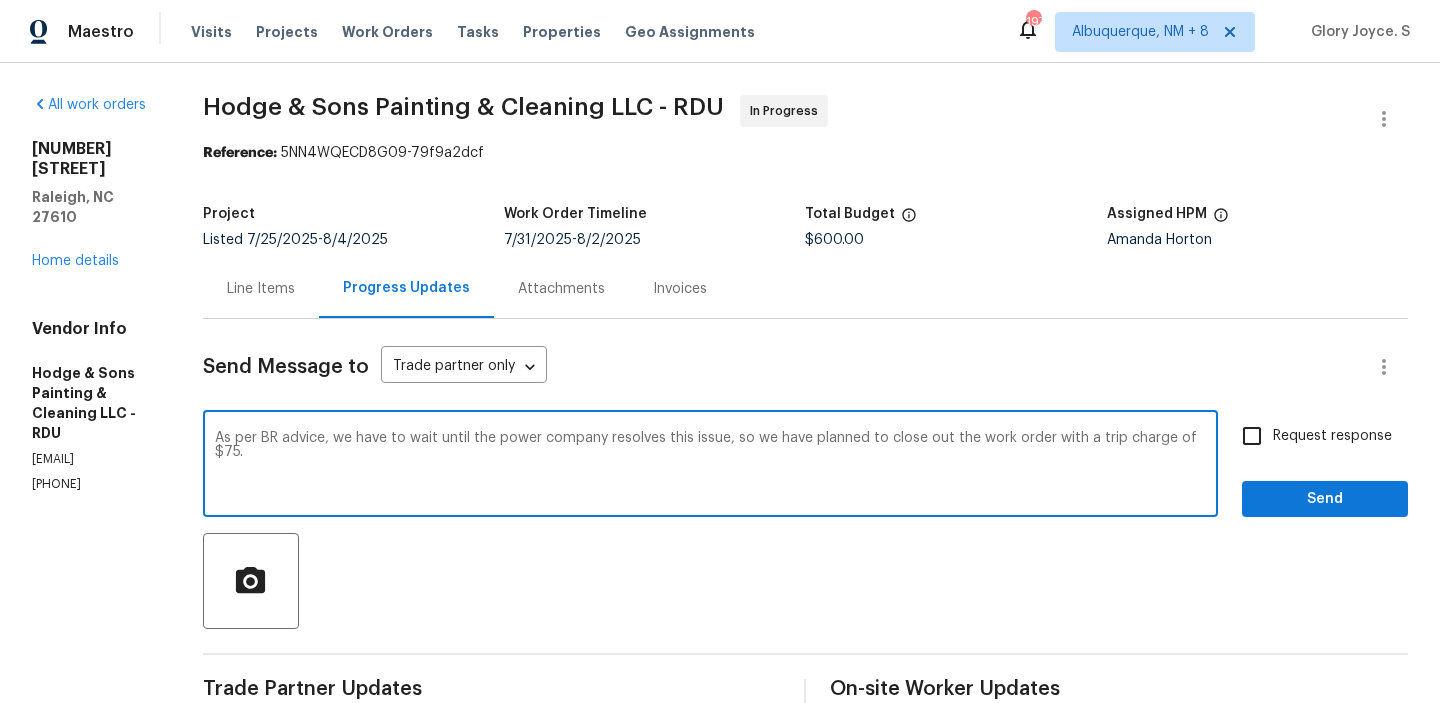 type on "As per BR advice, we have to wait until the power company resolves this issue, so we have planned to close out the work order with a trip charge of  $75." 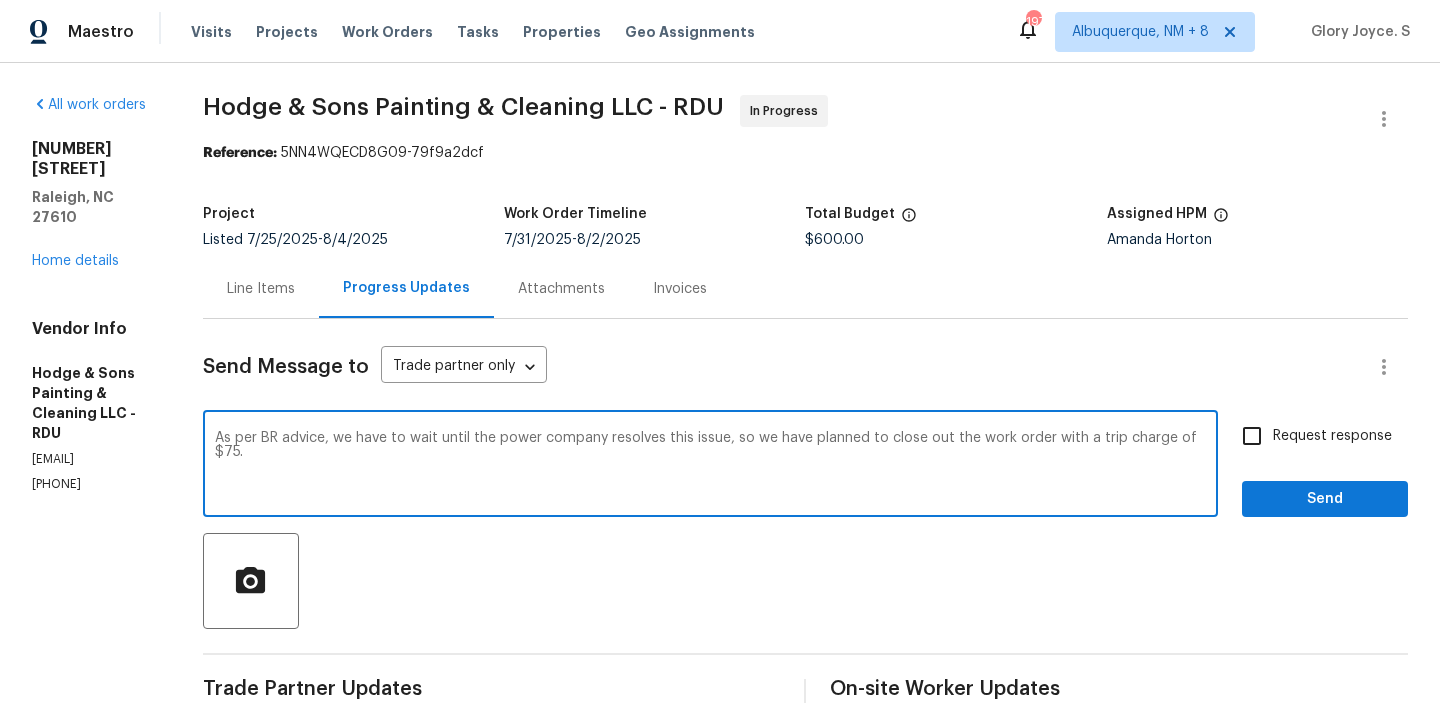 click on "As per BR advice, we have to wait until the power company resolves this issue, so we have planned to close out the work order with a trip charge of  $75." at bounding box center (710, 466) 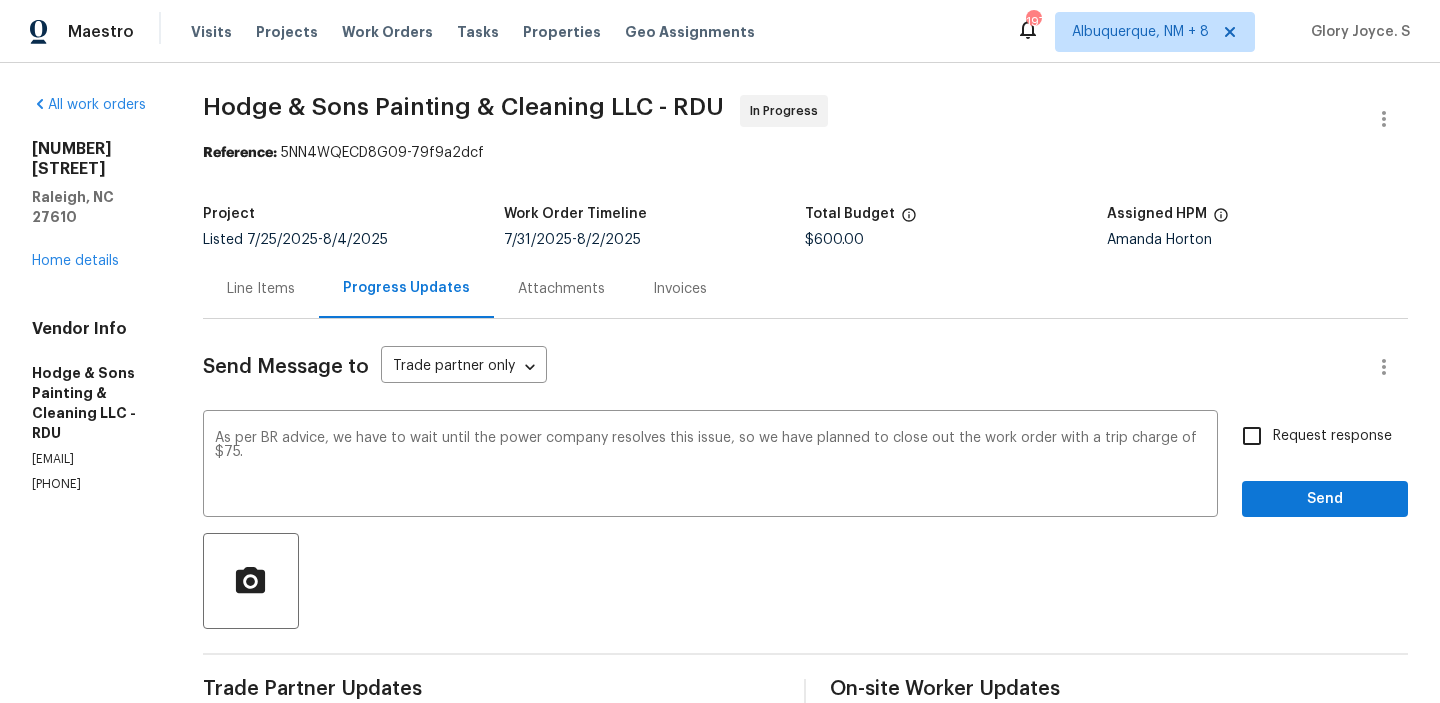 click on "Request response" at bounding box center (1332, 436) 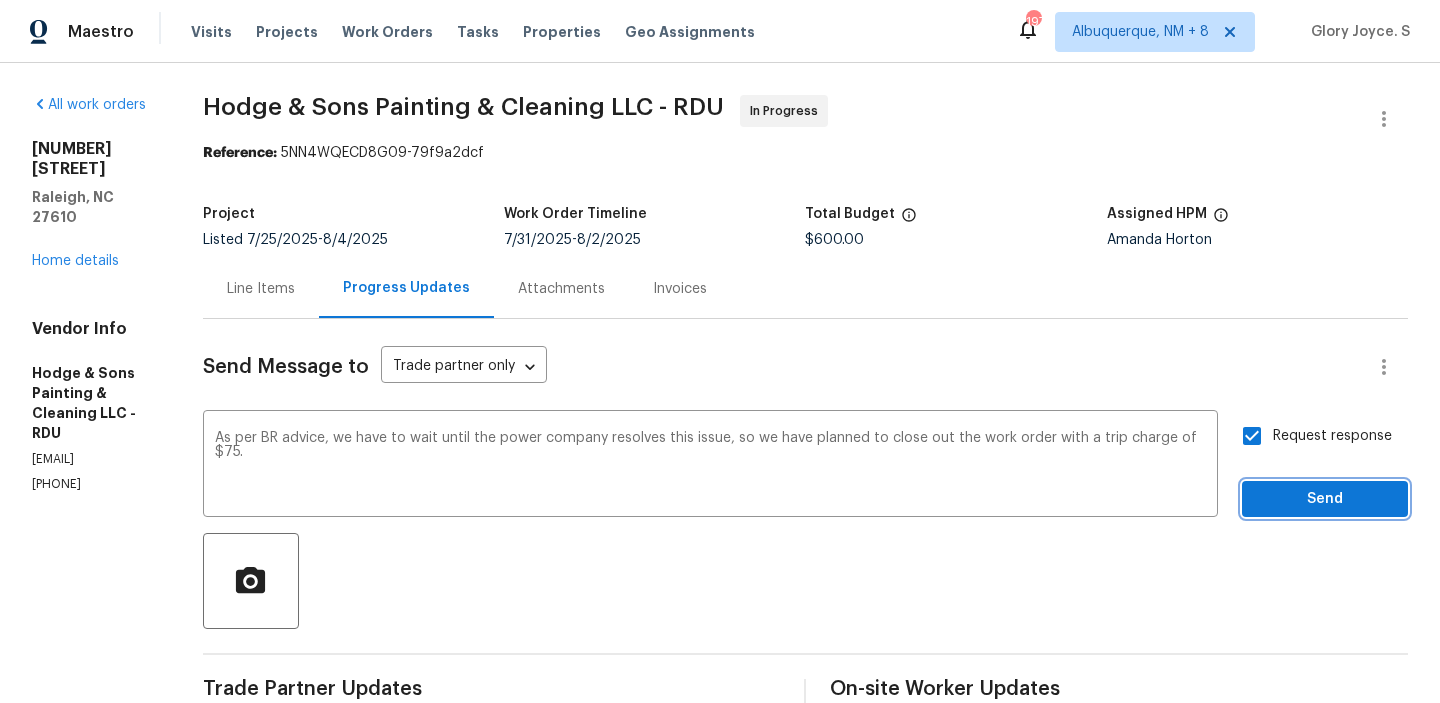 click on "Send" at bounding box center (1325, 499) 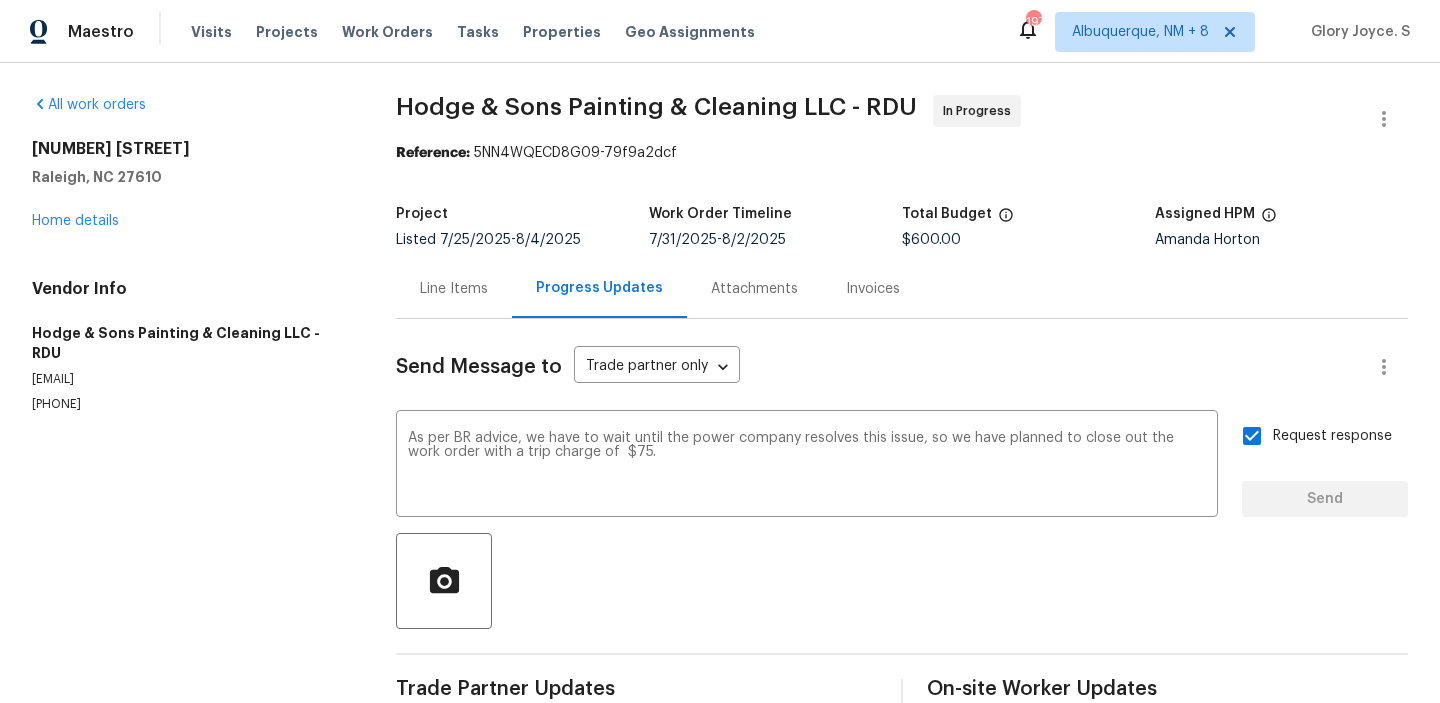 type 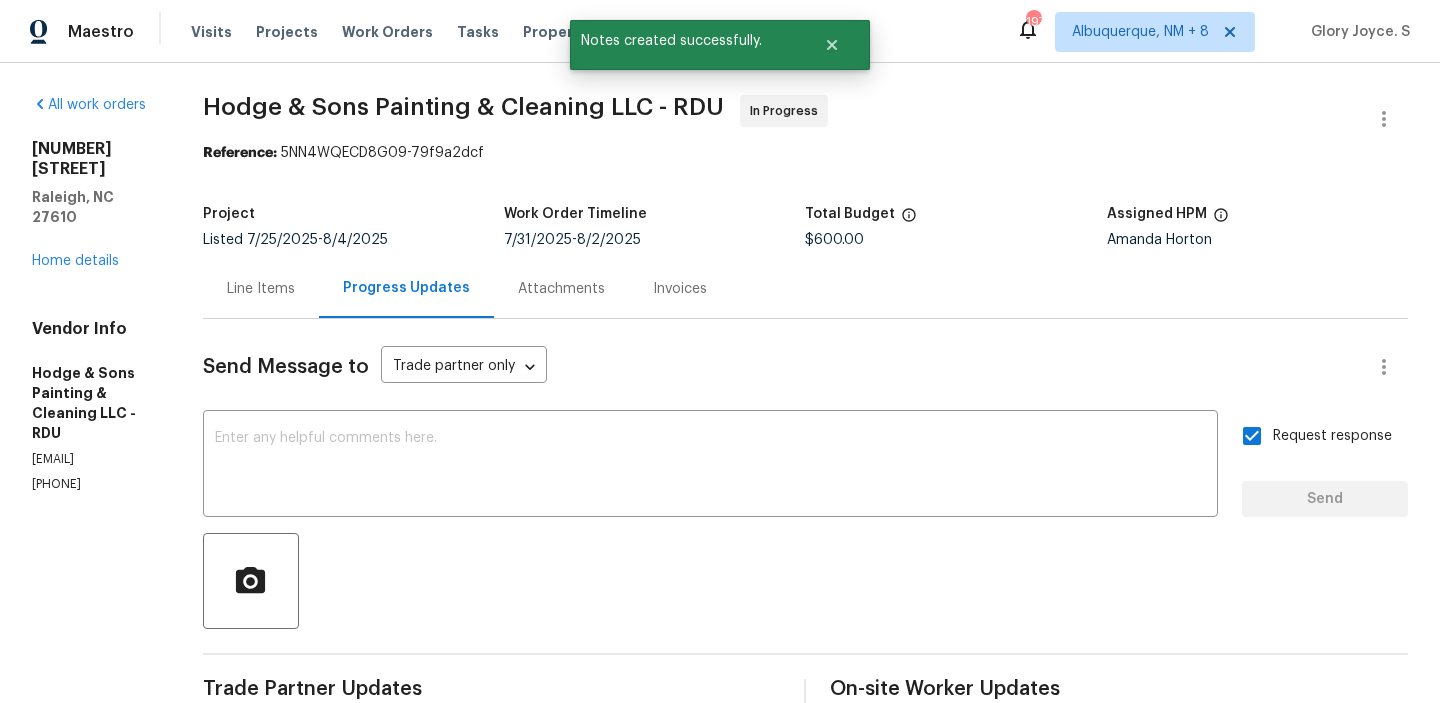 click on "Line Items" at bounding box center (261, 288) 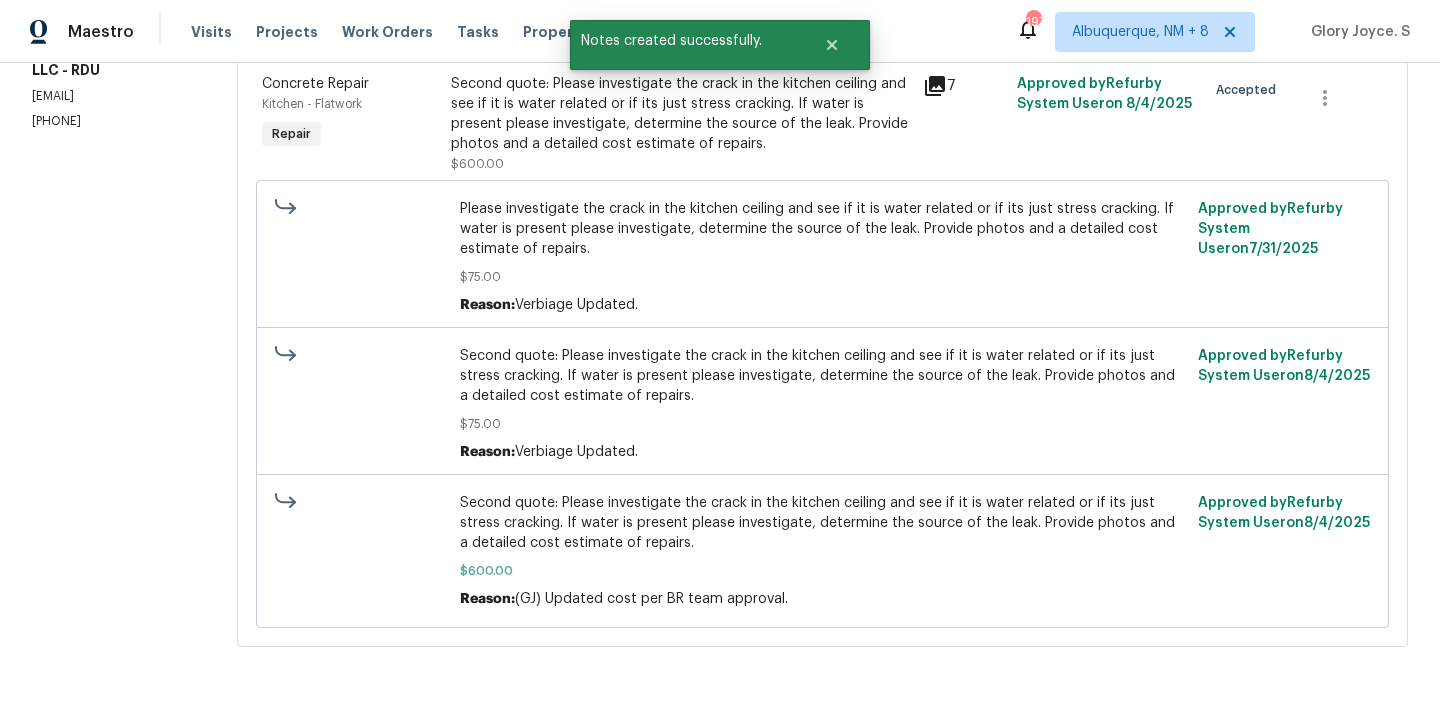 scroll, scrollTop: 0, scrollLeft: 0, axis: both 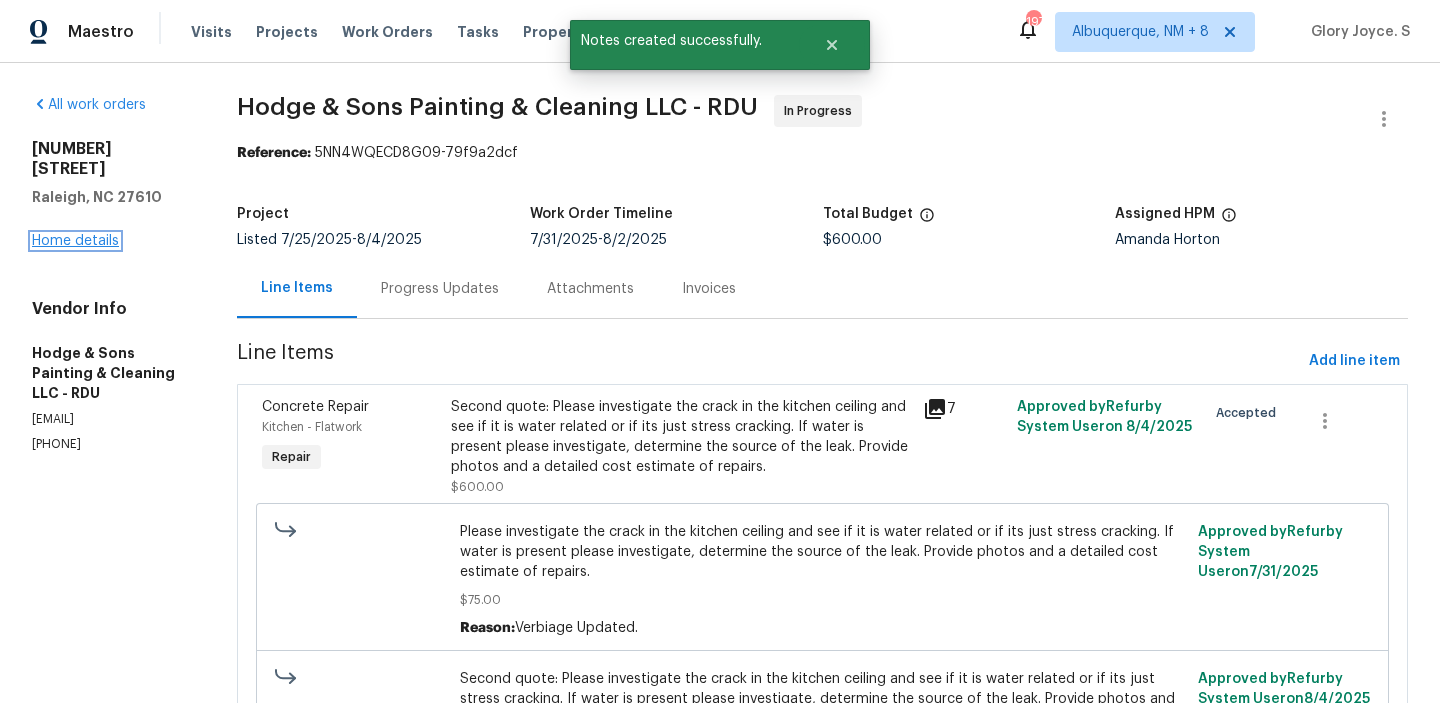 click on "Home details" at bounding box center [75, 241] 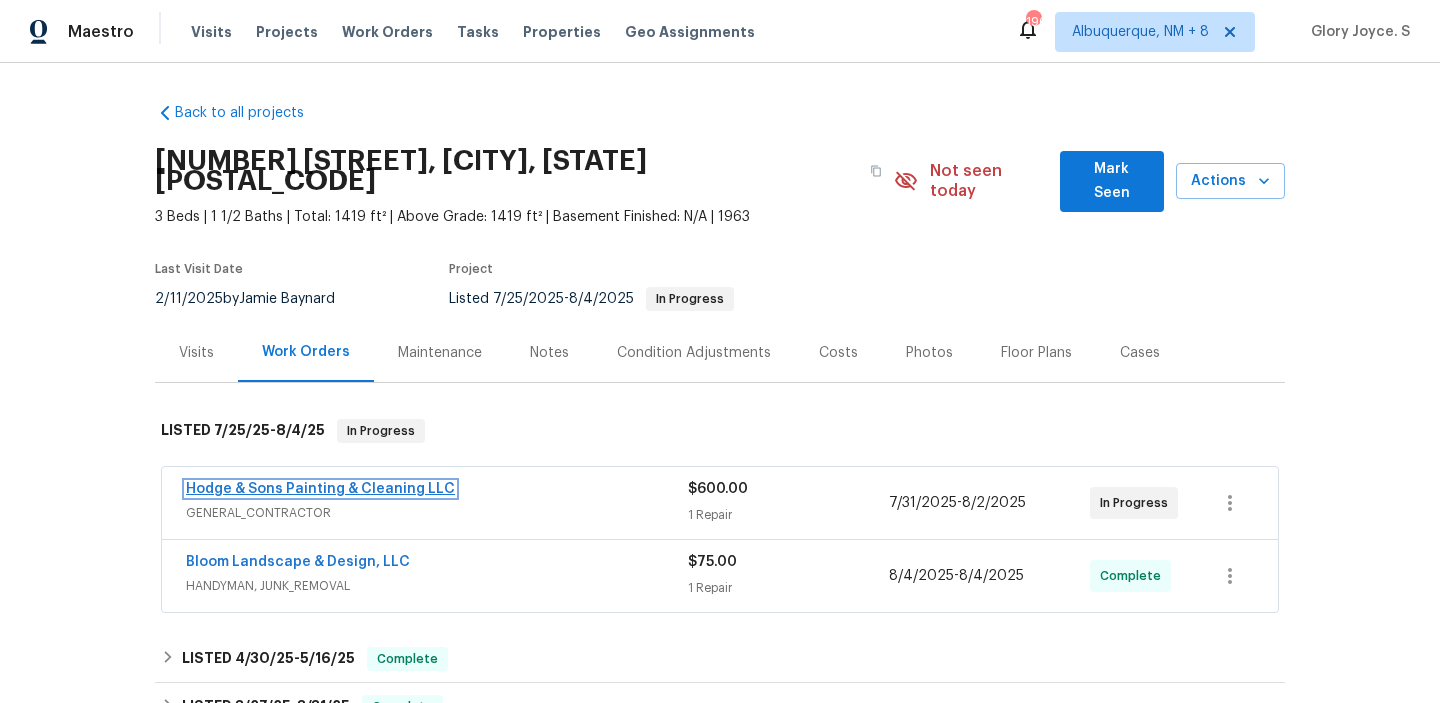 click on "Hodge & Sons Painting & Cleaning LLC" at bounding box center [320, 489] 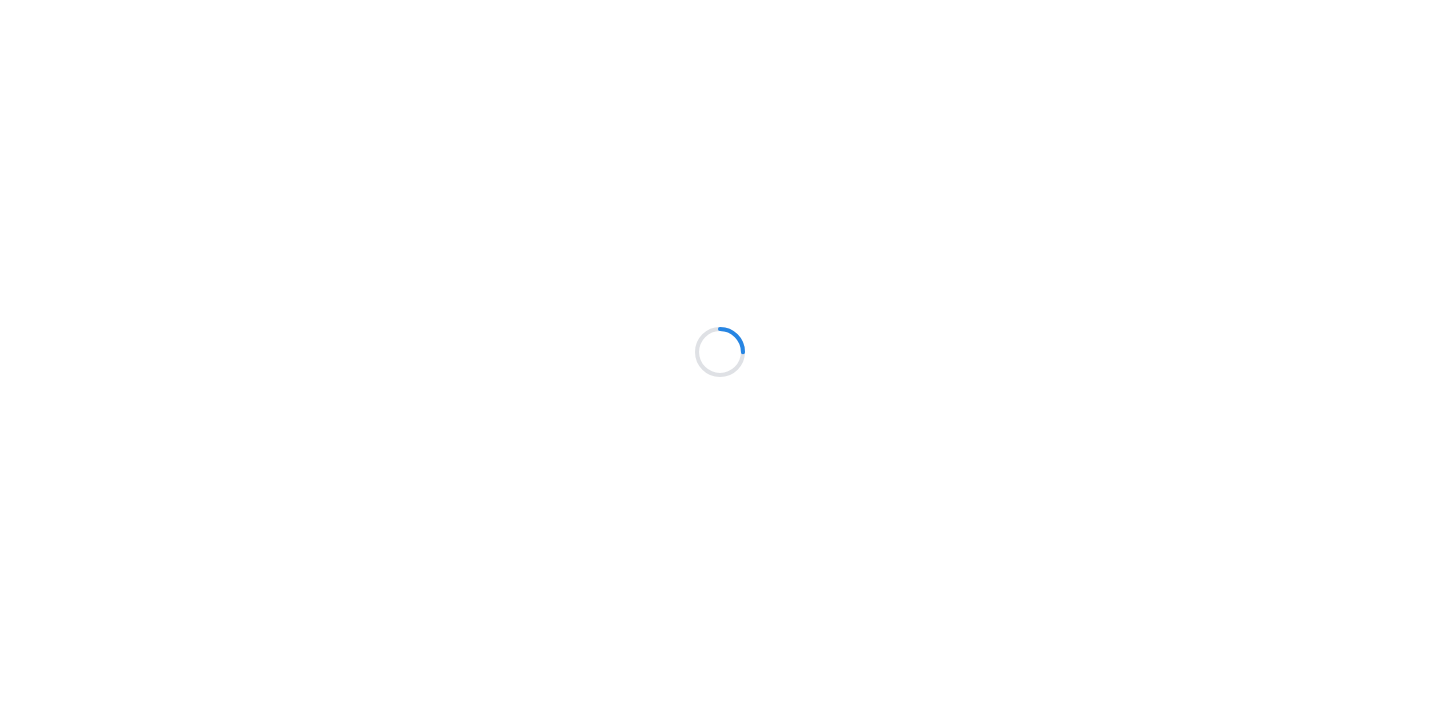 scroll, scrollTop: 0, scrollLeft: 0, axis: both 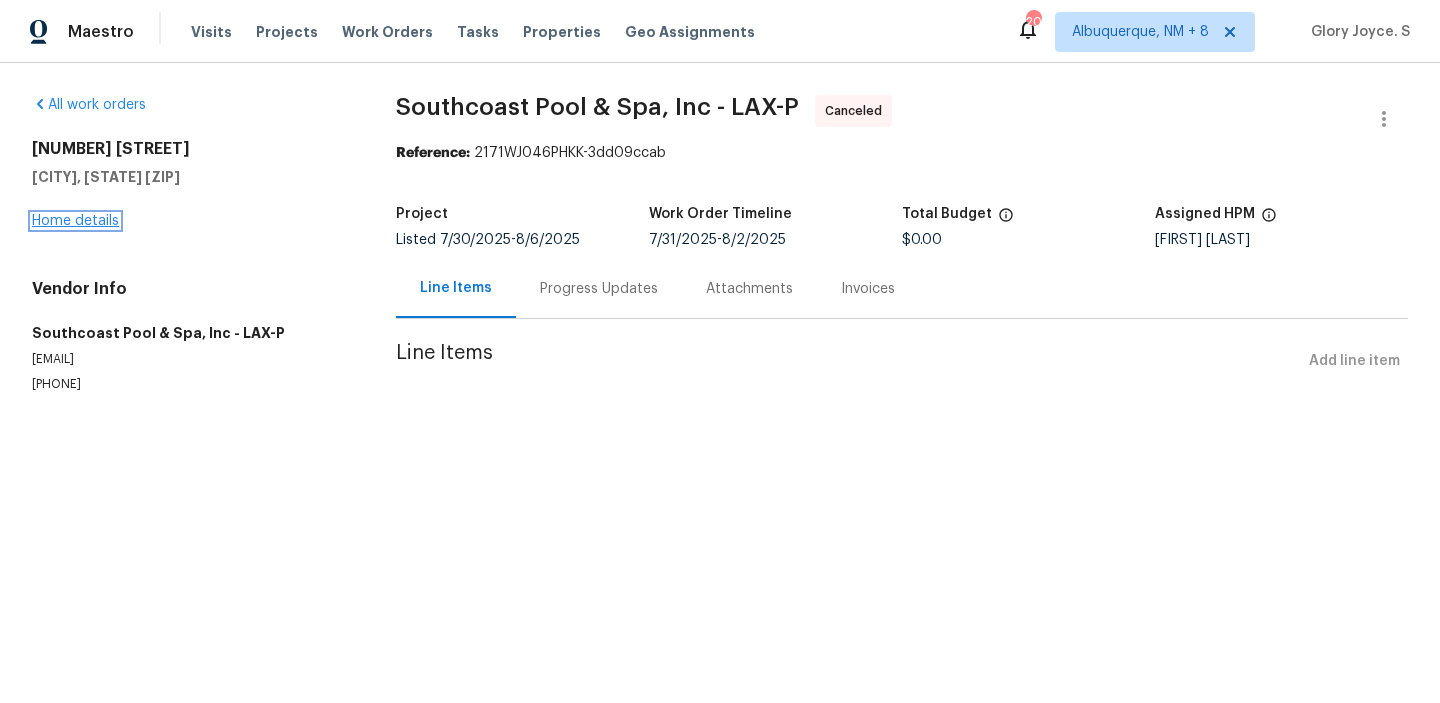 click on "Home details" at bounding box center [75, 221] 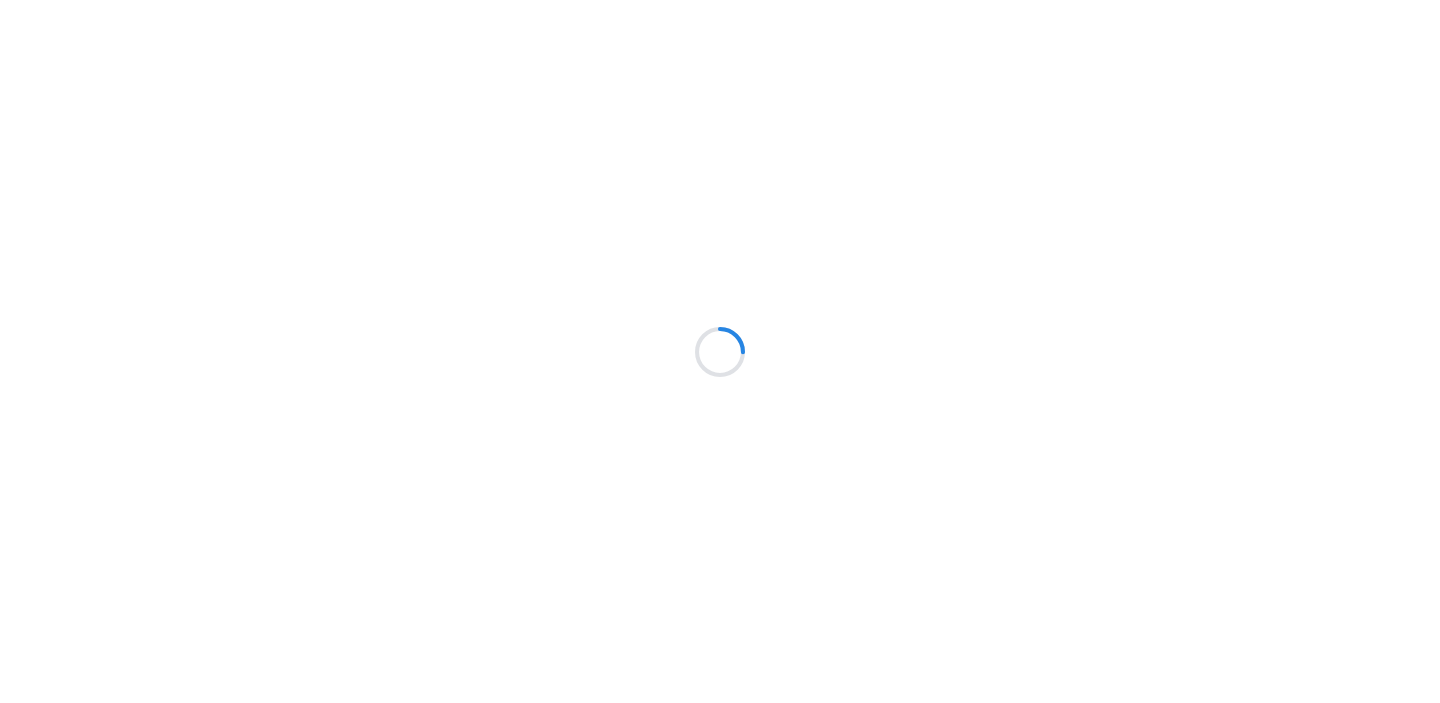 scroll, scrollTop: 0, scrollLeft: 0, axis: both 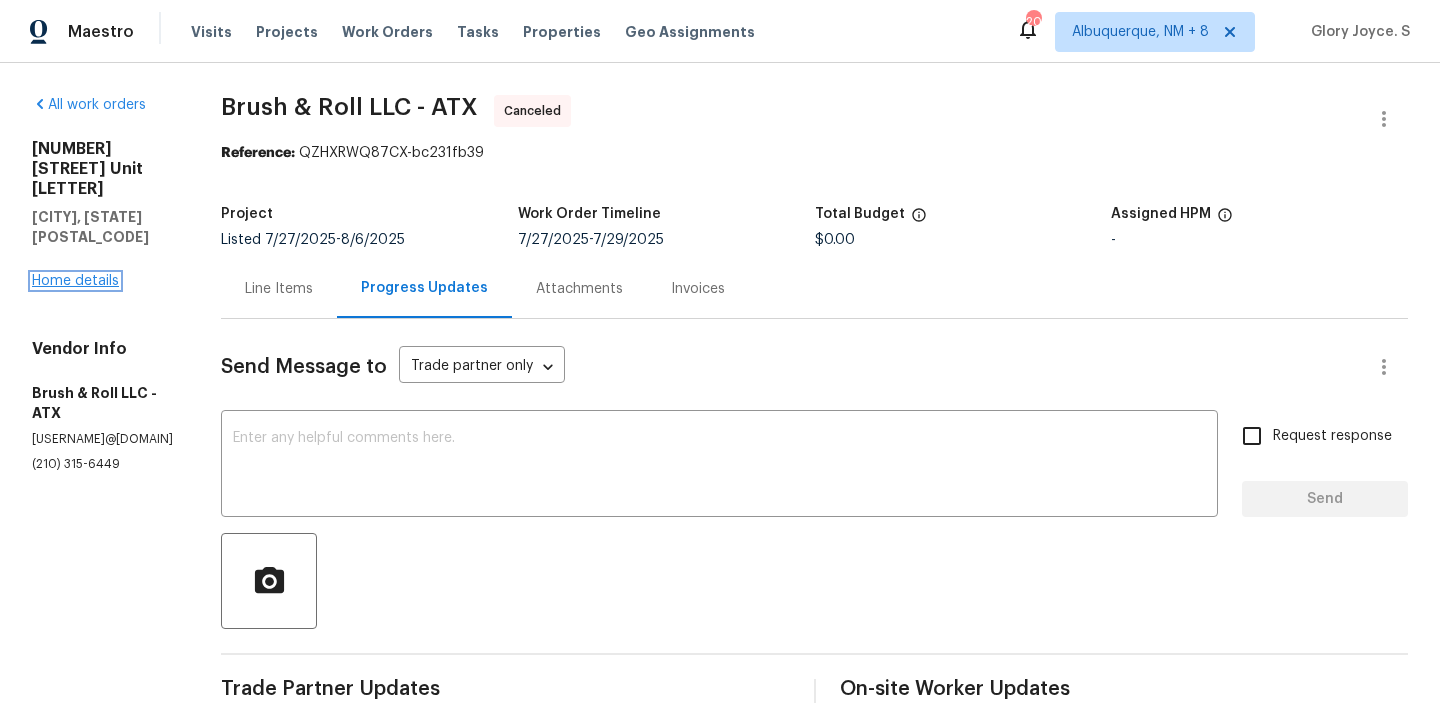 click on "Home details" at bounding box center (75, 281) 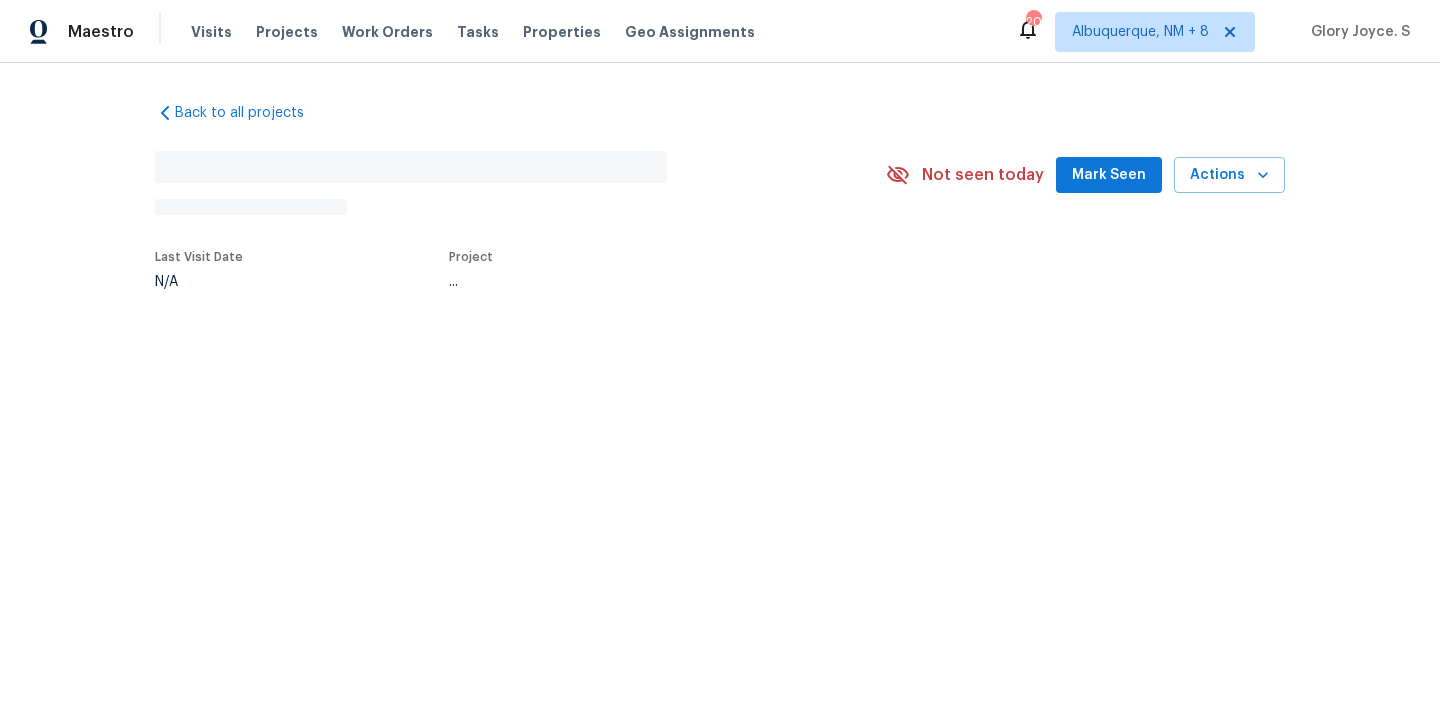 click on "Back to all projects No address found N/A Not seen today Mark Seen Actions Last Visit Date N/A Project ..." at bounding box center (720, 242) 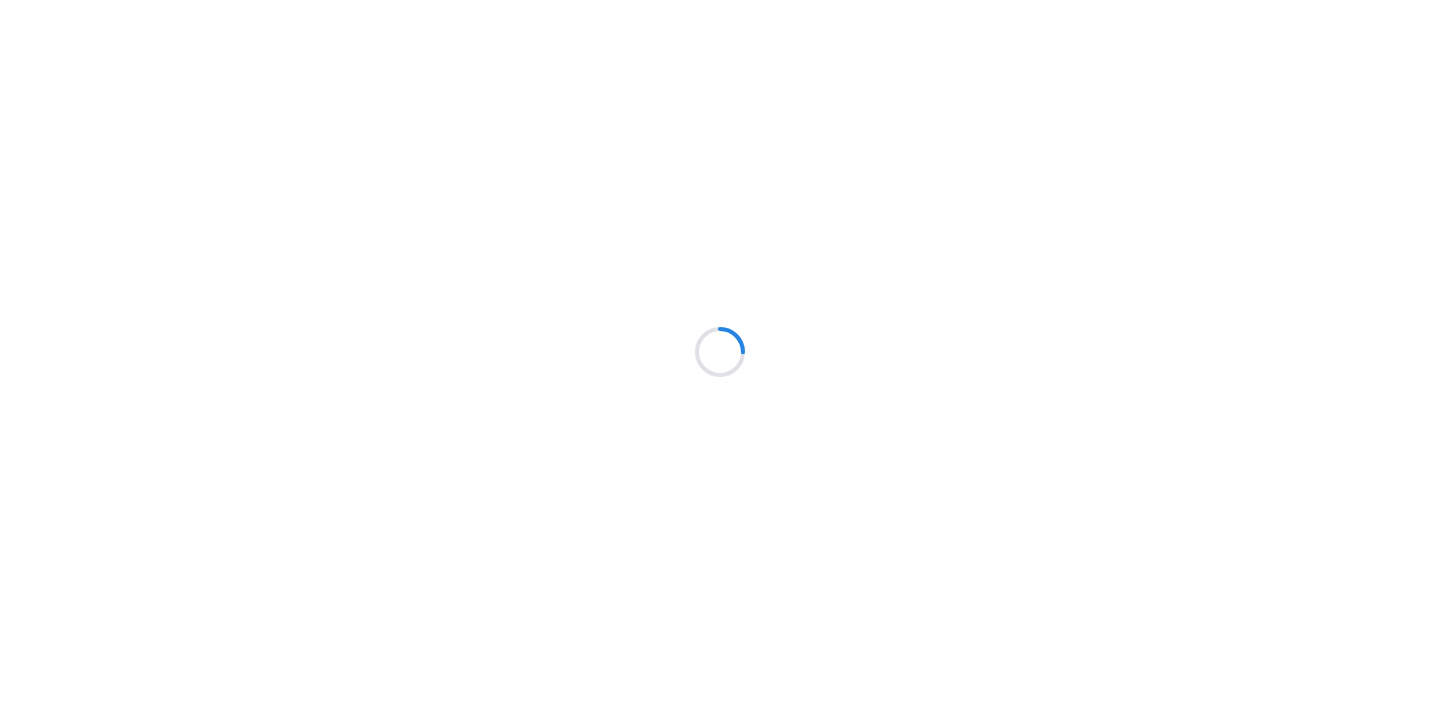 scroll, scrollTop: 0, scrollLeft: 0, axis: both 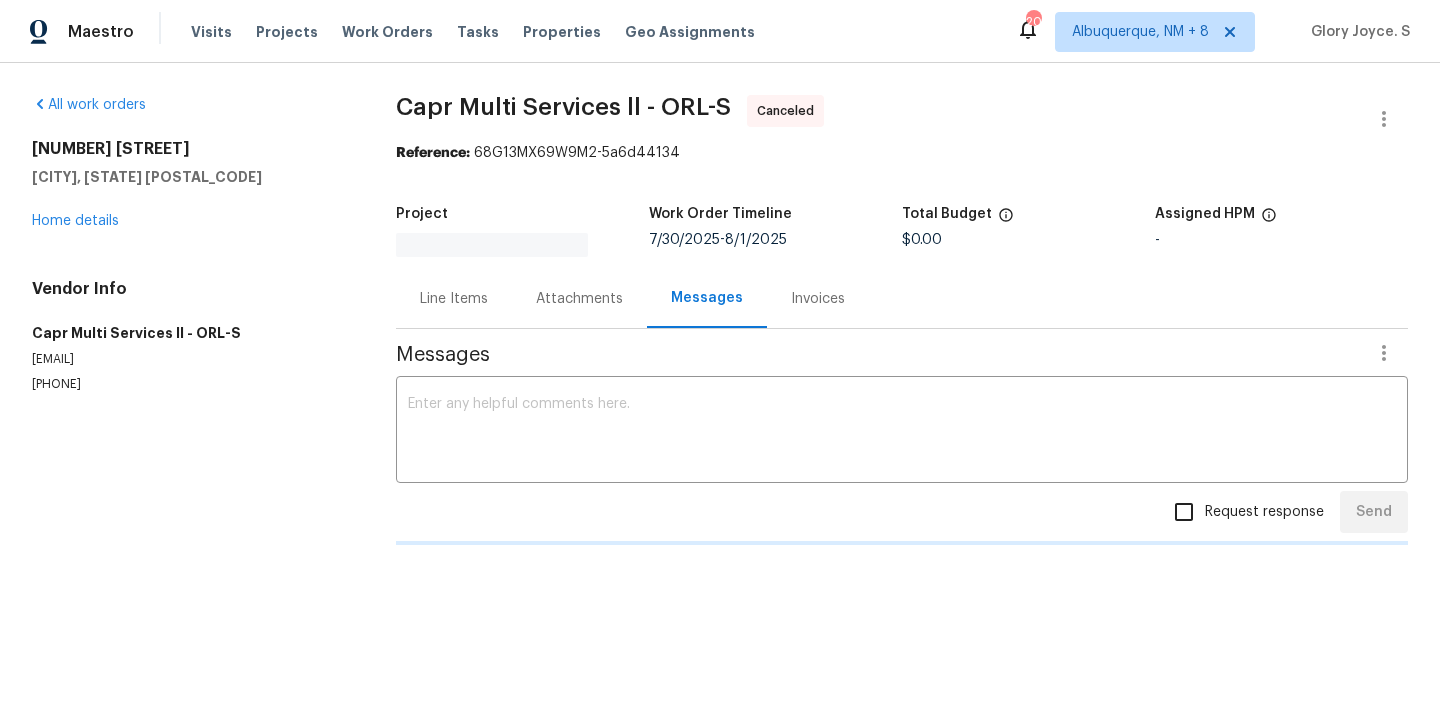 click on "[NUMBER] [STREET] [CITY], [STATE] [POSTAL_CODE] Home details" at bounding box center [190, 185] 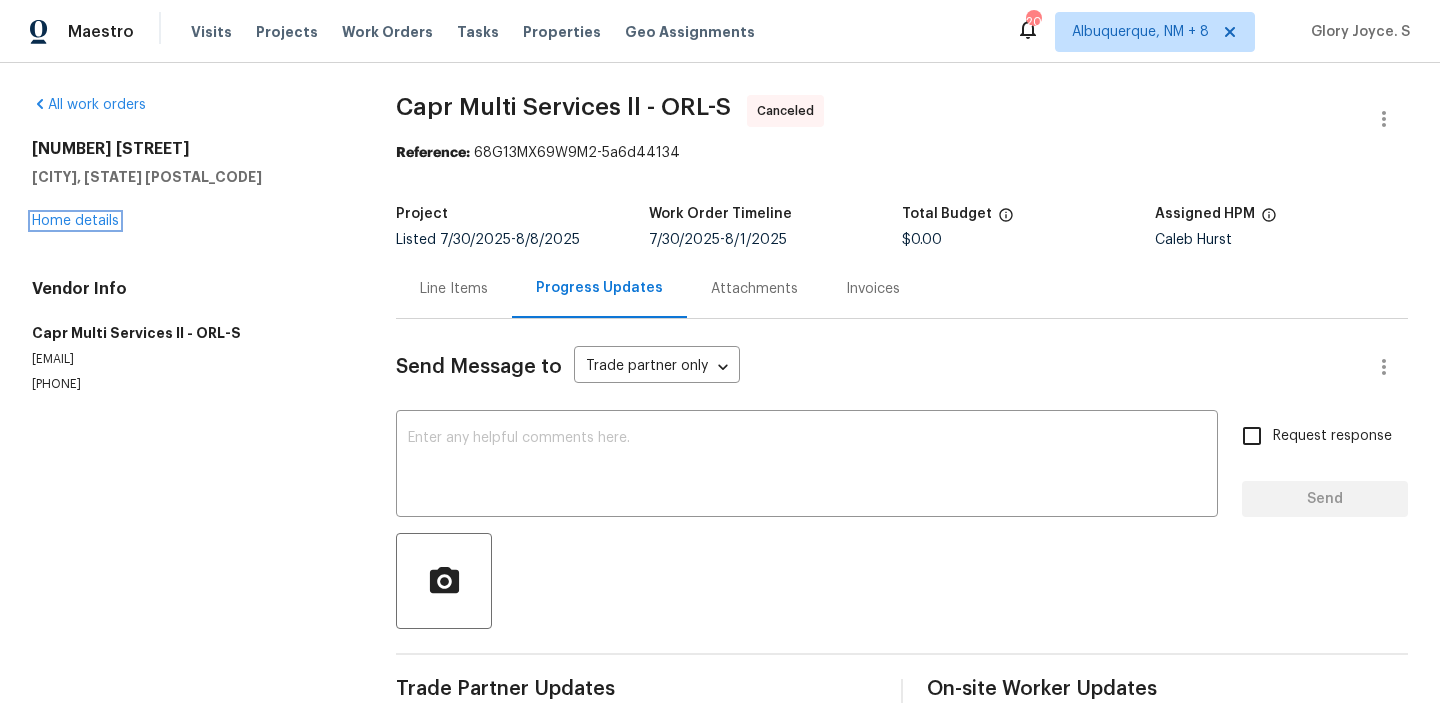 click on "Home details" at bounding box center [75, 221] 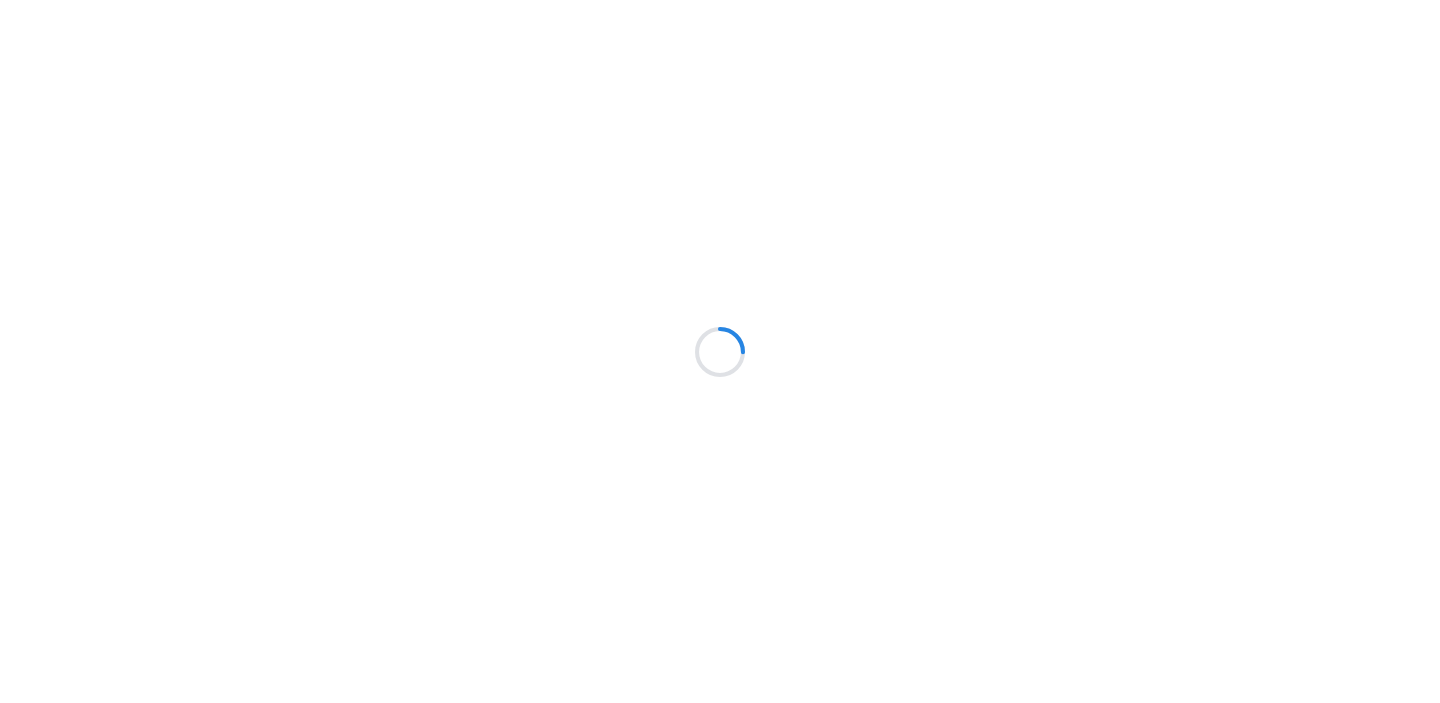 scroll, scrollTop: 0, scrollLeft: 0, axis: both 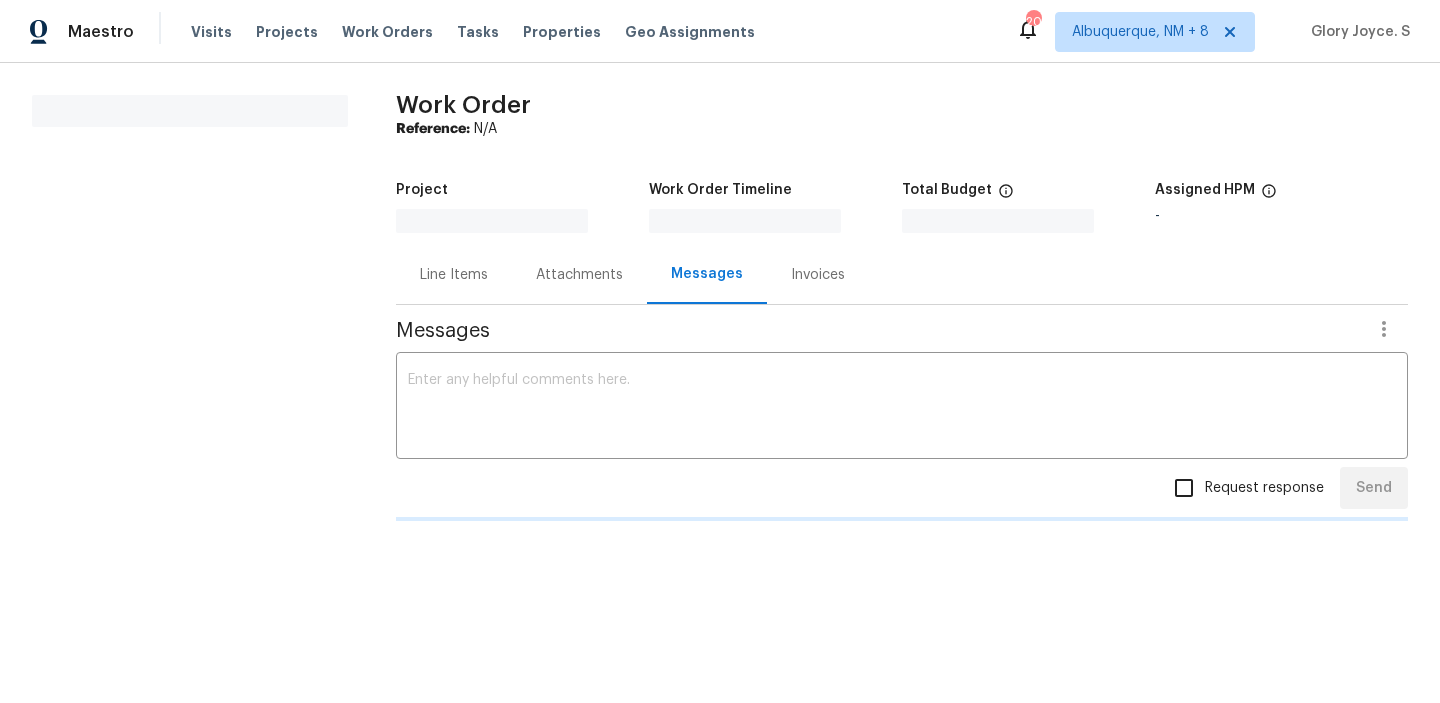 click on "All work orders" at bounding box center (190, 322) 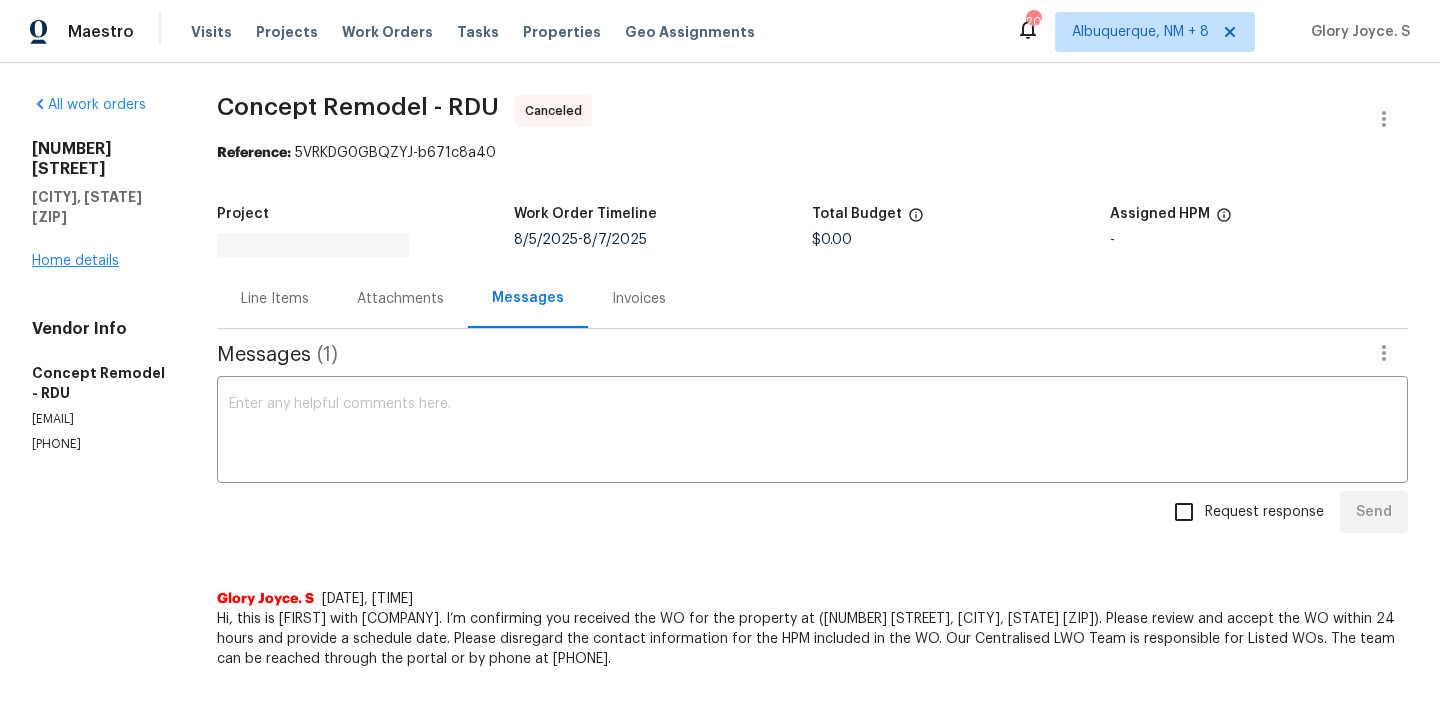 click on "[NUMBER] [STREET] [CITY], [STATE] [ZIP] Home details" at bounding box center (100, 205) 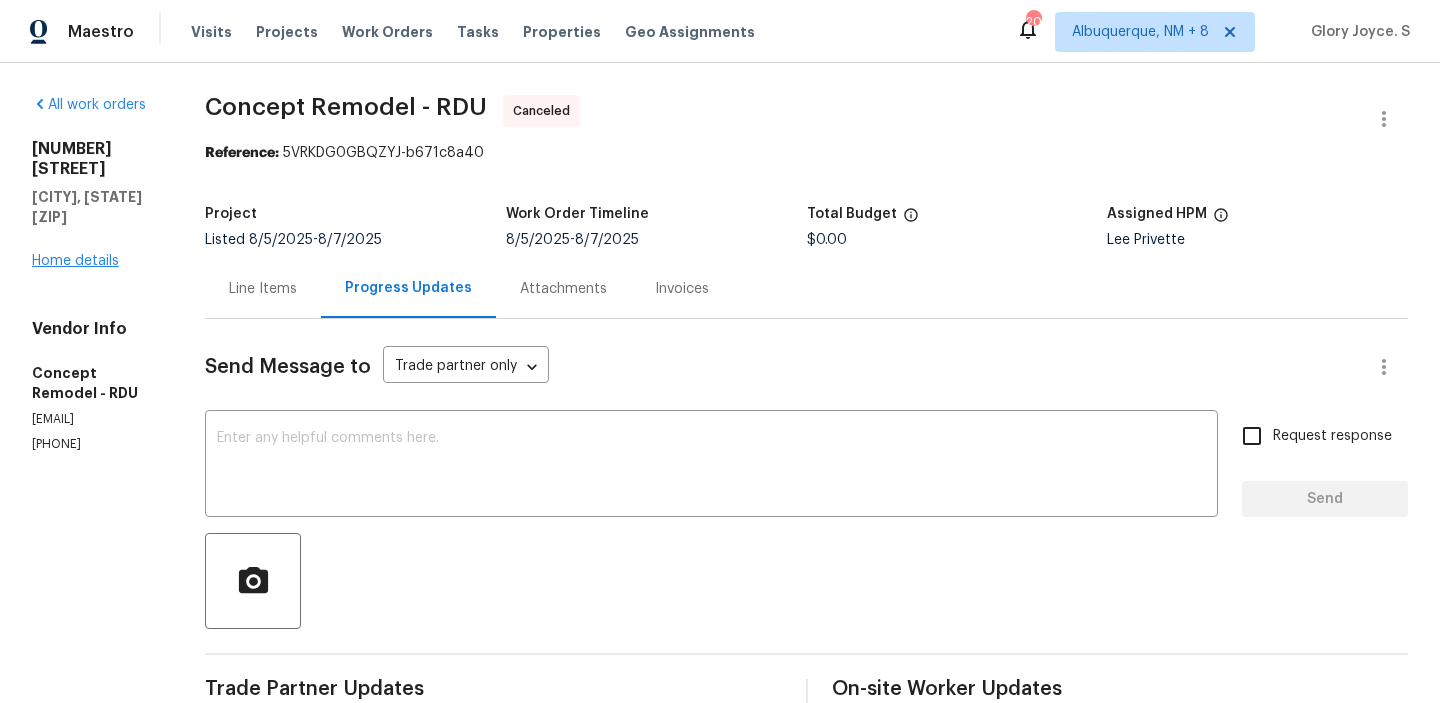 click on "[NUMBER] [STREET] [CITY], [STATE] [ZIP] Home details" at bounding box center [94, 205] 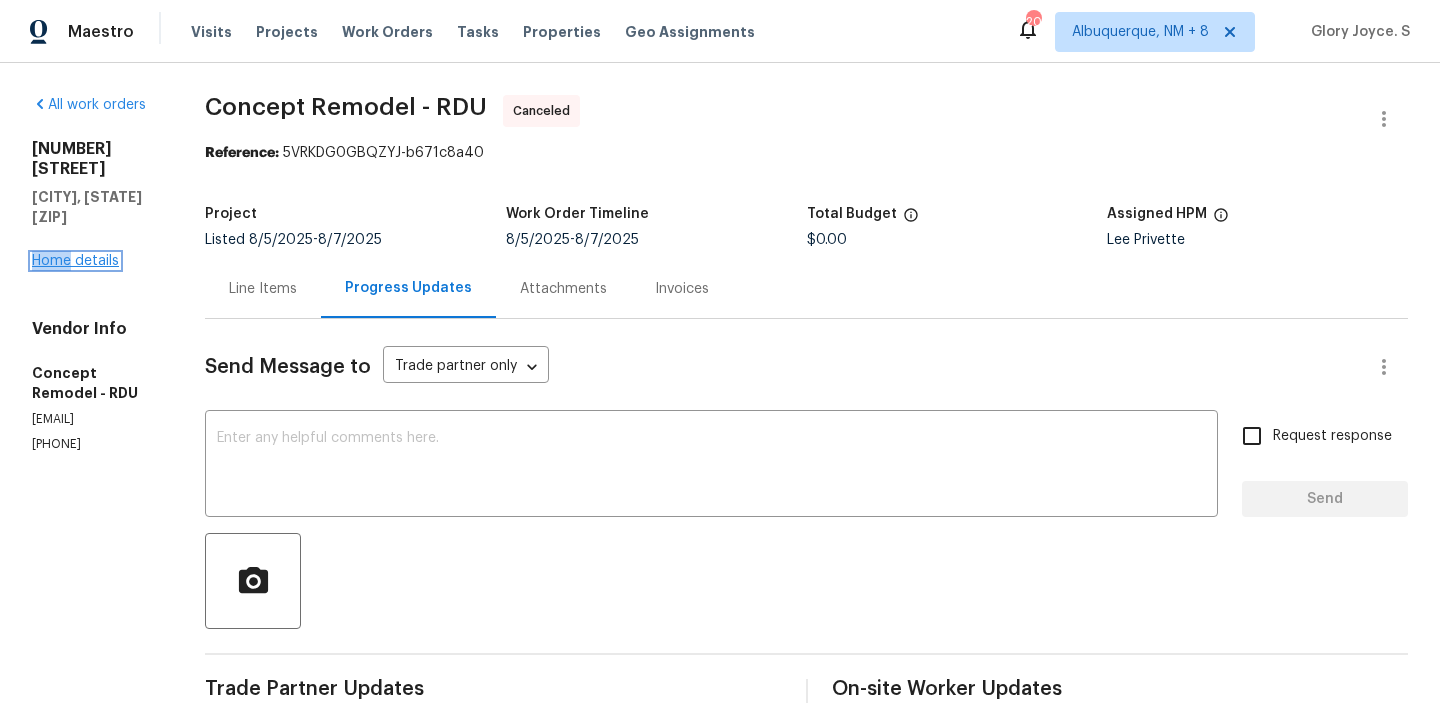 click on "Home details" at bounding box center [75, 261] 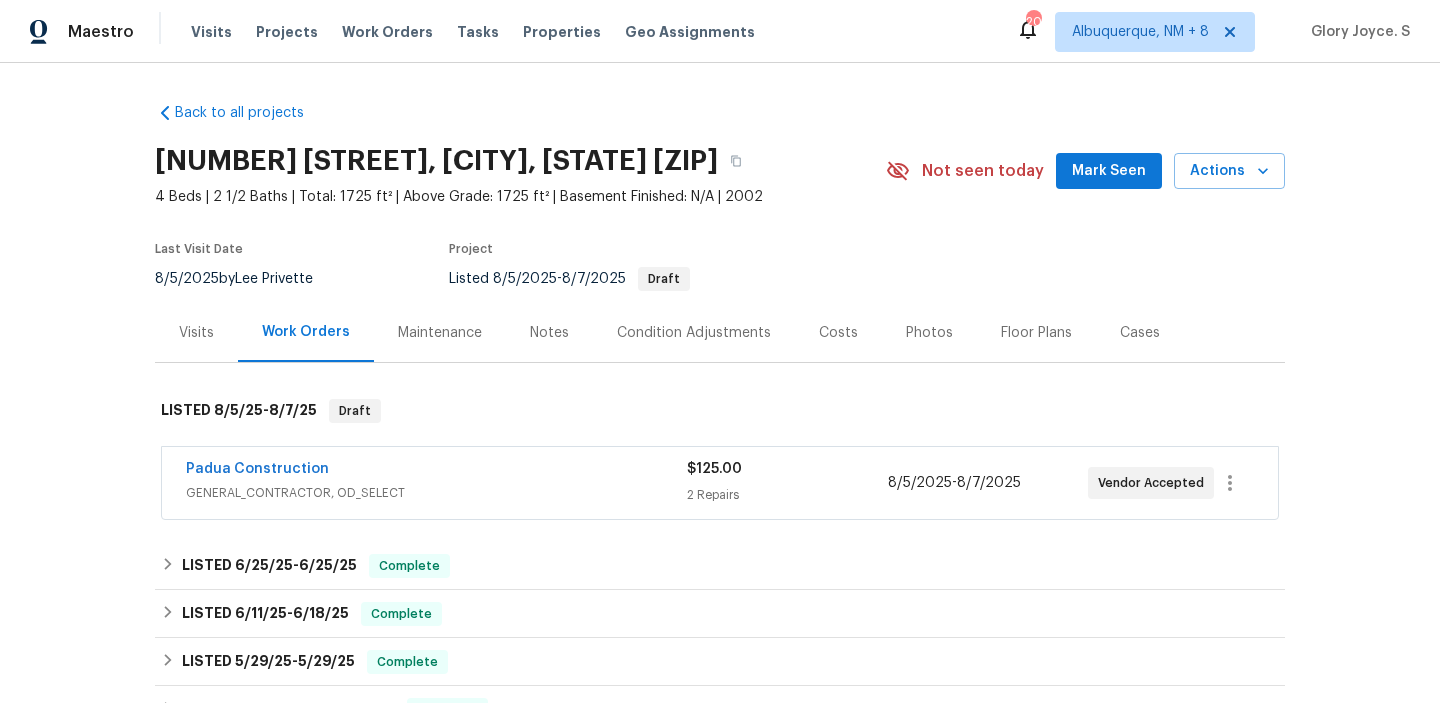 scroll, scrollTop: 22, scrollLeft: 0, axis: vertical 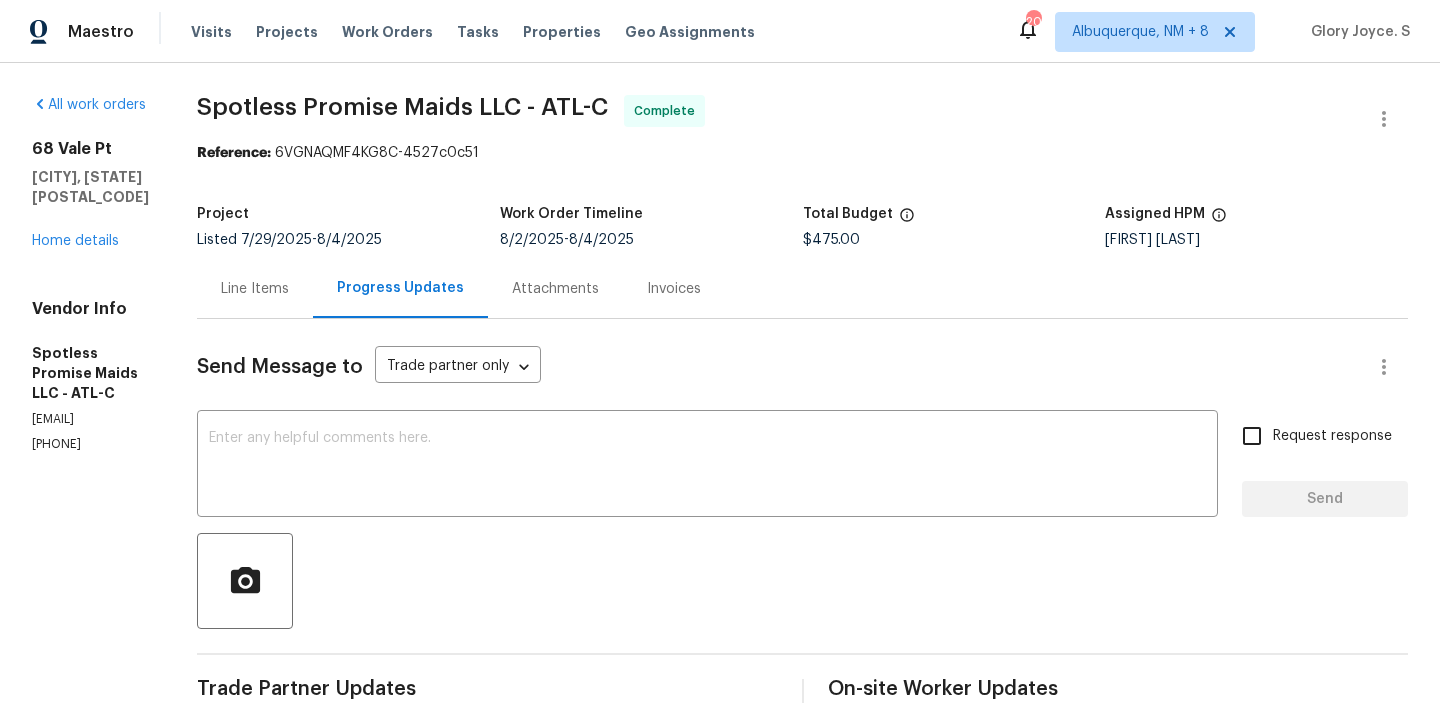 click on "[NUMBER] [STREET] [CITY], [STATE] [POSTAL_CODE] Home details" at bounding box center (90, 195) 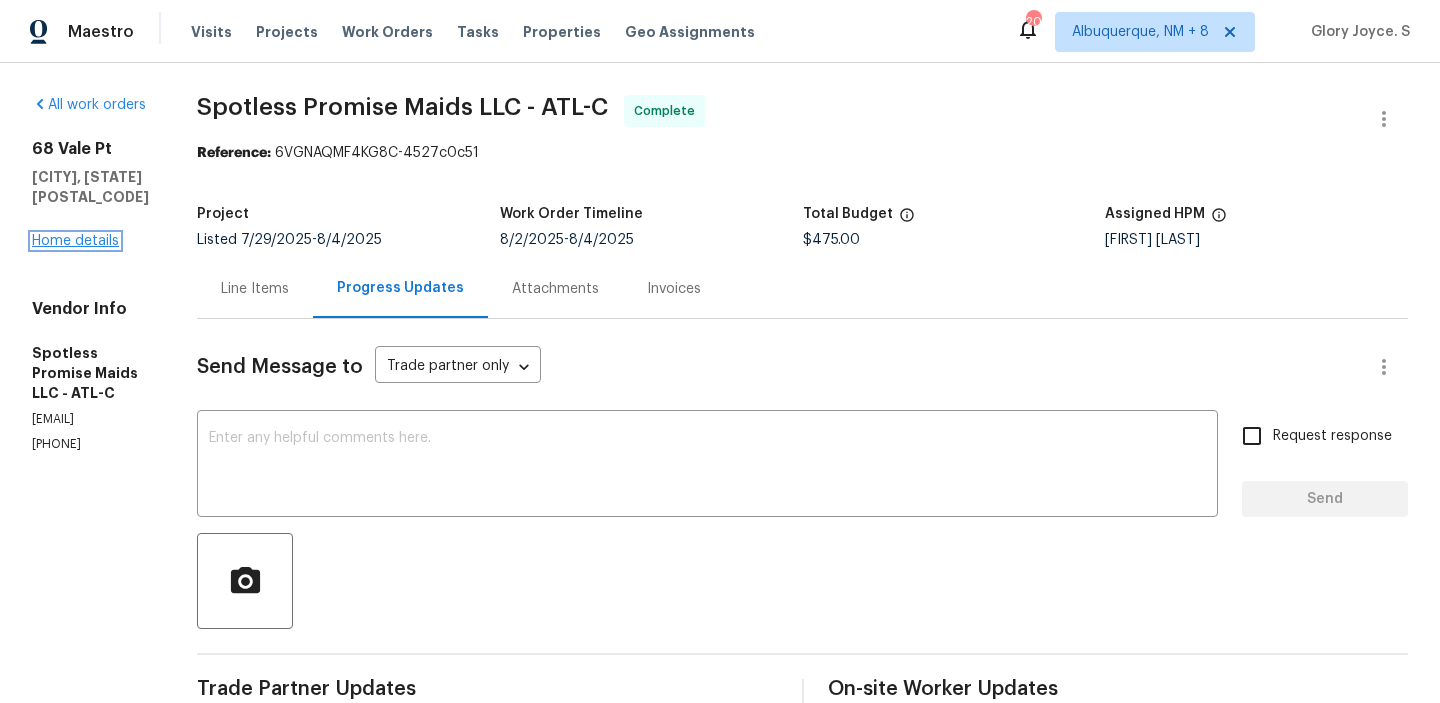 click on "Home details" at bounding box center [75, 241] 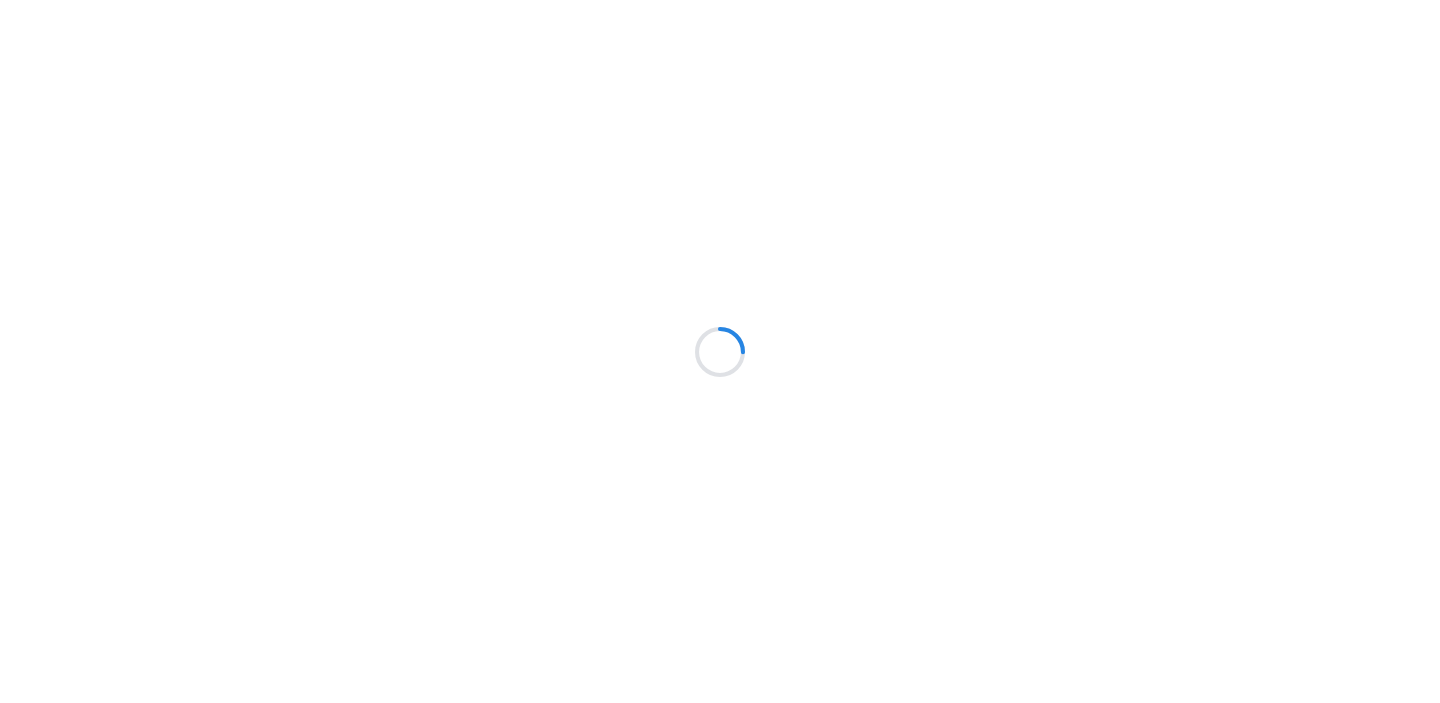 scroll, scrollTop: 0, scrollLeft: 0, axis: both 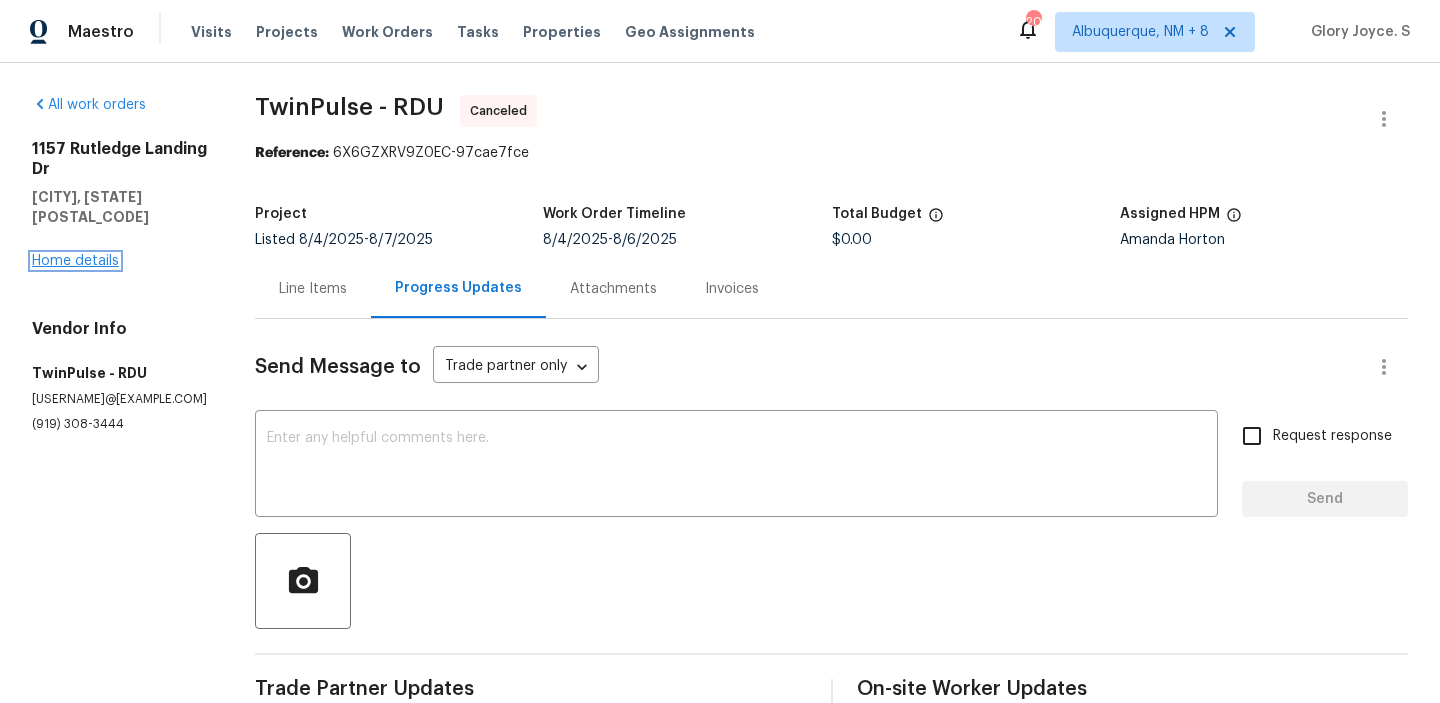 click on "Home details" at bounding box center (75, 261) 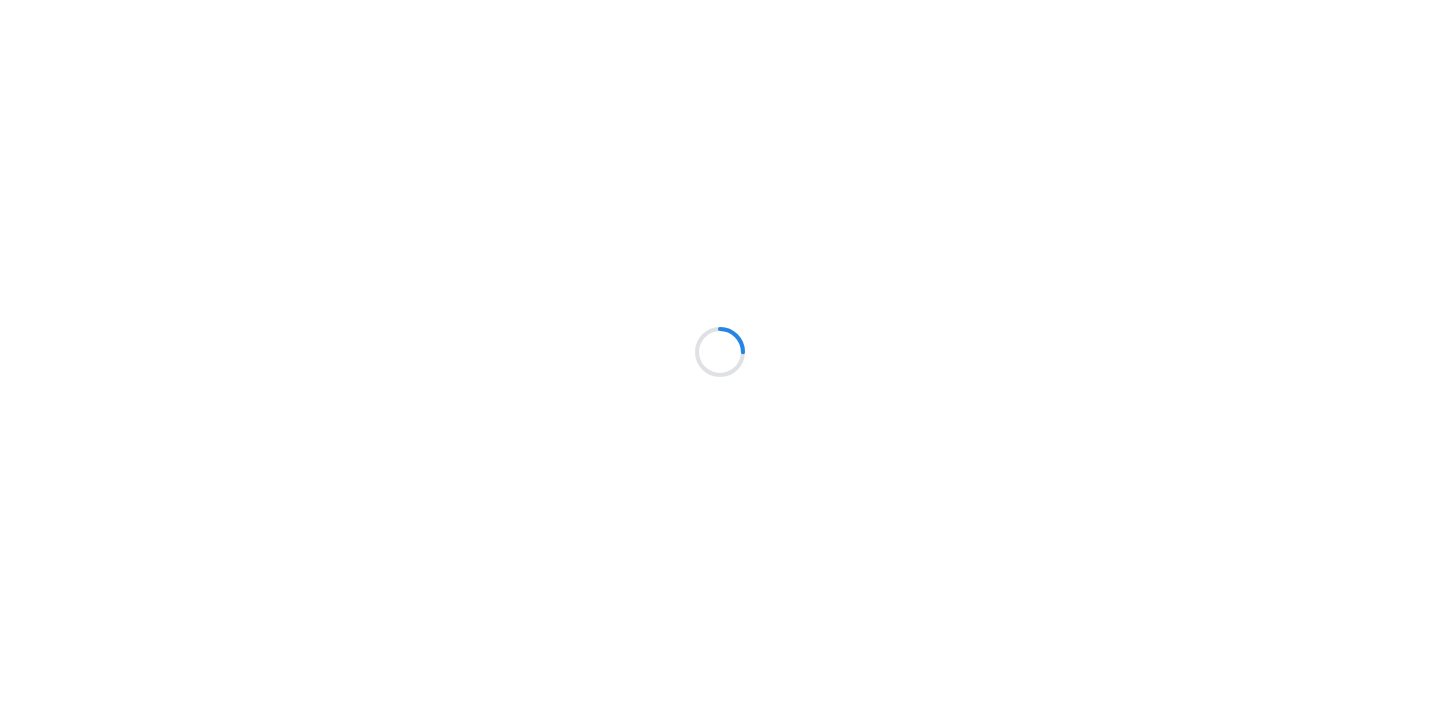 scroll, scrollTop: 0, scrollLeft: 0, axis: both 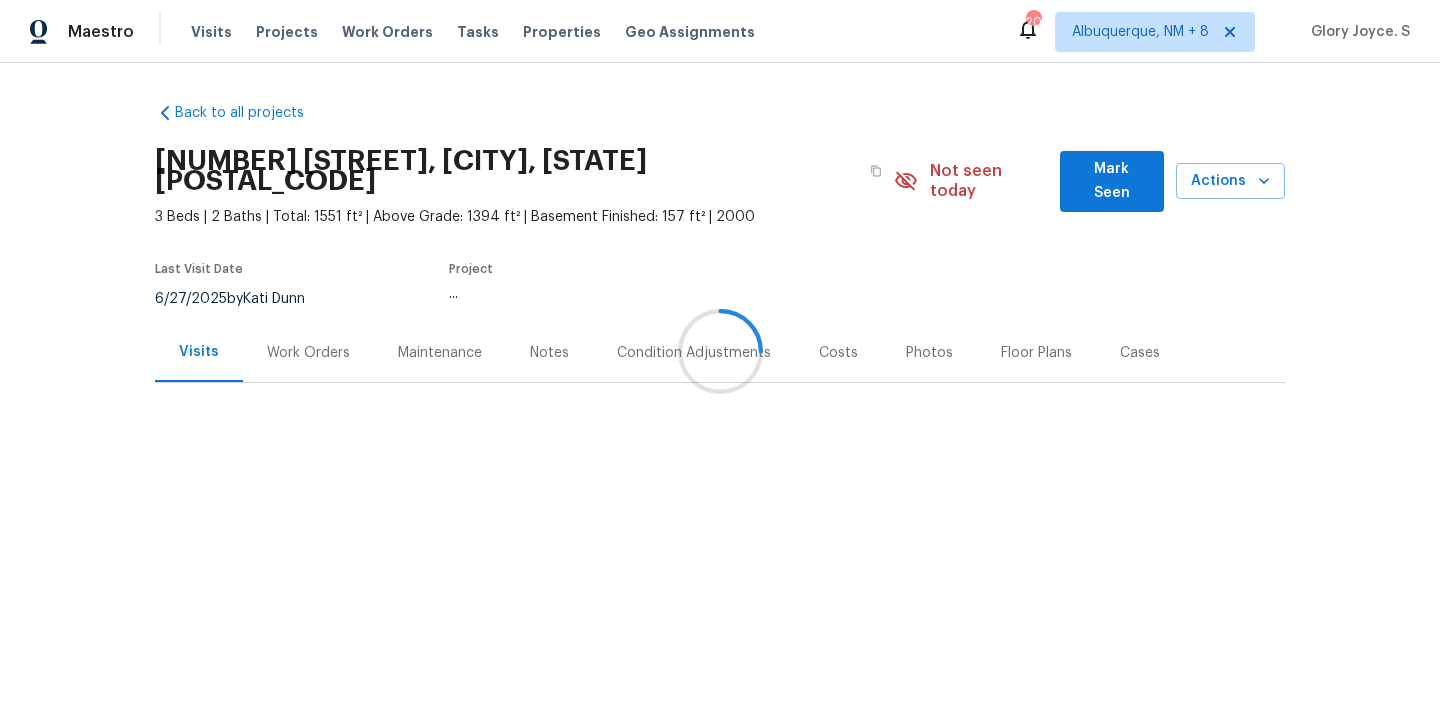 click at bounding box center [720, 351] 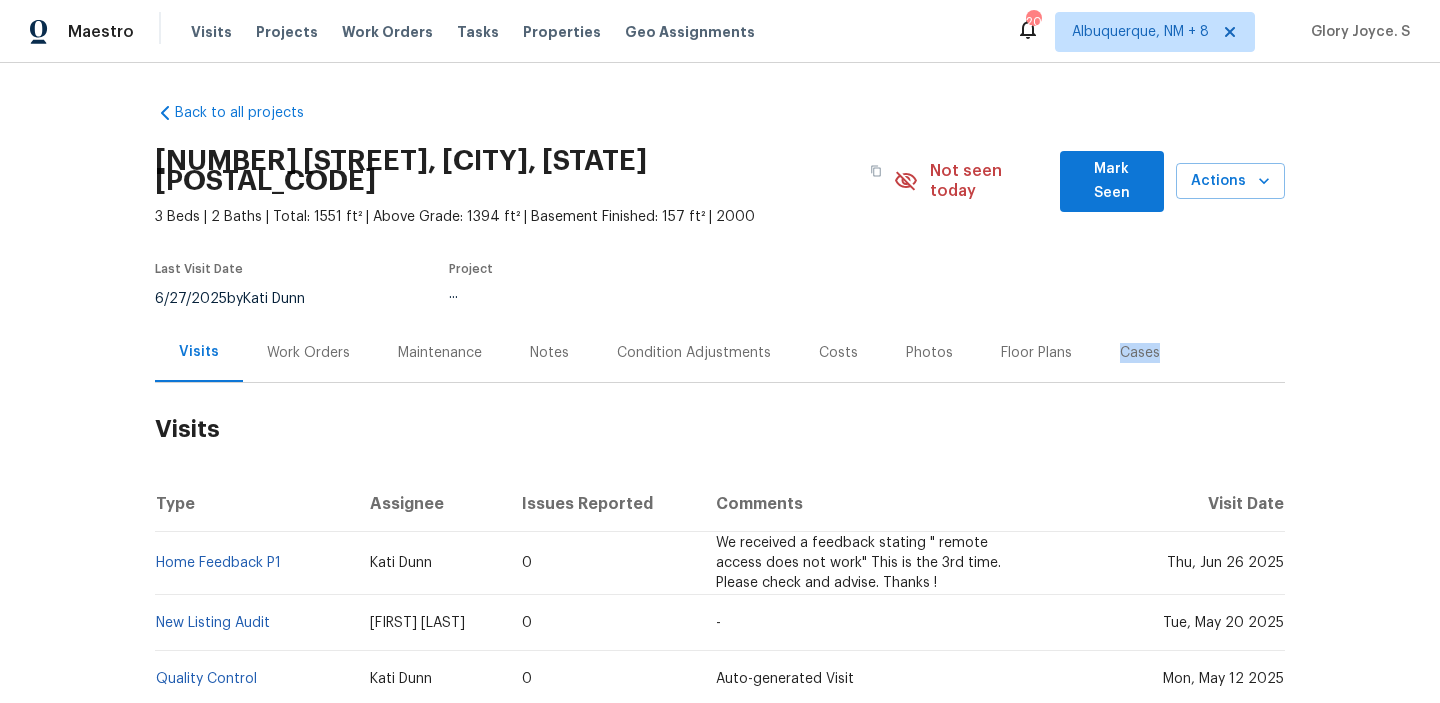 click on "Work Orders" at bounding box center (308, 353) 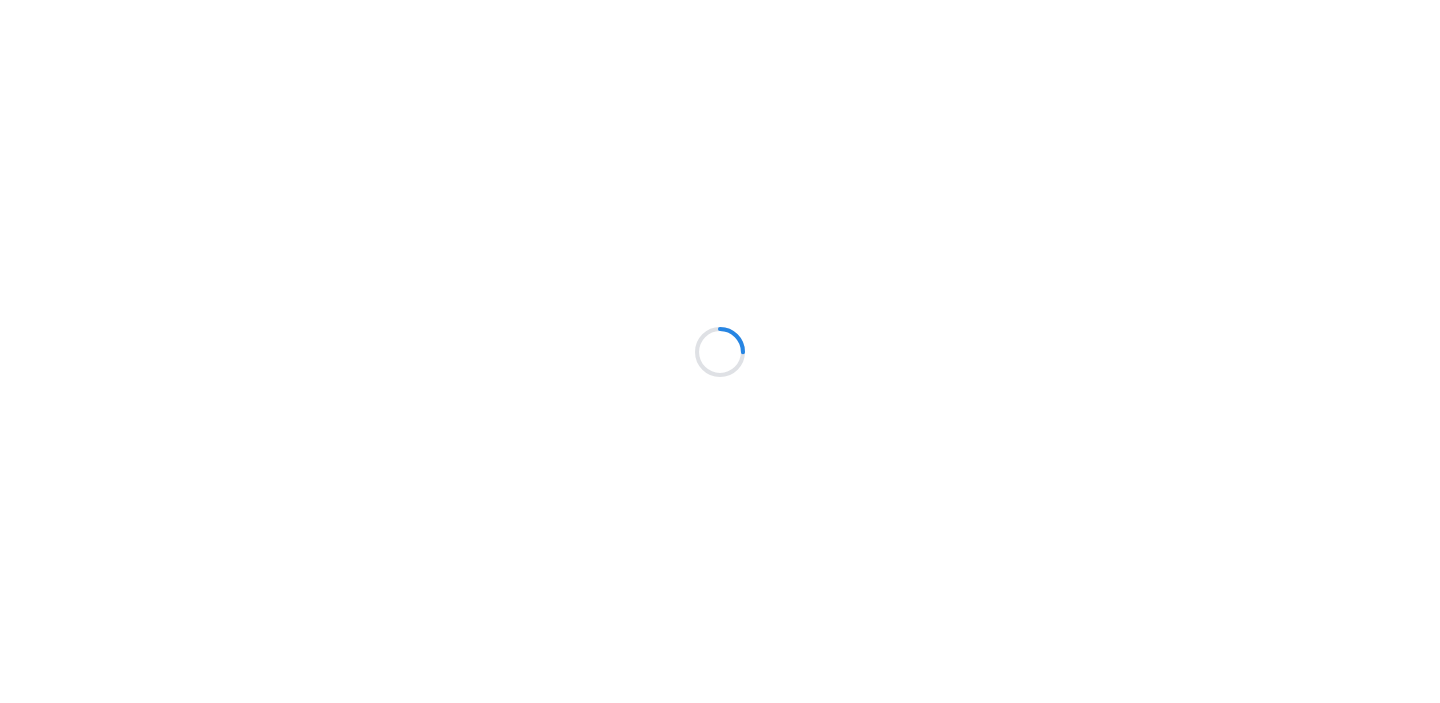 scroll, scrollTop: 0, scrollLeft: 0, axis: both 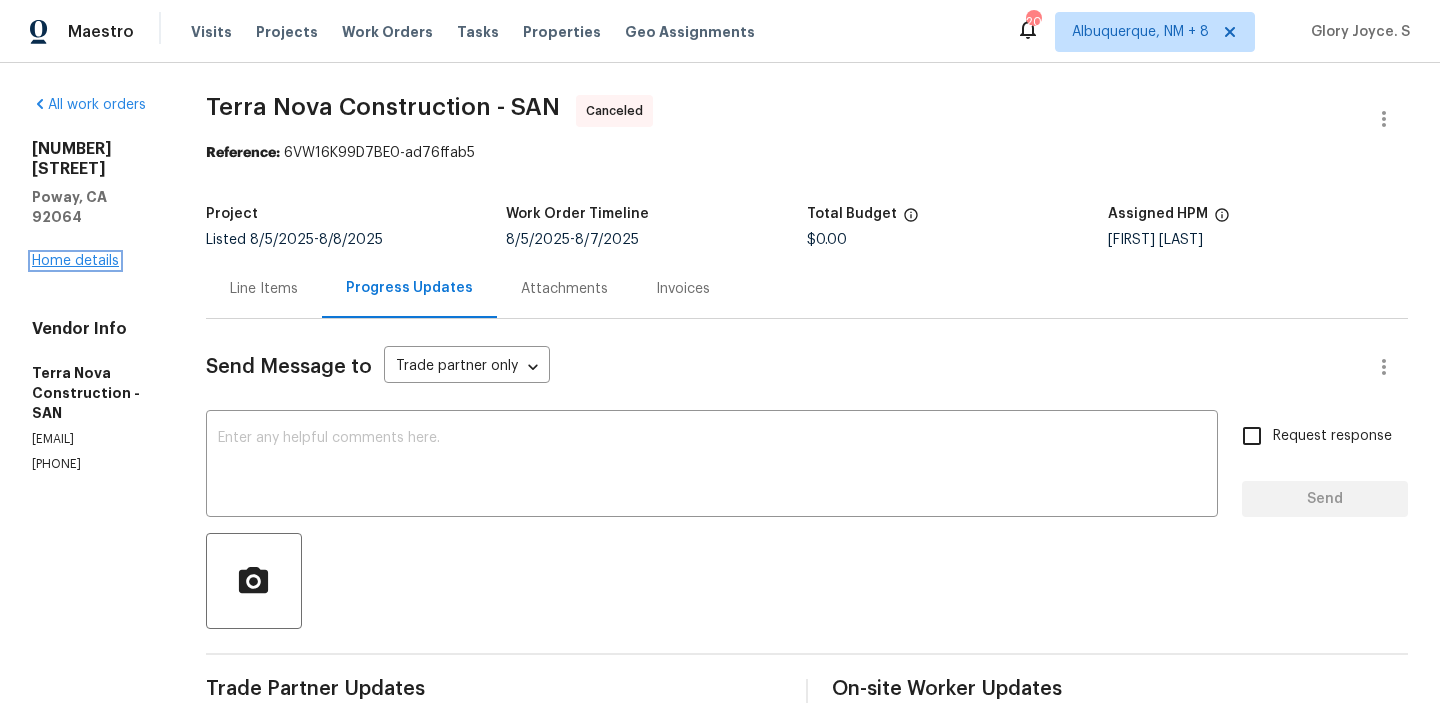 click on "Home details" at bounding box center (75, 261) 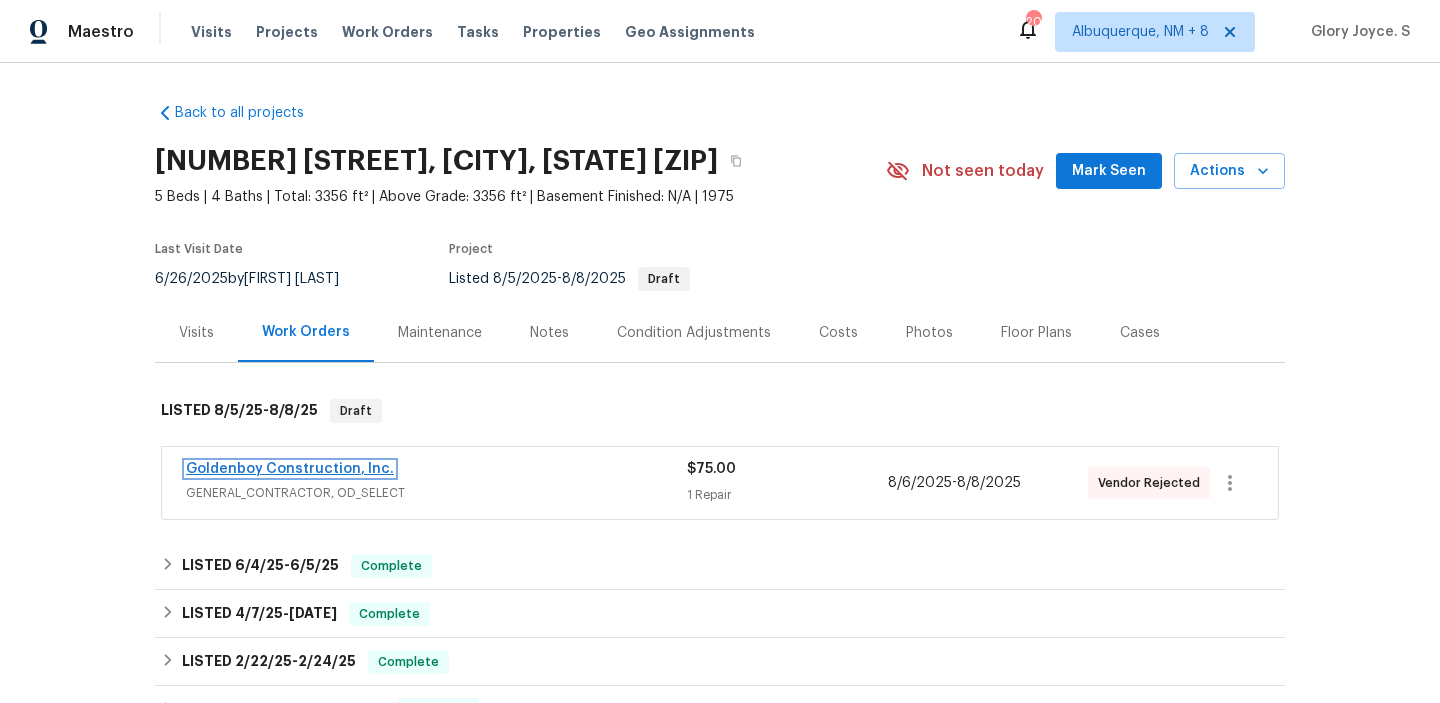 click on "Goldenboy Construction, Inc." at bounding box center (290, 469) 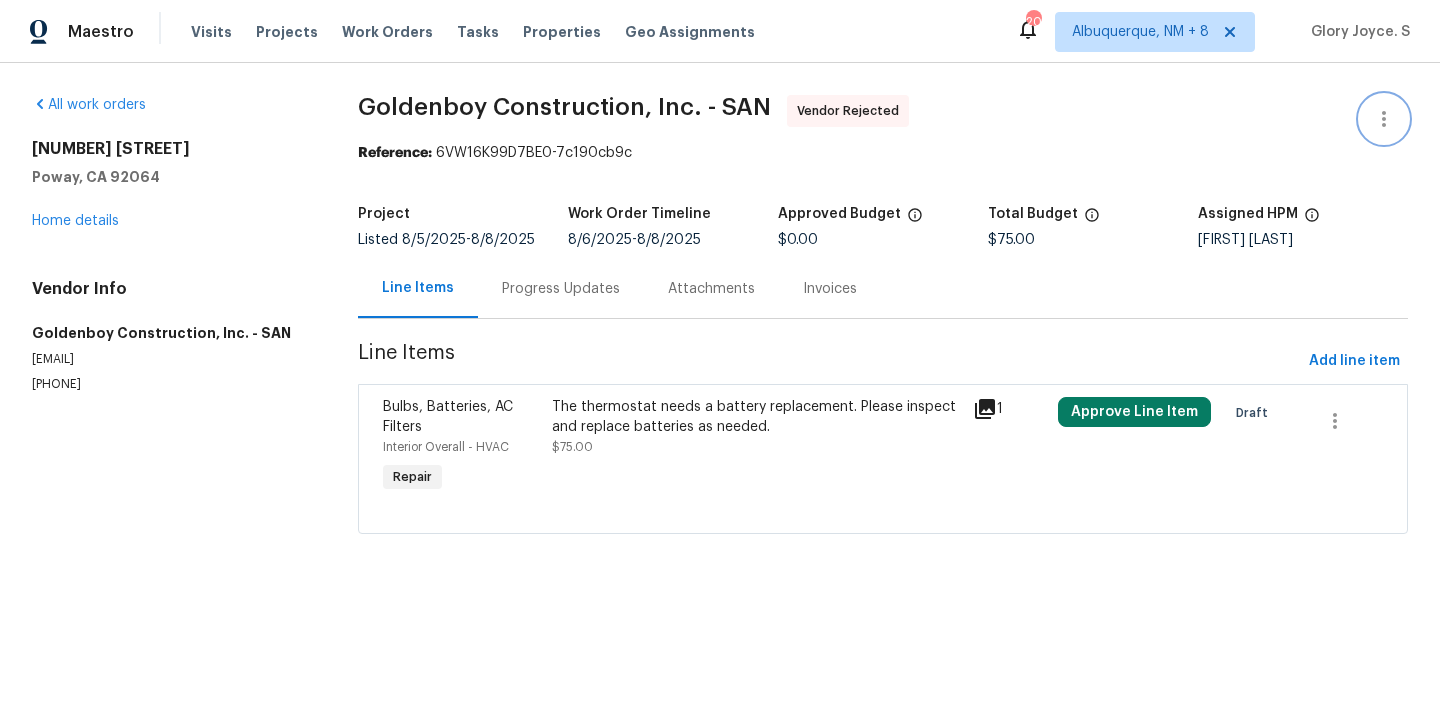 click 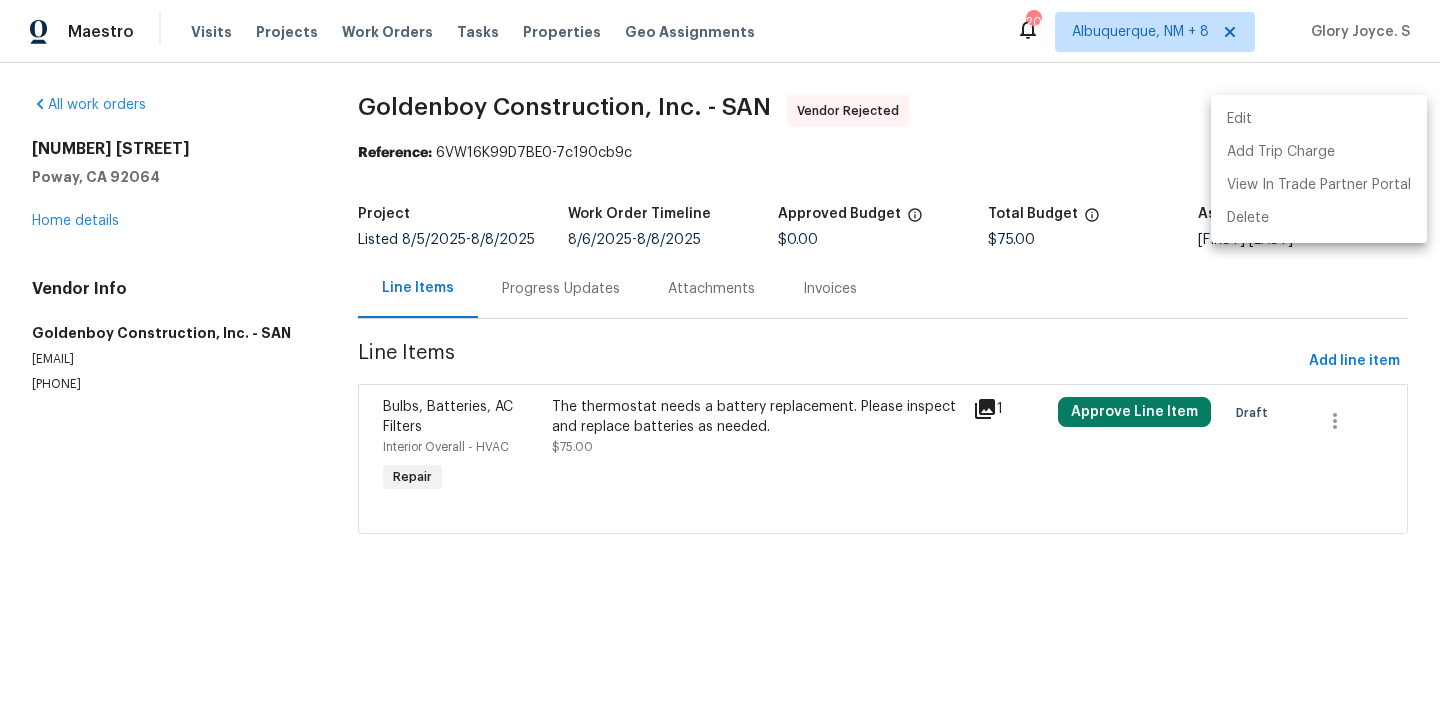 click on "Edit" at bounding box center [1319, 119] 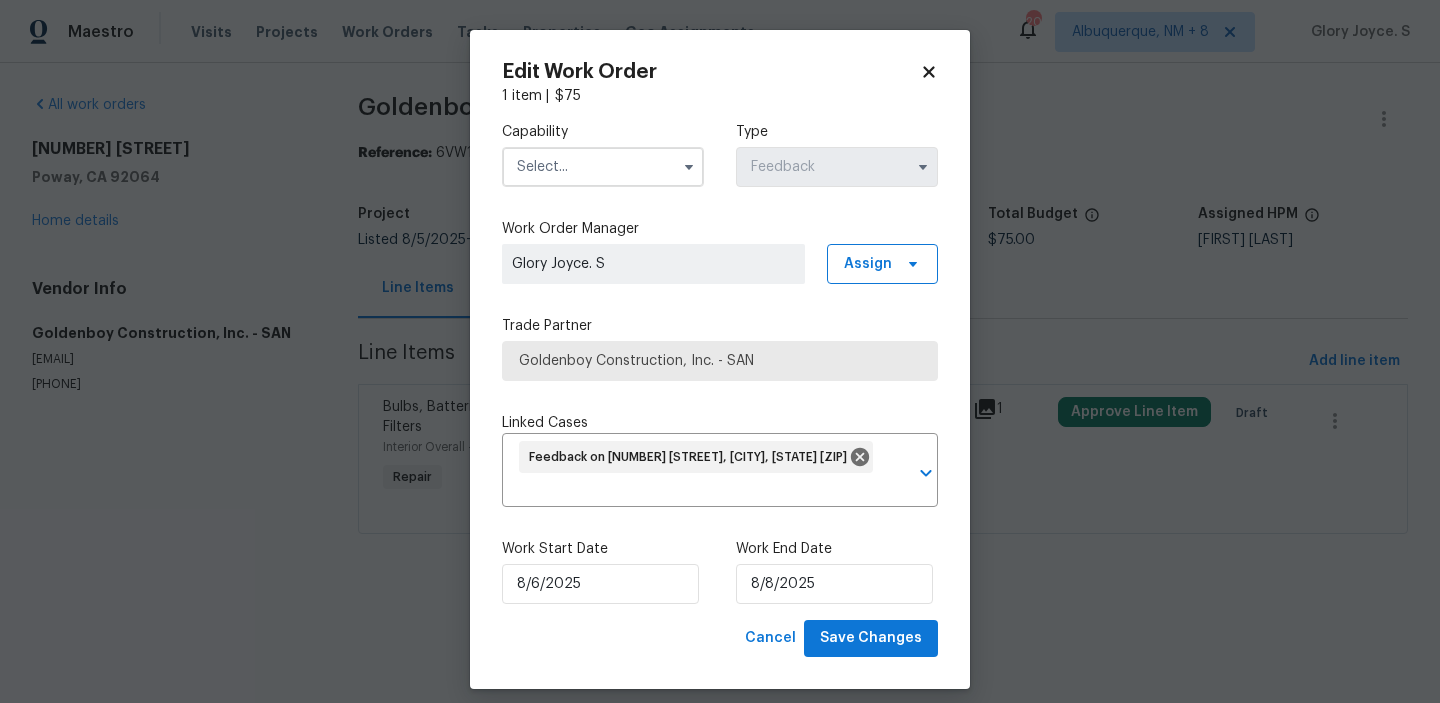 click on "Capability" at bounding box center (603, 132) 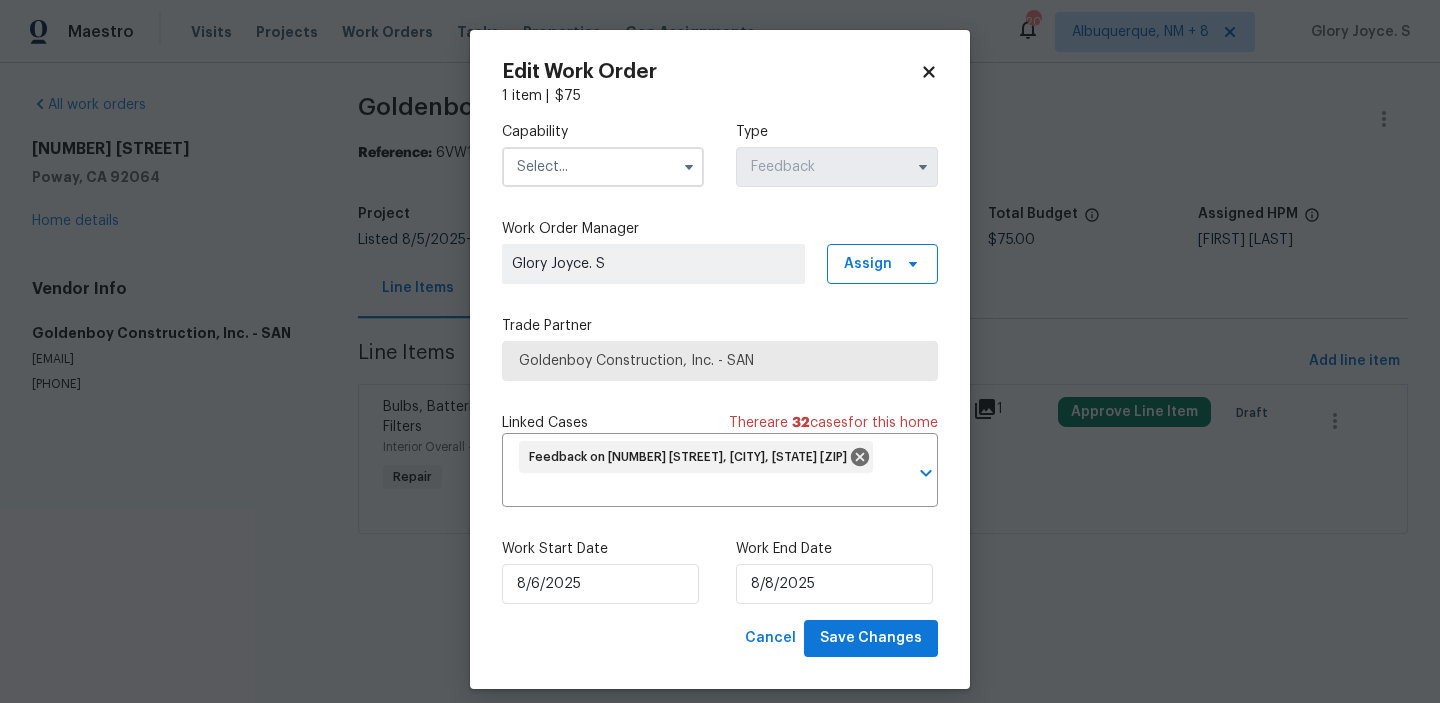click at bounding box center [603, 167] 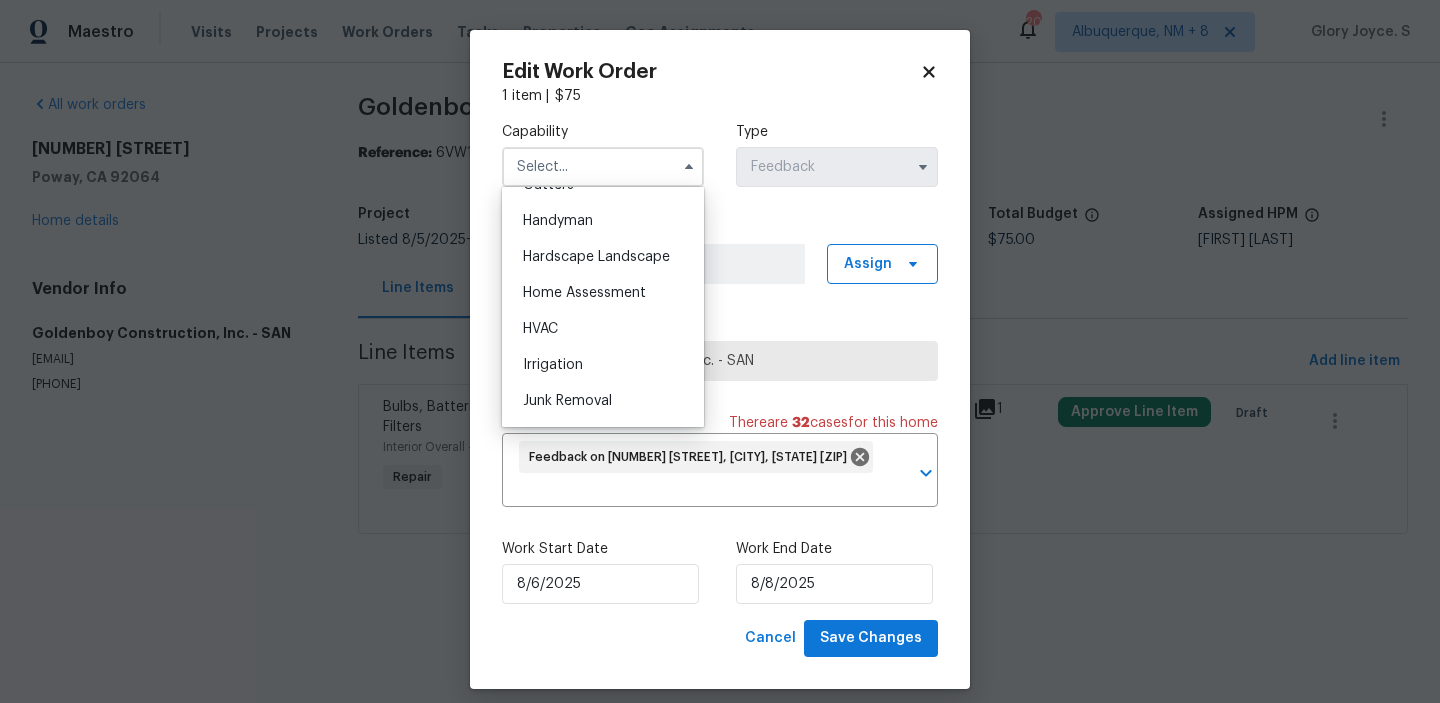 scroll, scrollTop: 1044, scrollLeft: 0, axis: vertical 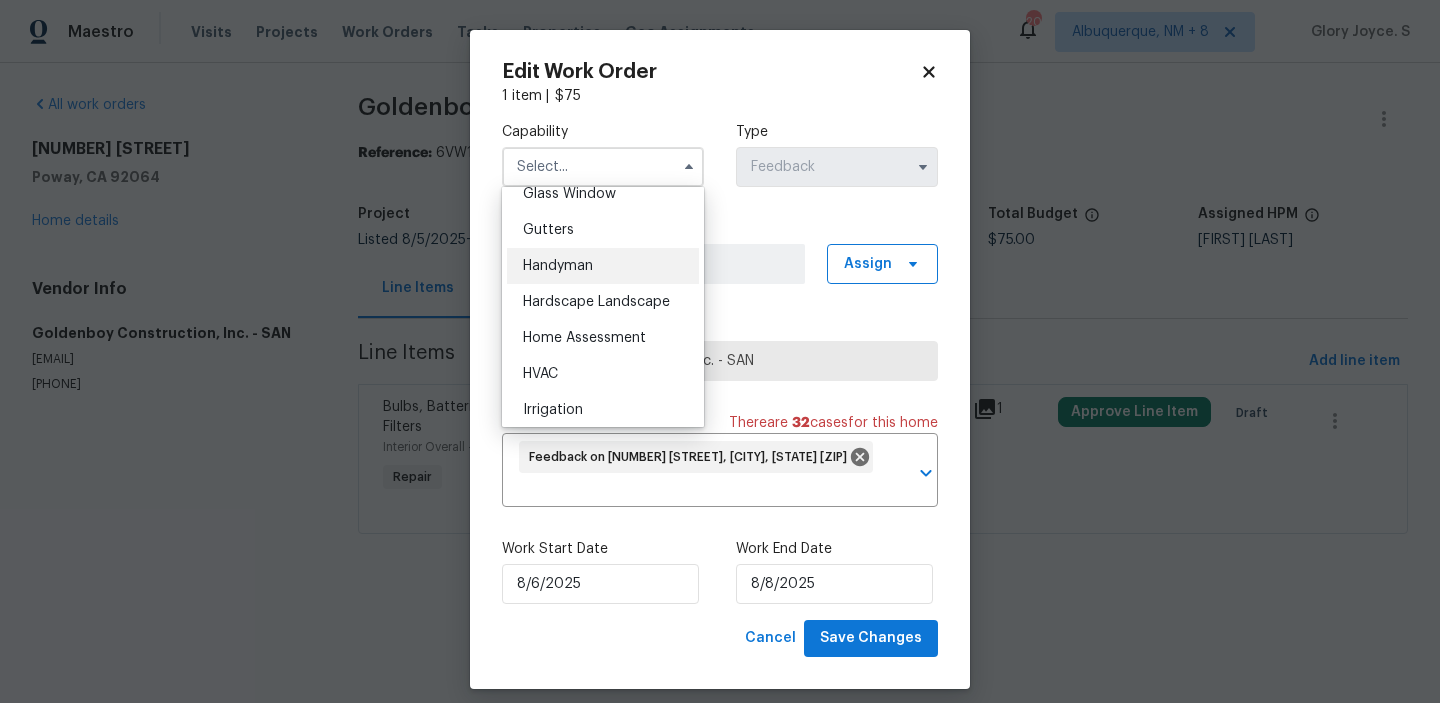 click on "Handyman" at bounding box center (603, 266) 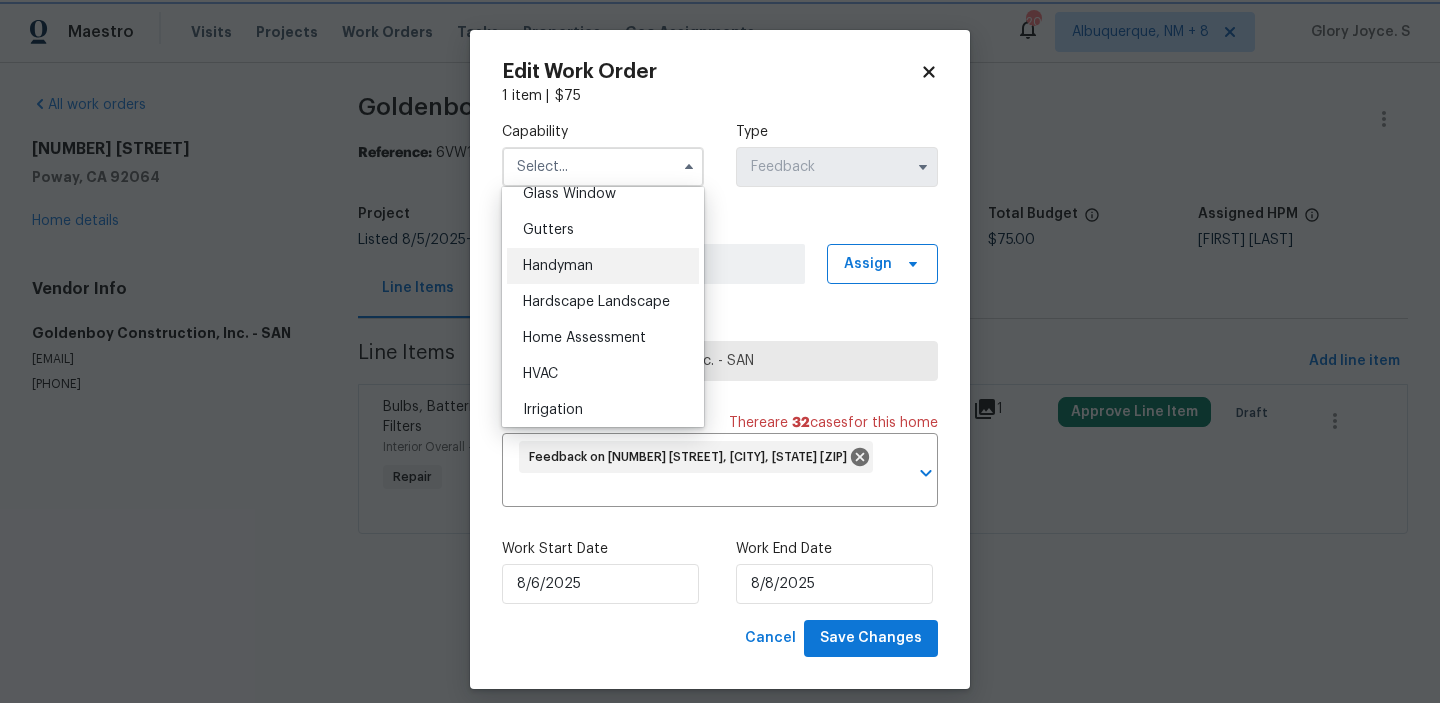 type on "Handyman" 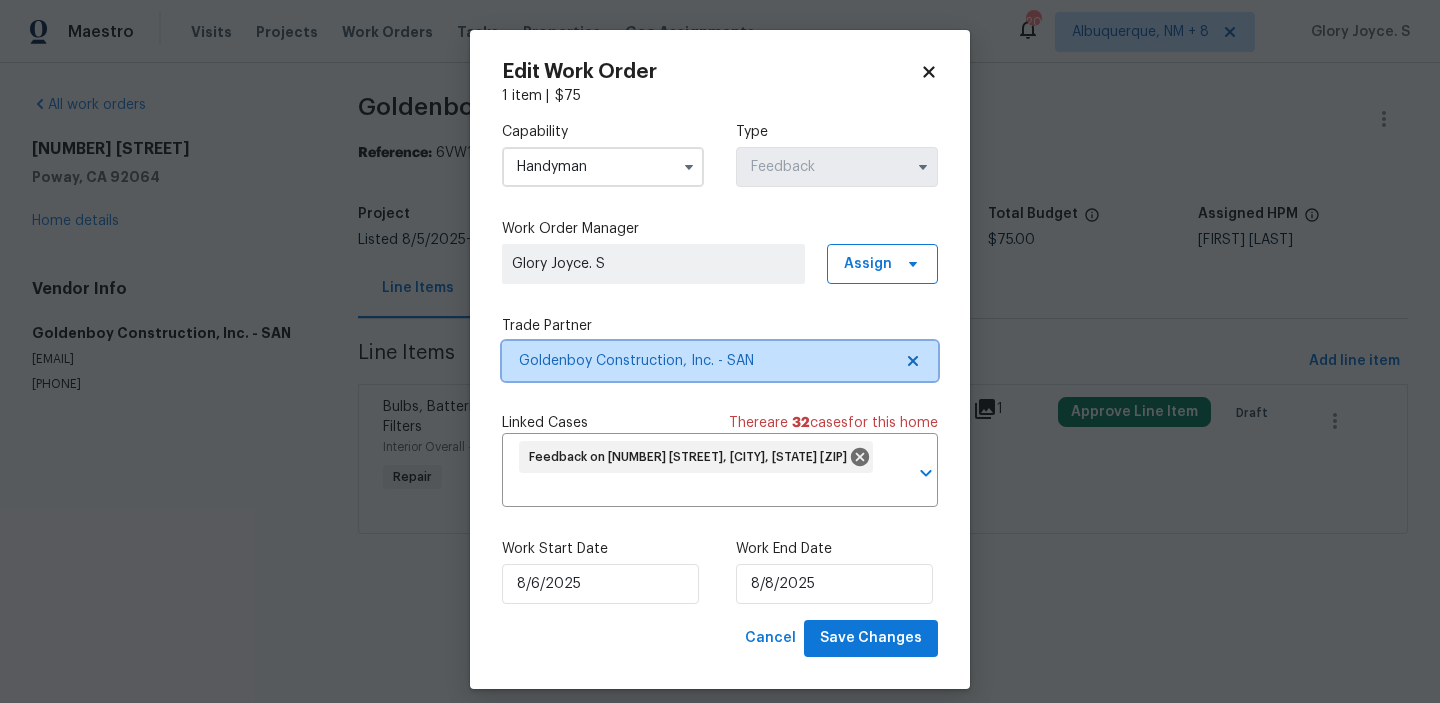 click on "Goldenboy Construction, Inc. - SAN" at bounding box center (720, 361) 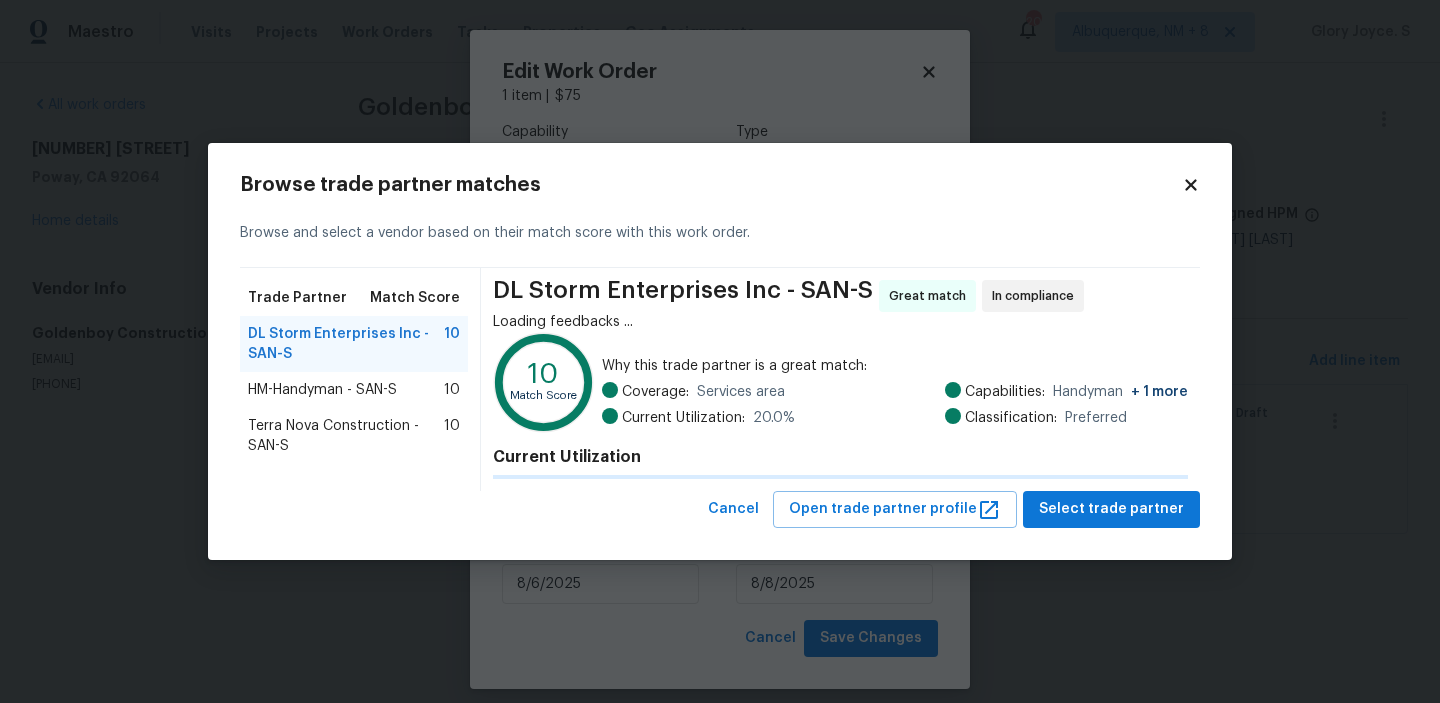 click on "10 Match Score Why this trade partner is a great match: Coverage: Services area Current Utilization: 20.0 % Capabilities: Handyman + 1 more Classification: Preferred" at bounding box center [840, 385] 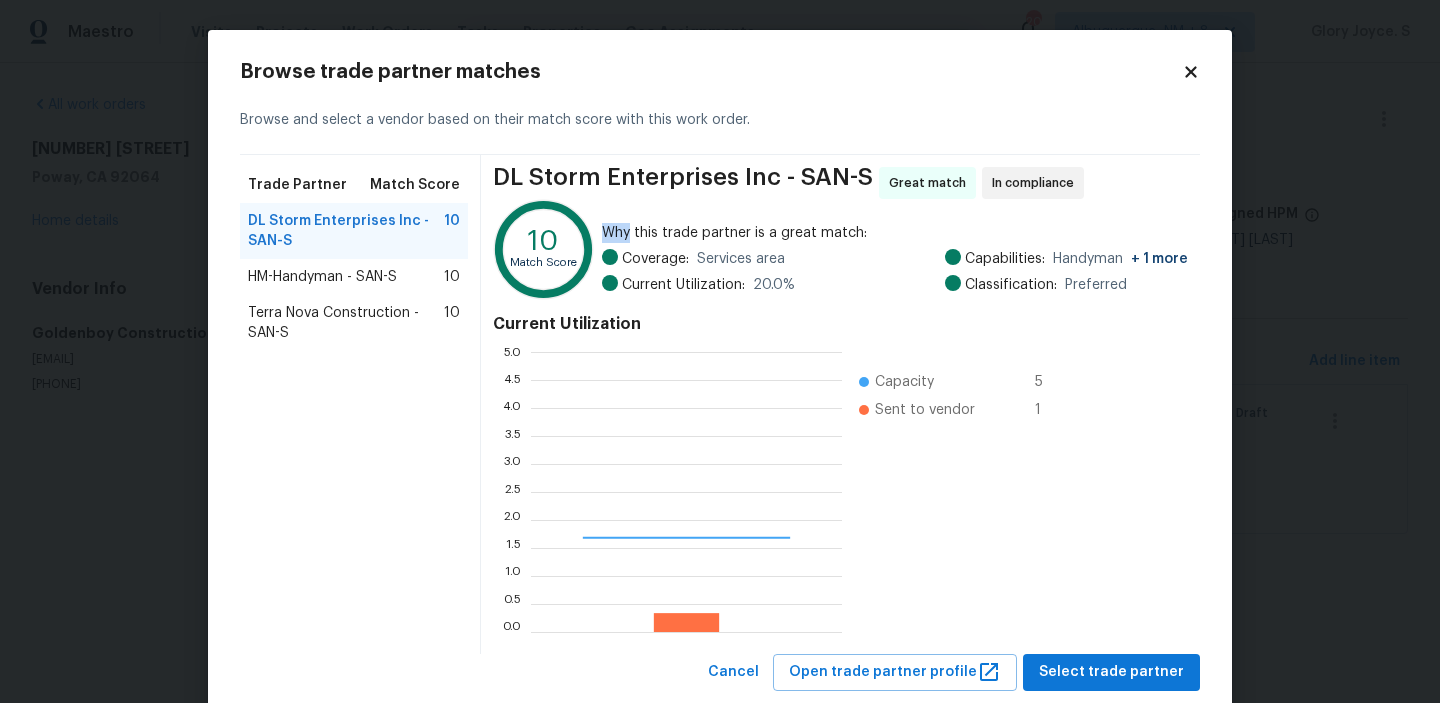 scroll, scrollTop: 2, scrollLeft: 1, axis: both 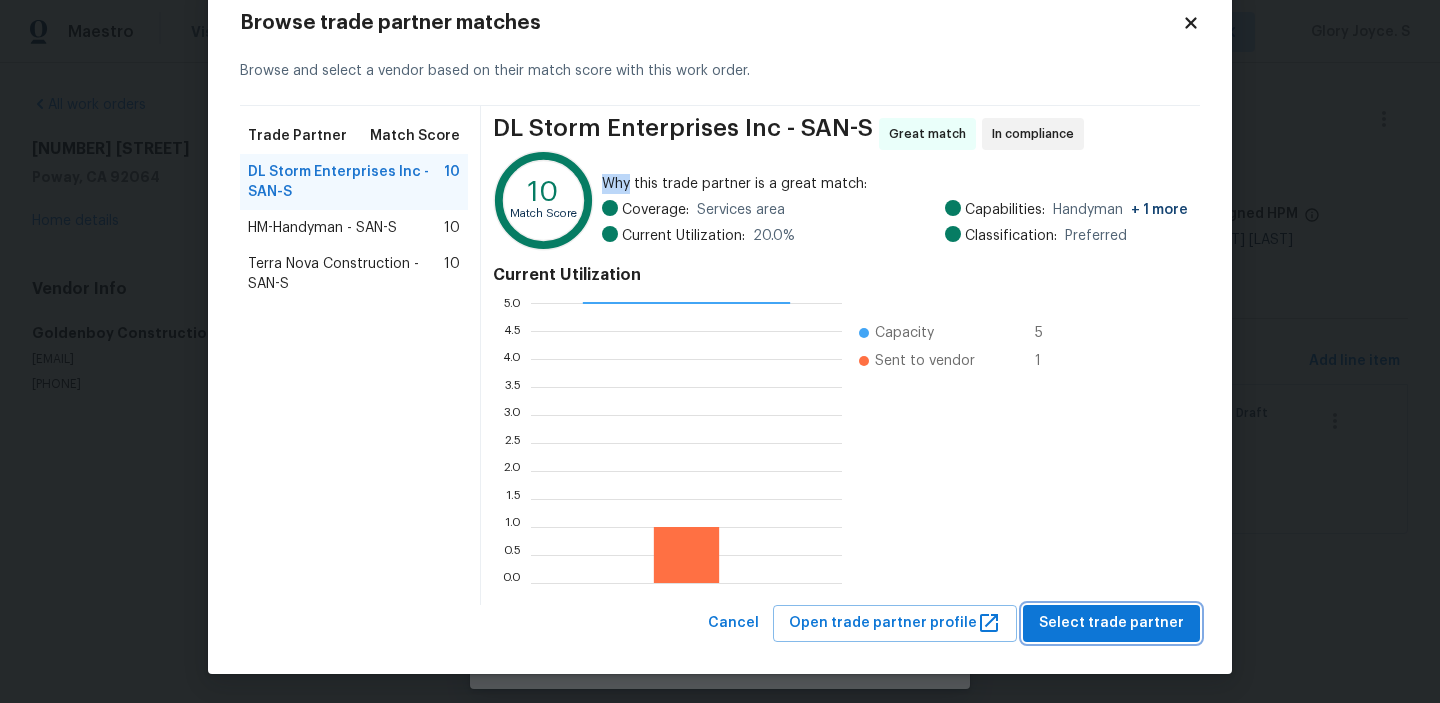 click on "Select trade partner" at bounding box center (1111, 623) 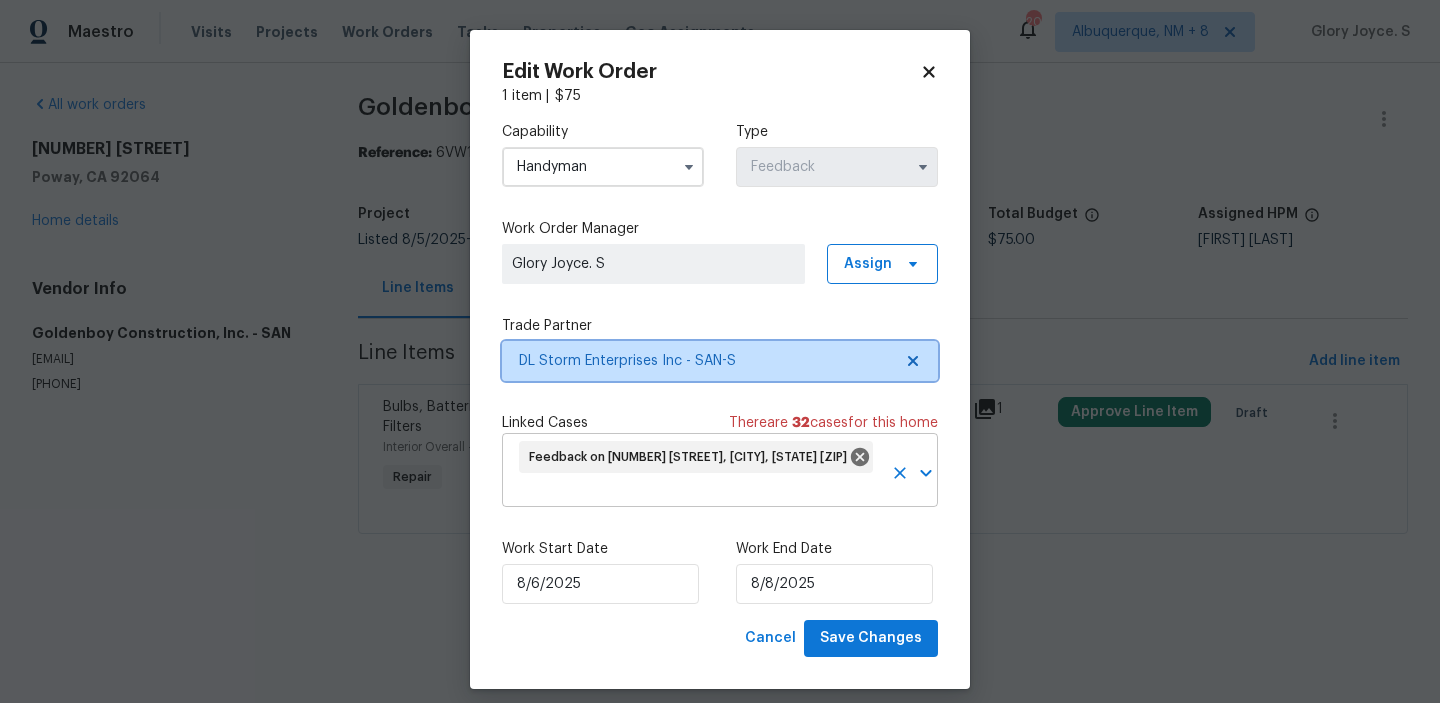 scroll, scrollTop: 0, scrollLeft: 0, axis: both 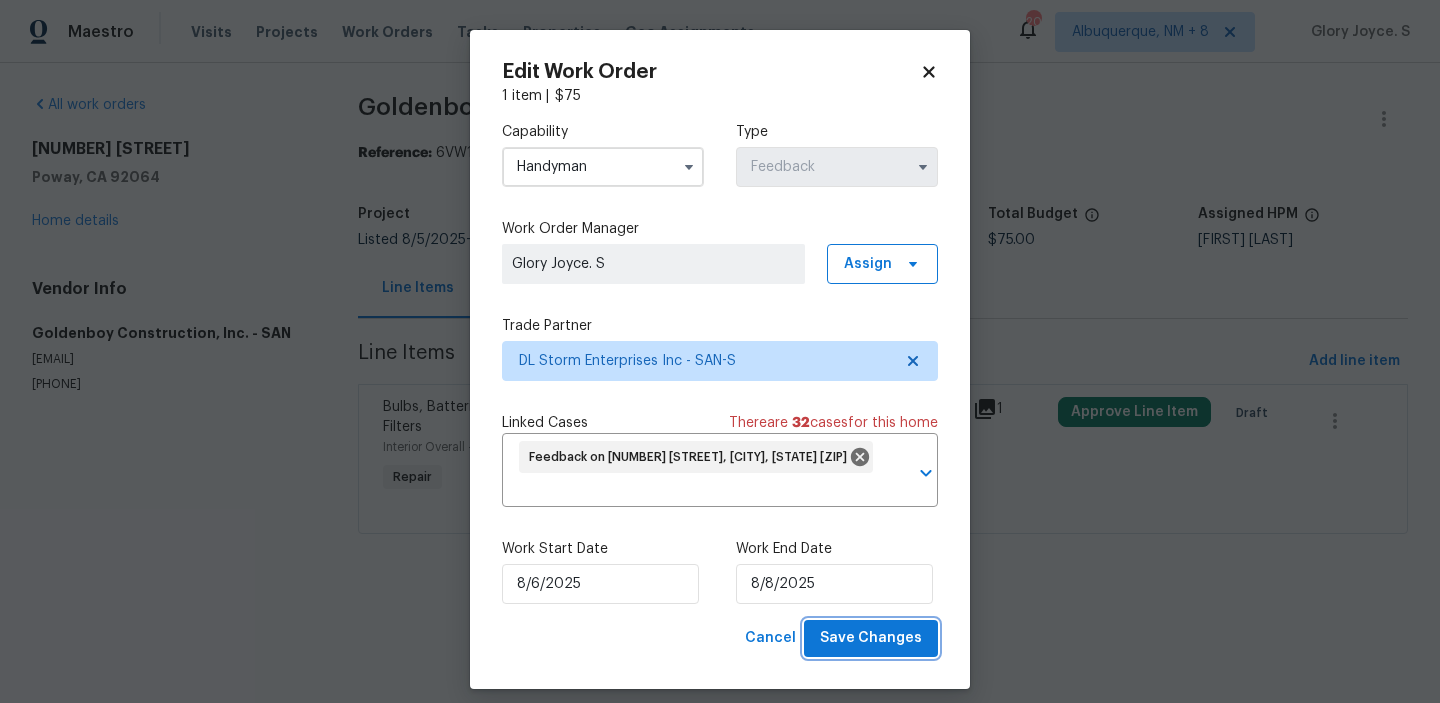 click on "Save Changes" at bounding box center [871, 638] 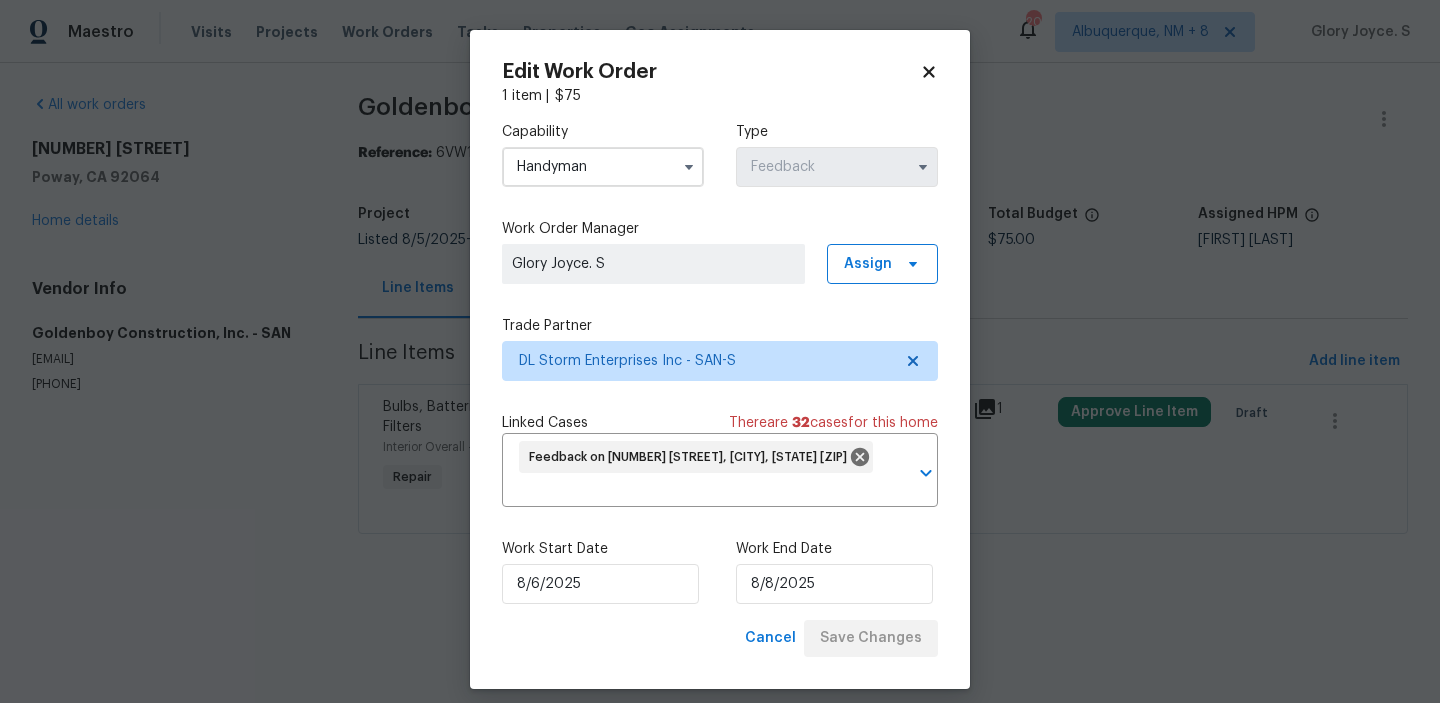 click on "Maestro Visits Projects Work Orders Tasks Properties Geo Assignments 201 Albuquerque, NM + 8 Glory Joyce. S All work orders 13080 Camino Del Valle Poway, CA 92064 Home details Vendor Info Goldenboy Construction, Inc. - SAN goldenboyconstructioninc@gmail.com (951) 403-8456 Goldenboy Construction, Inc. - SAN Vendor Rejected Reference:   6VW16K99D7BE0-7c190cb9c Project Listed   8/5/2025  -  8/8/2025 Work Order Timeline 8/6/2025  -  8/8/2025 Approved Budget $0.00 Total Budget $75.00 Assigned HPM Kaden Peterson Line Items Progress Updates Attachments Invoices Line Items Add line item Bulbs, Batteries, AC Filters Interior Overall - HVAC Repair The thermostat needs a battery replacement. Please inspect and replace batteries as needed. $75.00   1 Approve Line Item Draft
Edit Work Order 1 item | $ 75 Capability   Handyman Type   Feedback Work Order Manager   Glory Joyce. S Assign Trade Partner   DL Storm Enterprises Inc - SAN-S Linked Cases There  are   32  case s  for this home   ​ Work Start Date   8/6/2025" at bounding box center (720, 295) 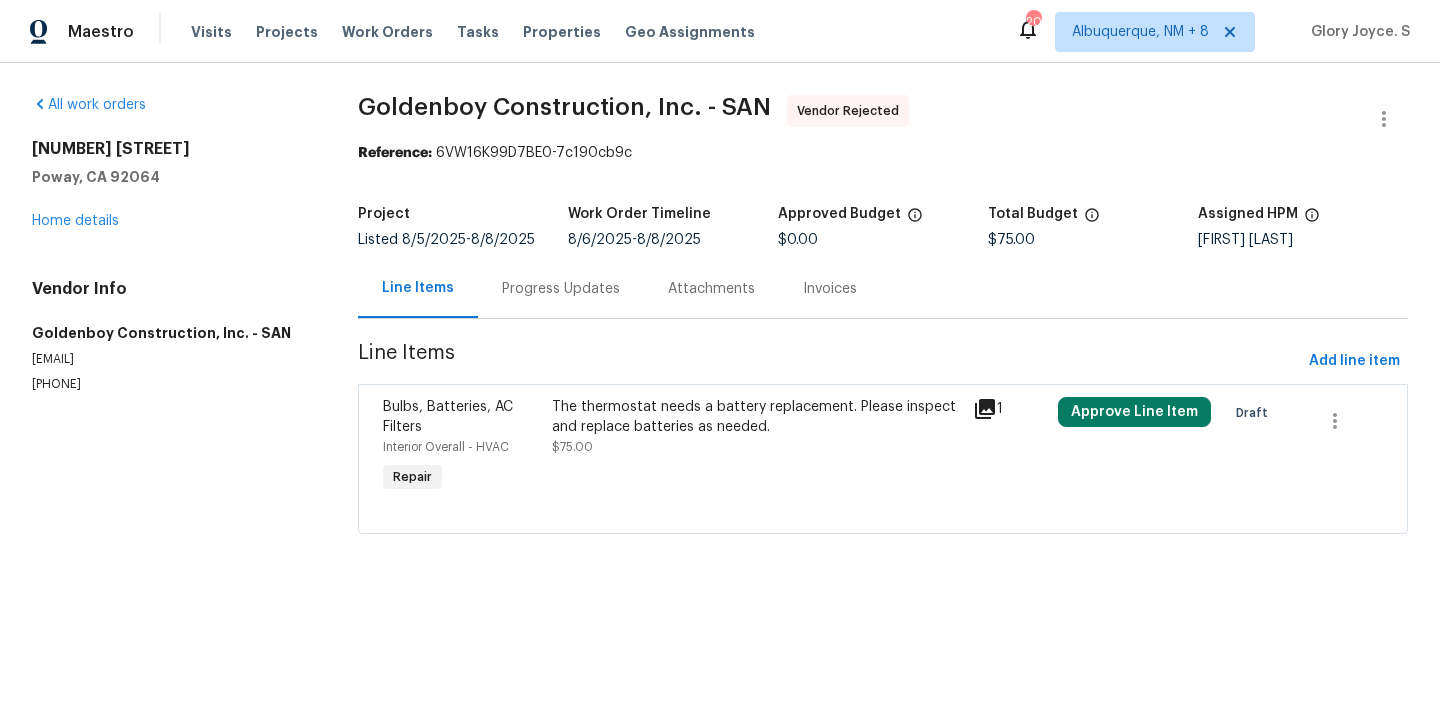click on "13080 Camino Del Valle Poway, CA 92064 Home details" at bounding box center [171, 185] 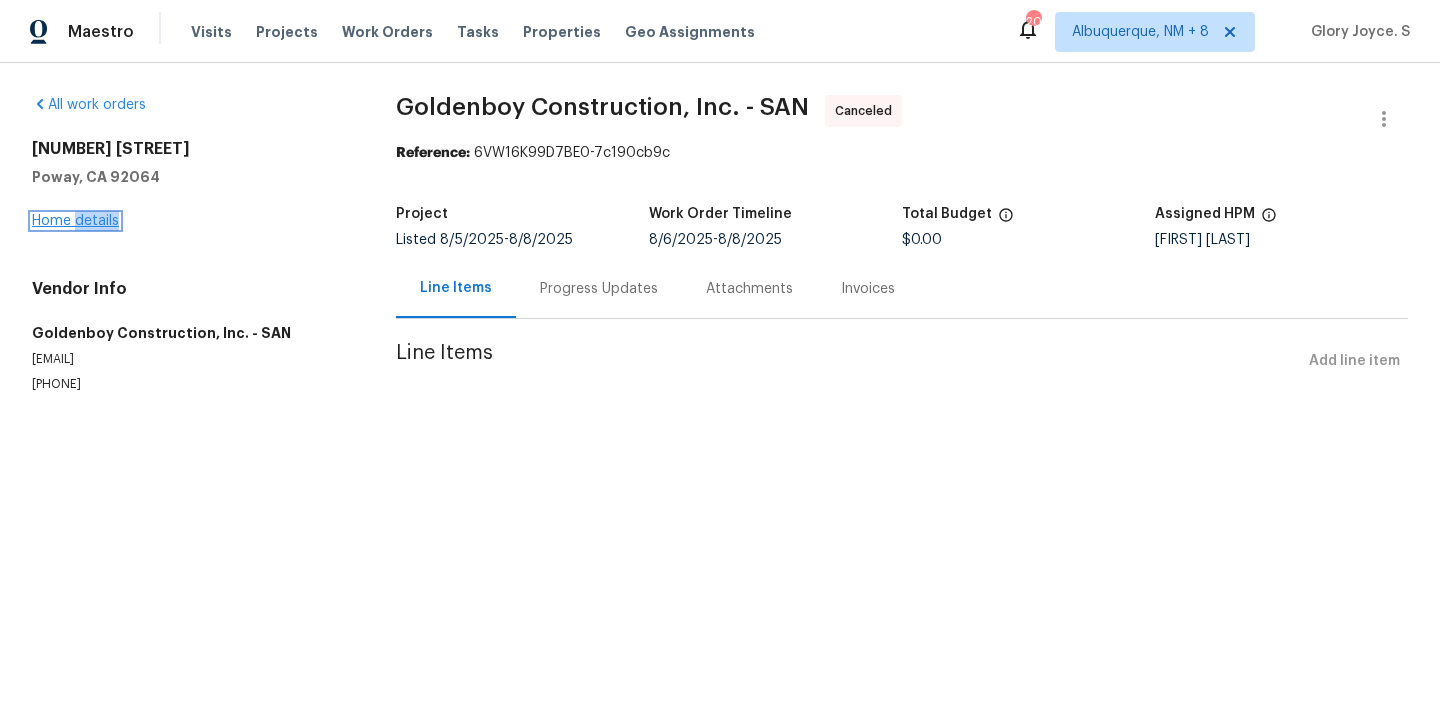 click on "Home details" at bounding box center (75, 221) 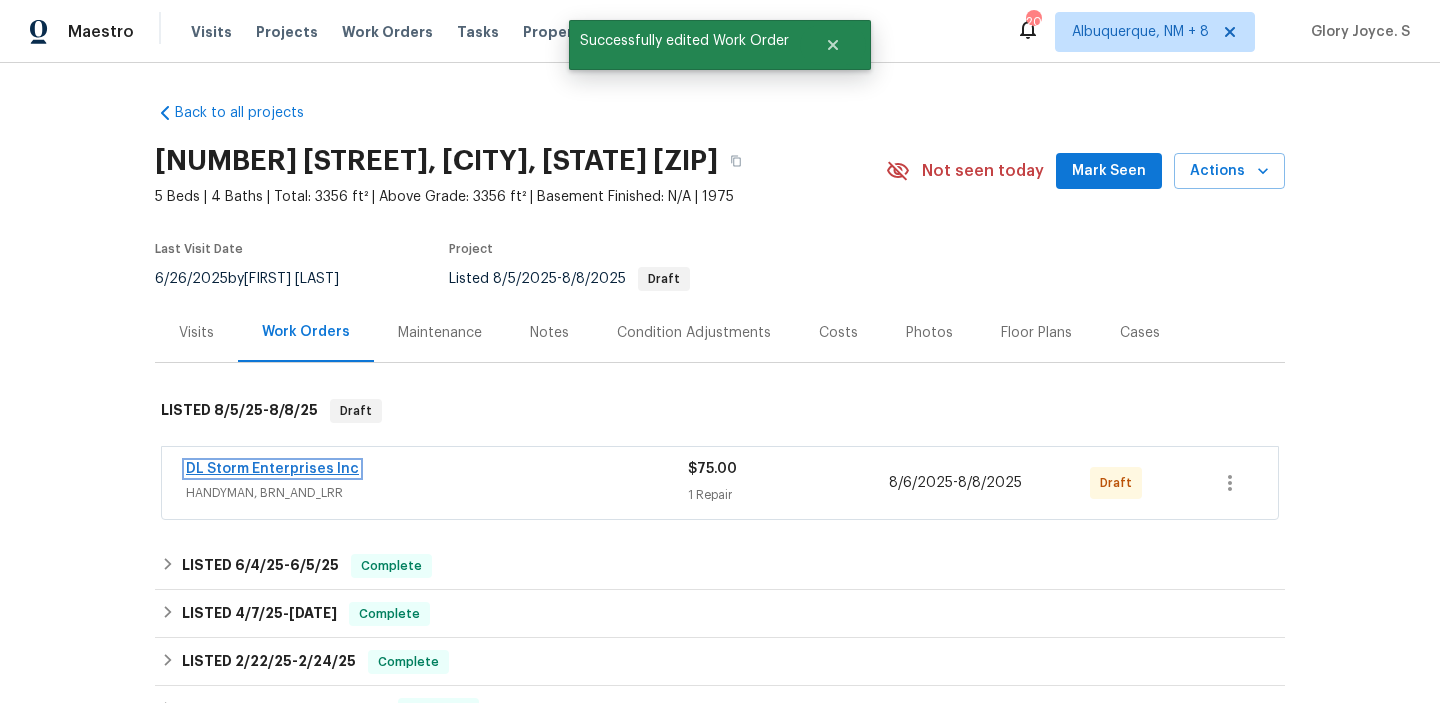 click on "DL Storm Enterprises Inc" at bounding box center [272, 469] 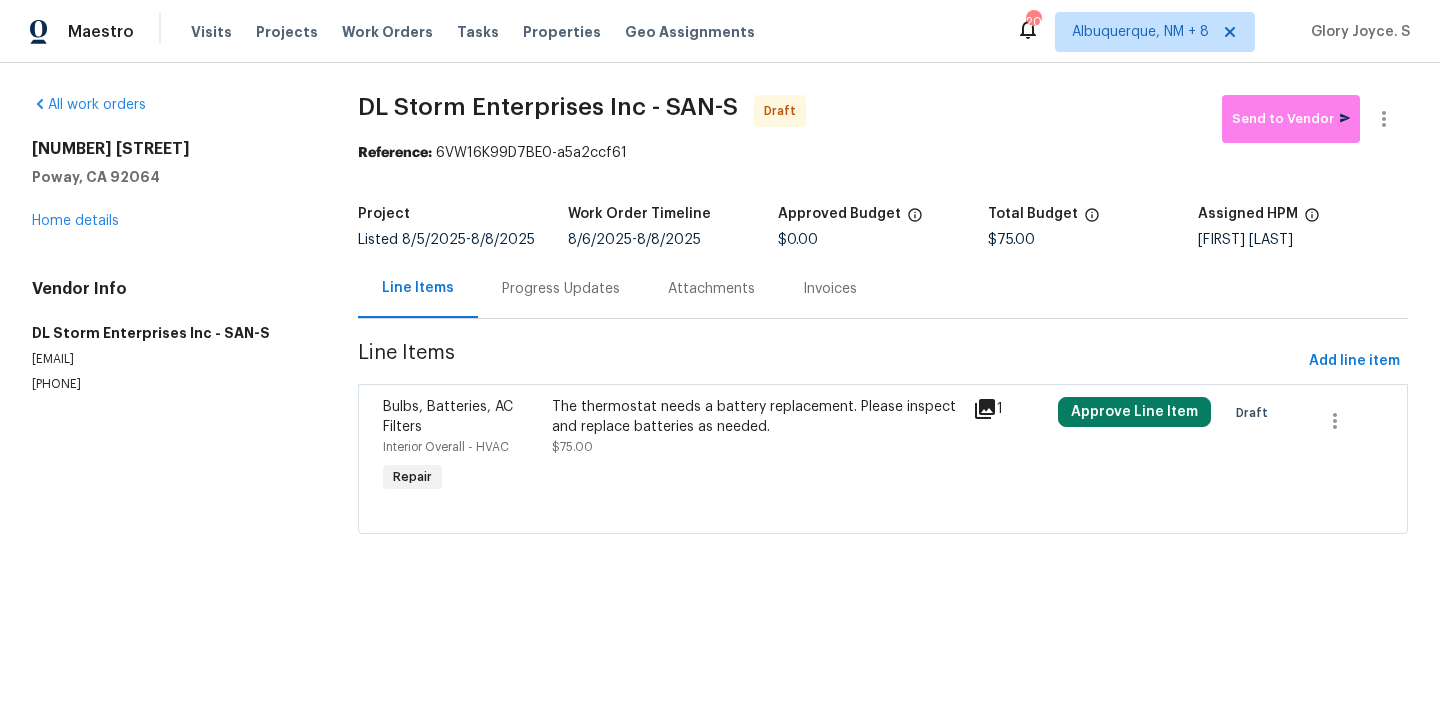 click on "The thermostat needs a battery replacement. Please inspect and replace batteries as needed. $75.00" at bounding box center [757, 427] 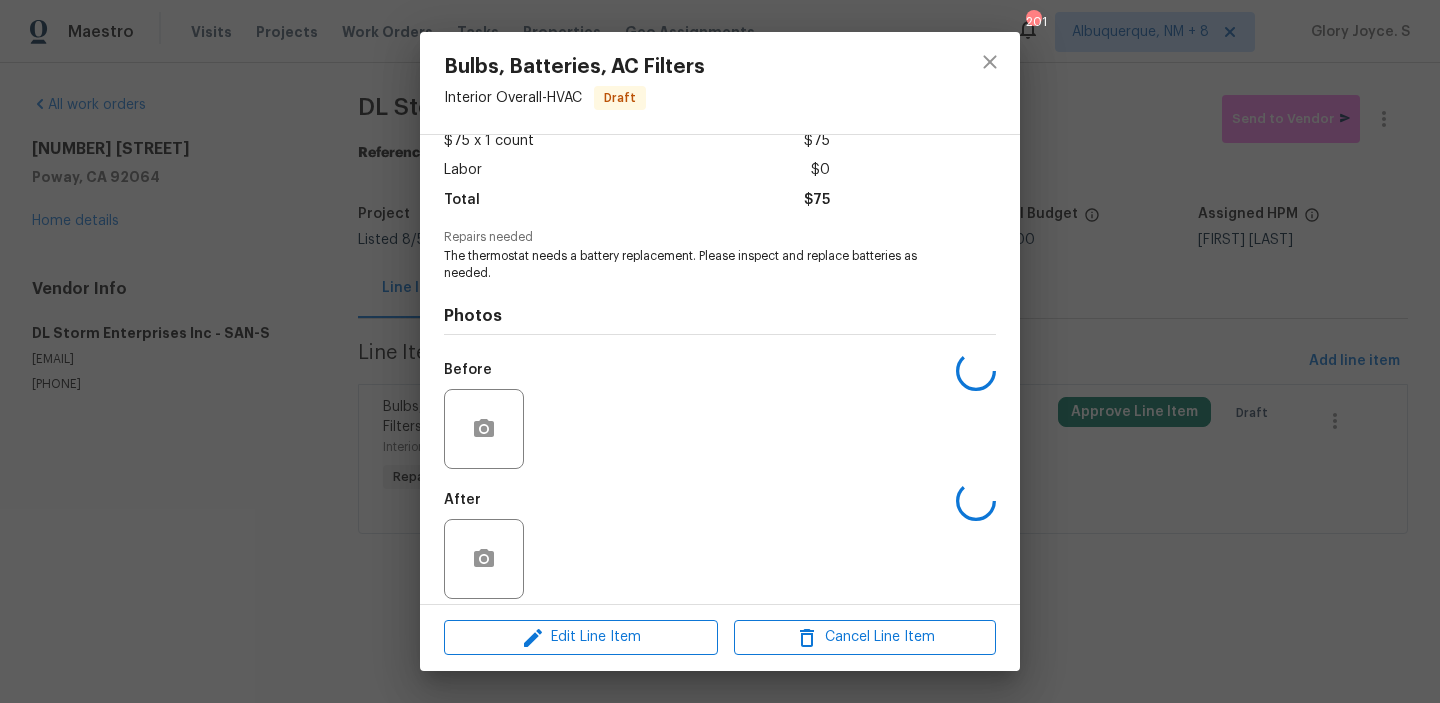 scroll, scrollTop: 135, scrollLeft: 0, axis: vertical 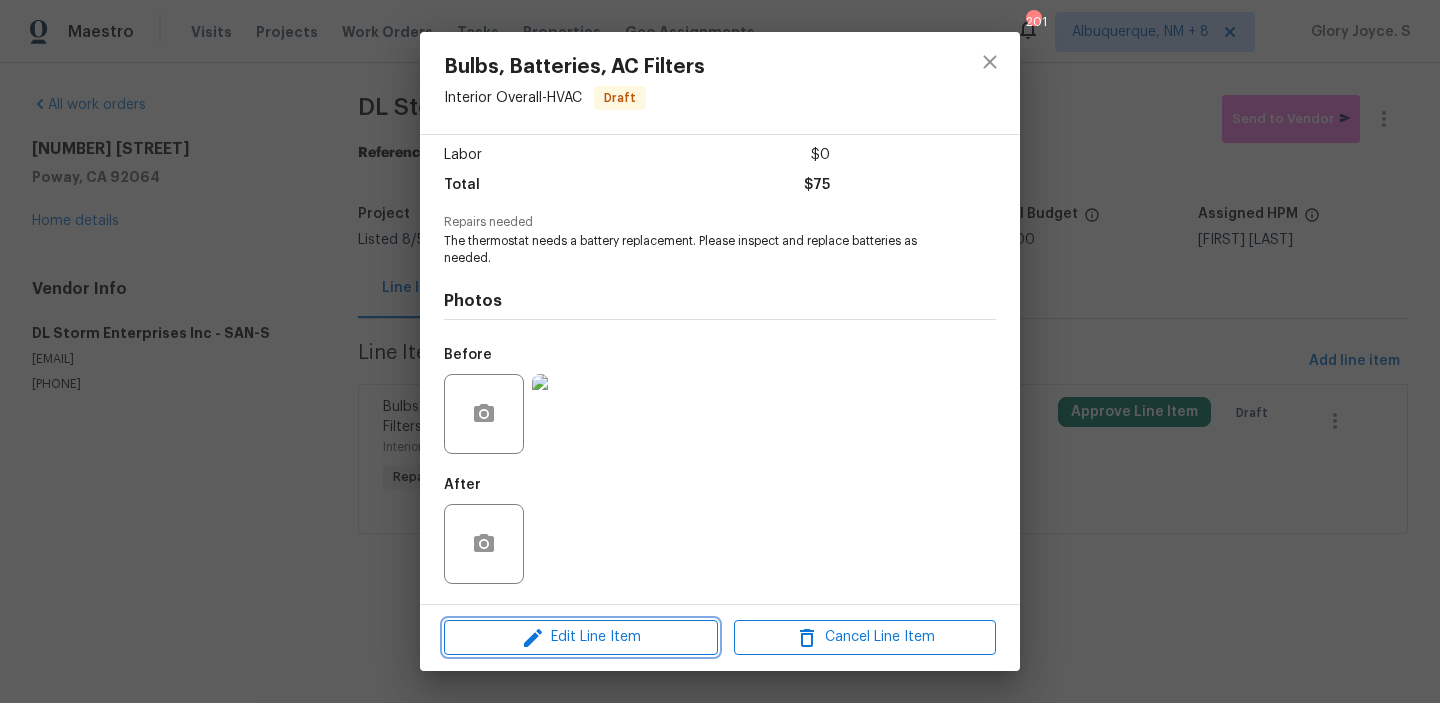 click on "Edit Line Item" at bounding box center [581, 637] 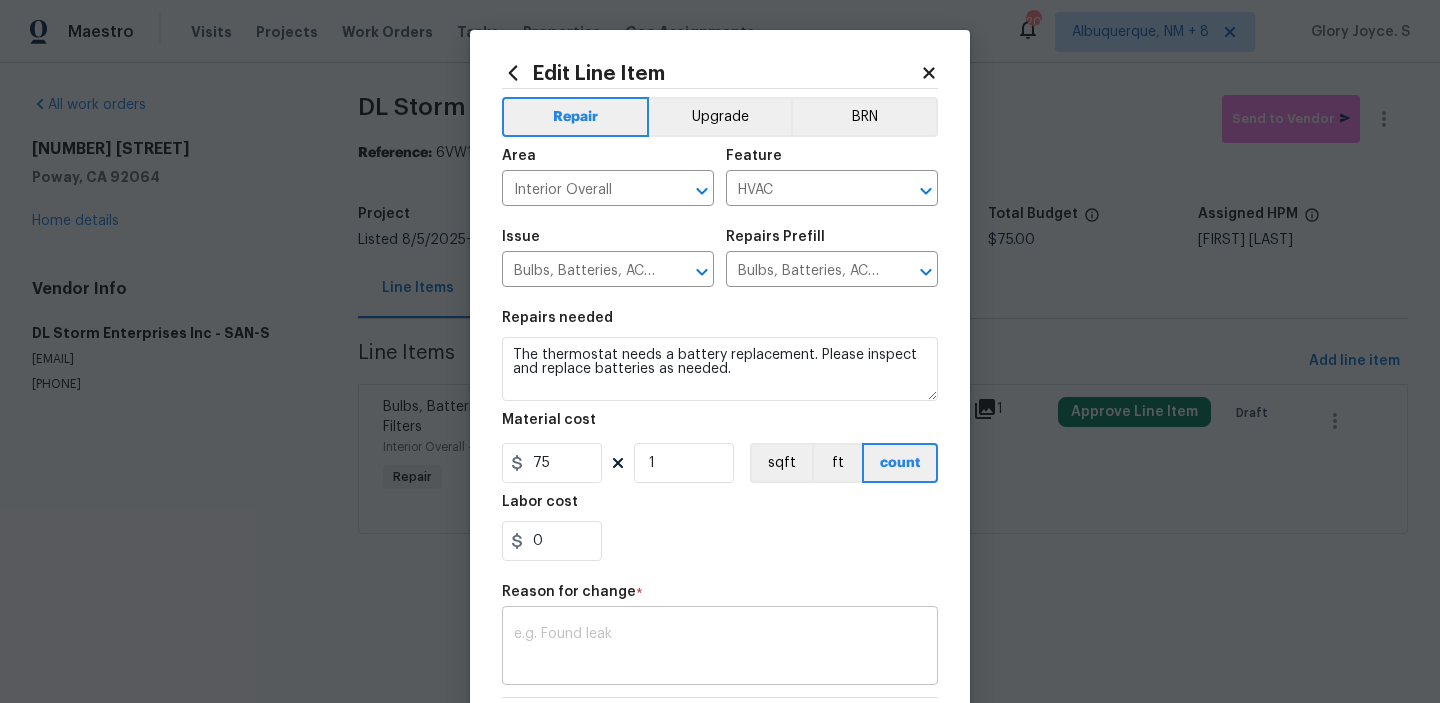 click at bounding box center (720, 648) 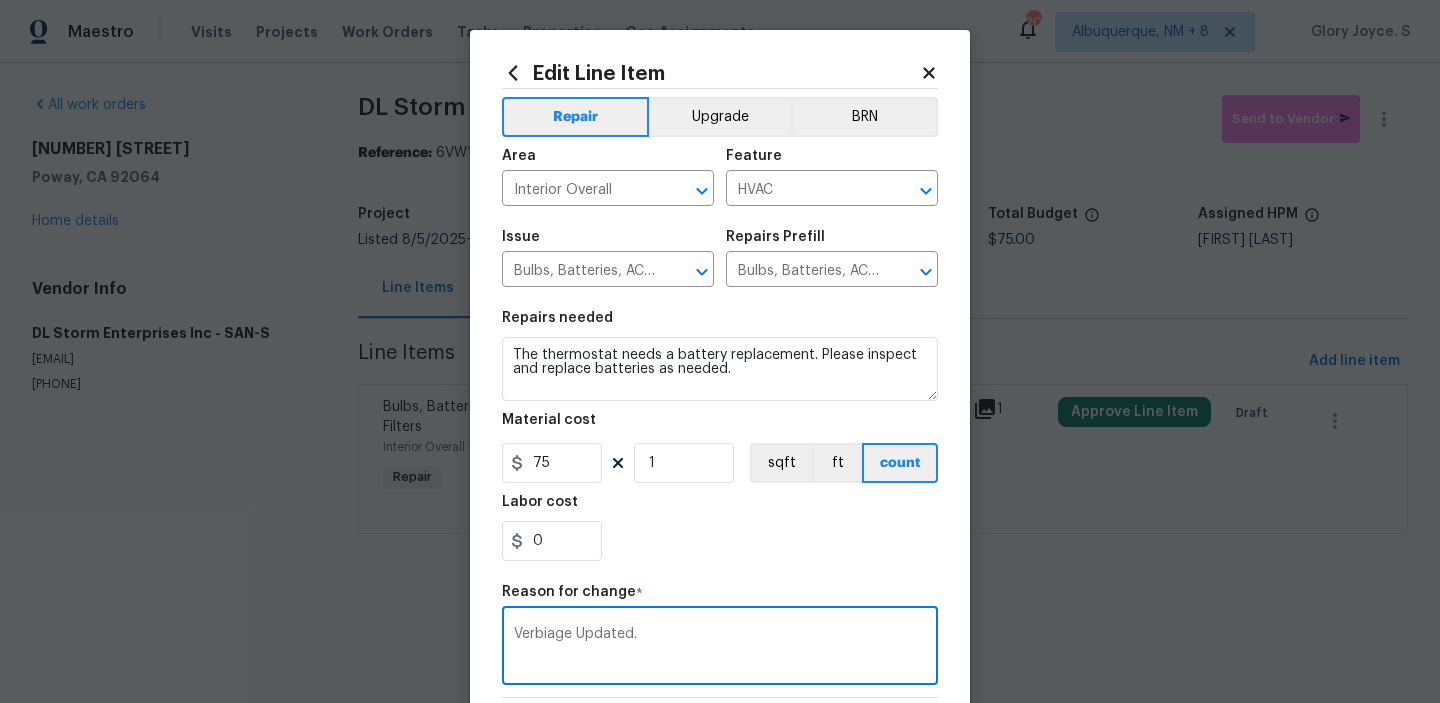 scroll, scrollTop: 283, scrollLeft: 0, axis: vertical 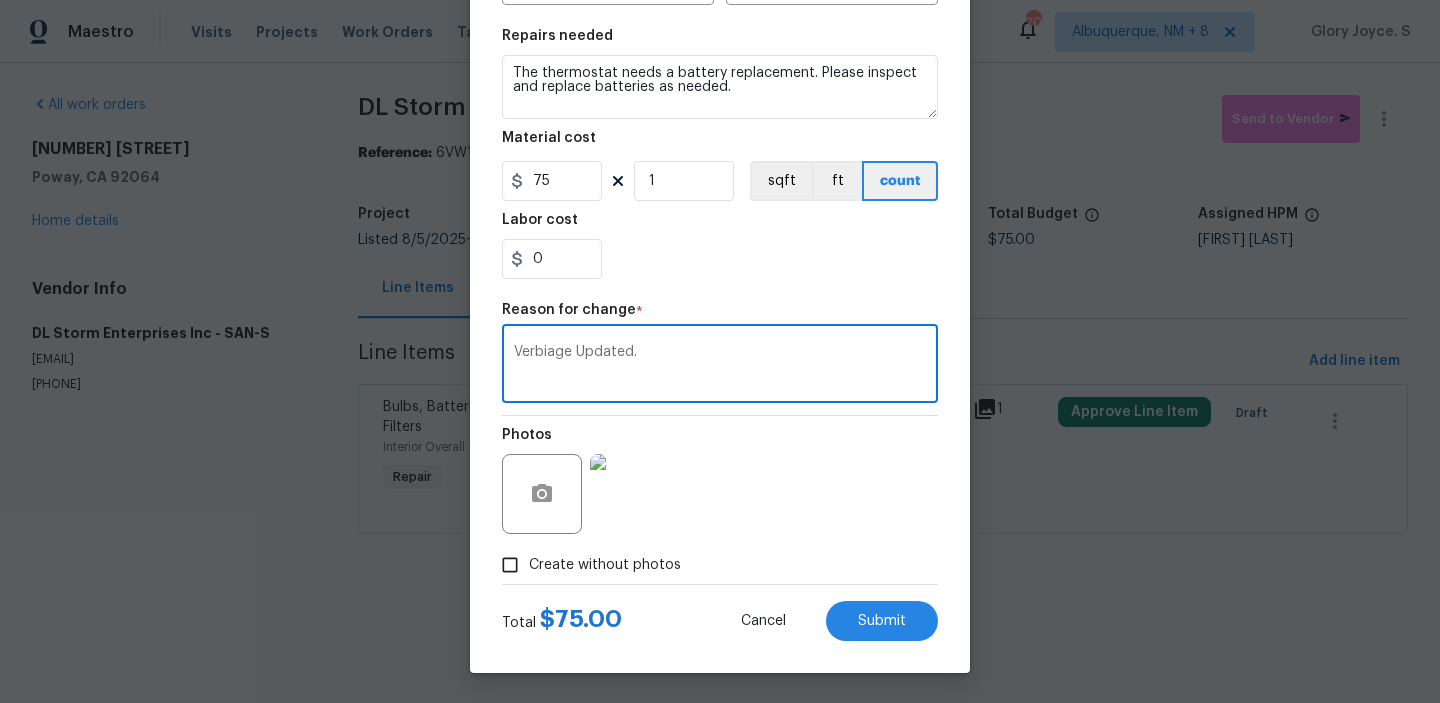 type on "Verbiage Updated." 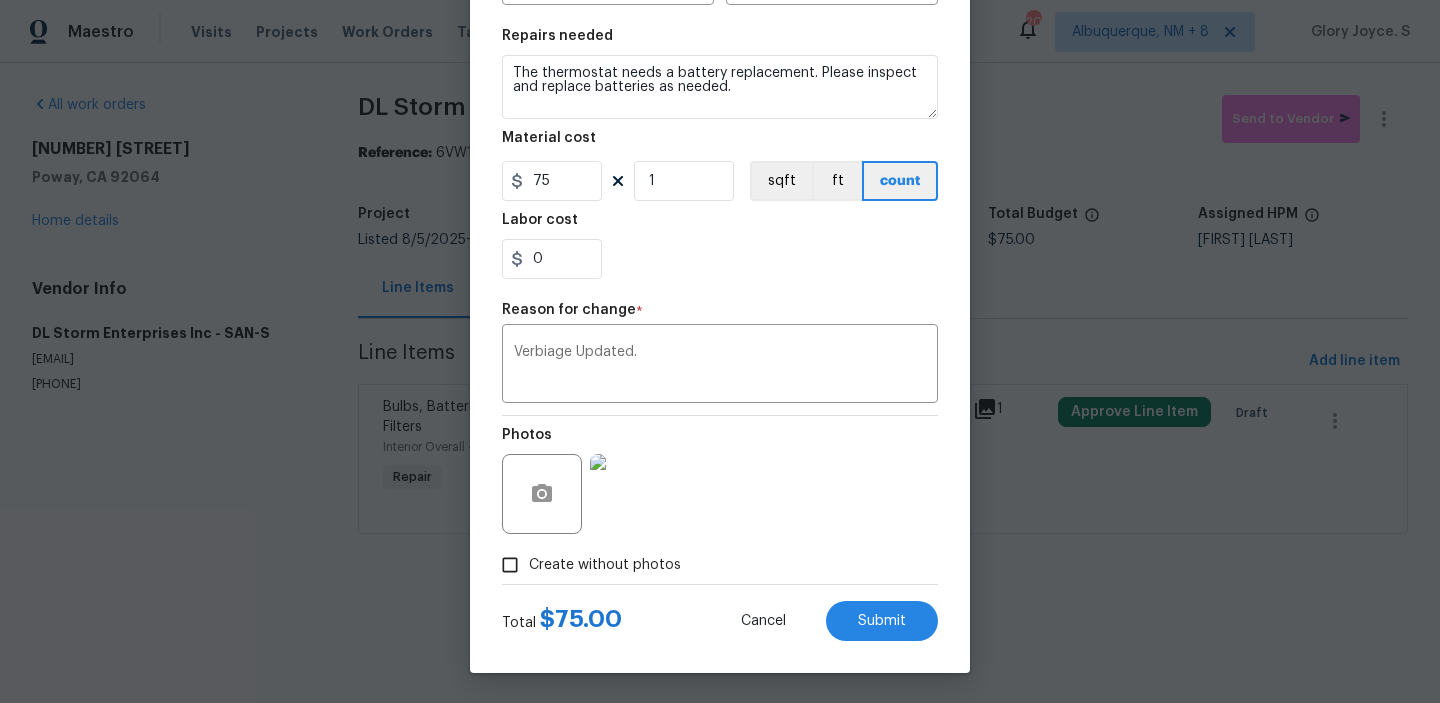 click on "Total   $ 75.00 Cancel Submit" at bounding box center (720, 613) 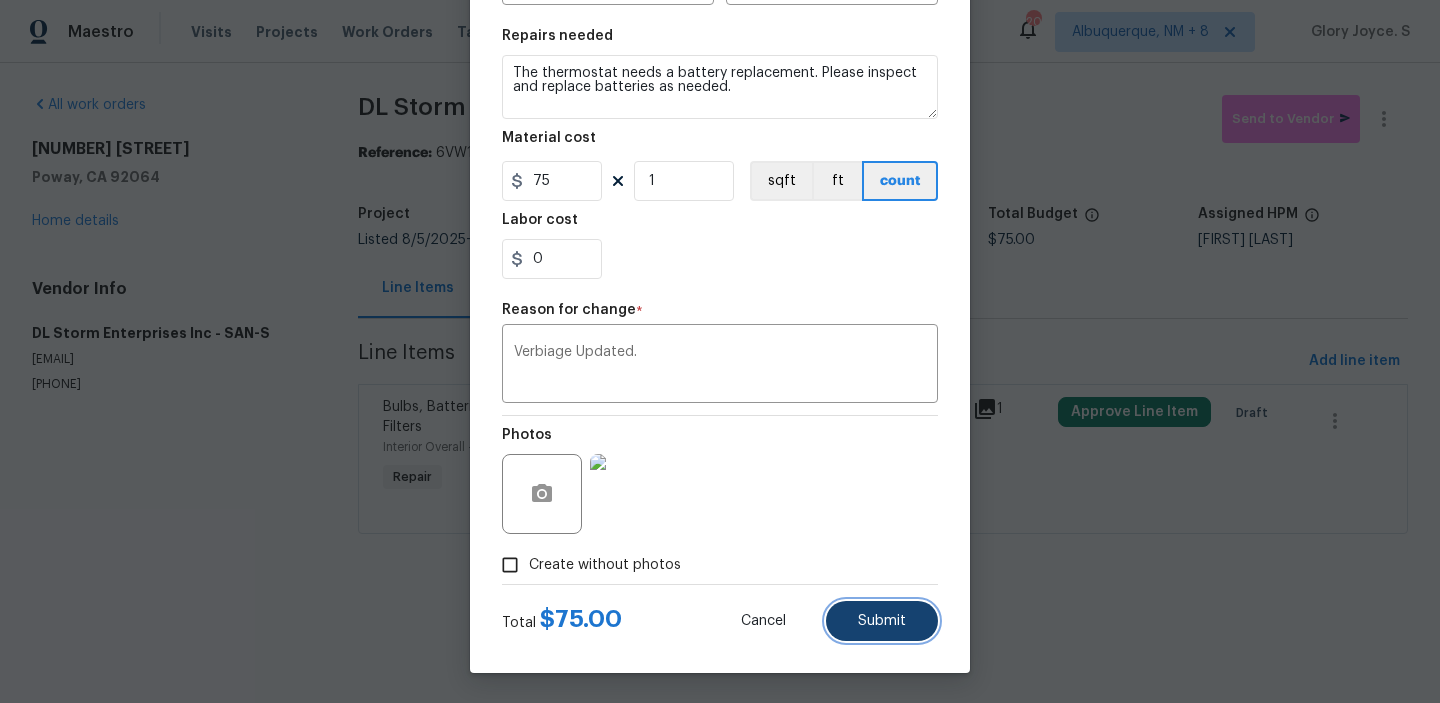 click on "Submit" at bounding box center (882, 621) 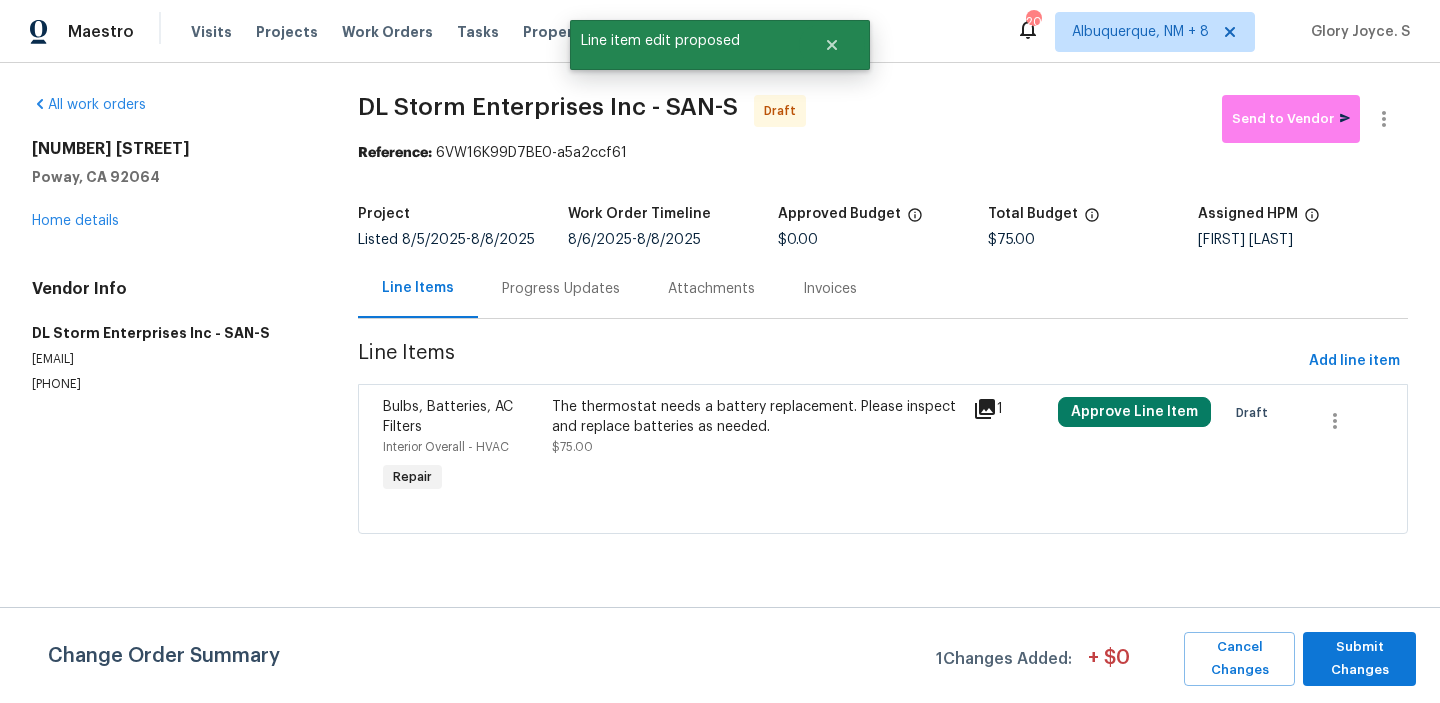 scroll, scrollTop: 0, scrollLeft: 0, axis: both 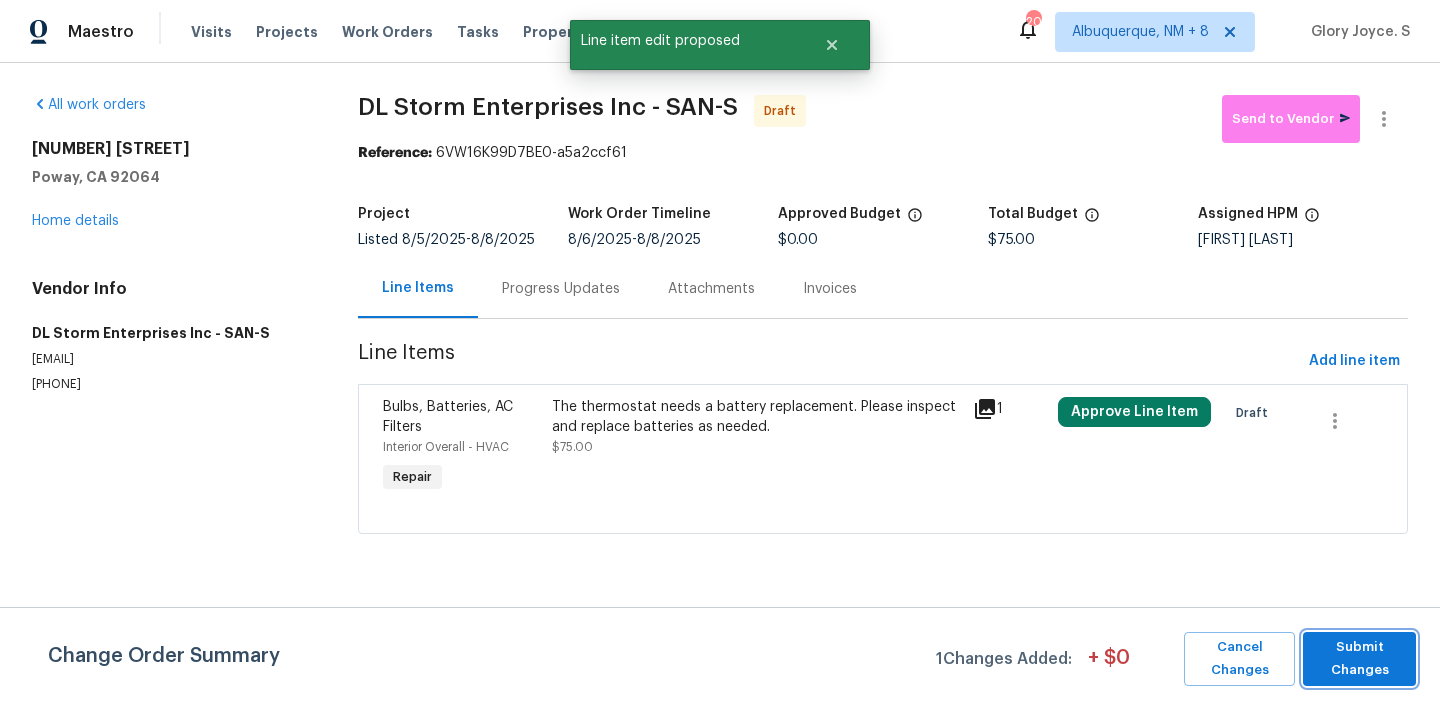 click on "Submit Changes" at bounding box center [1359, 659] 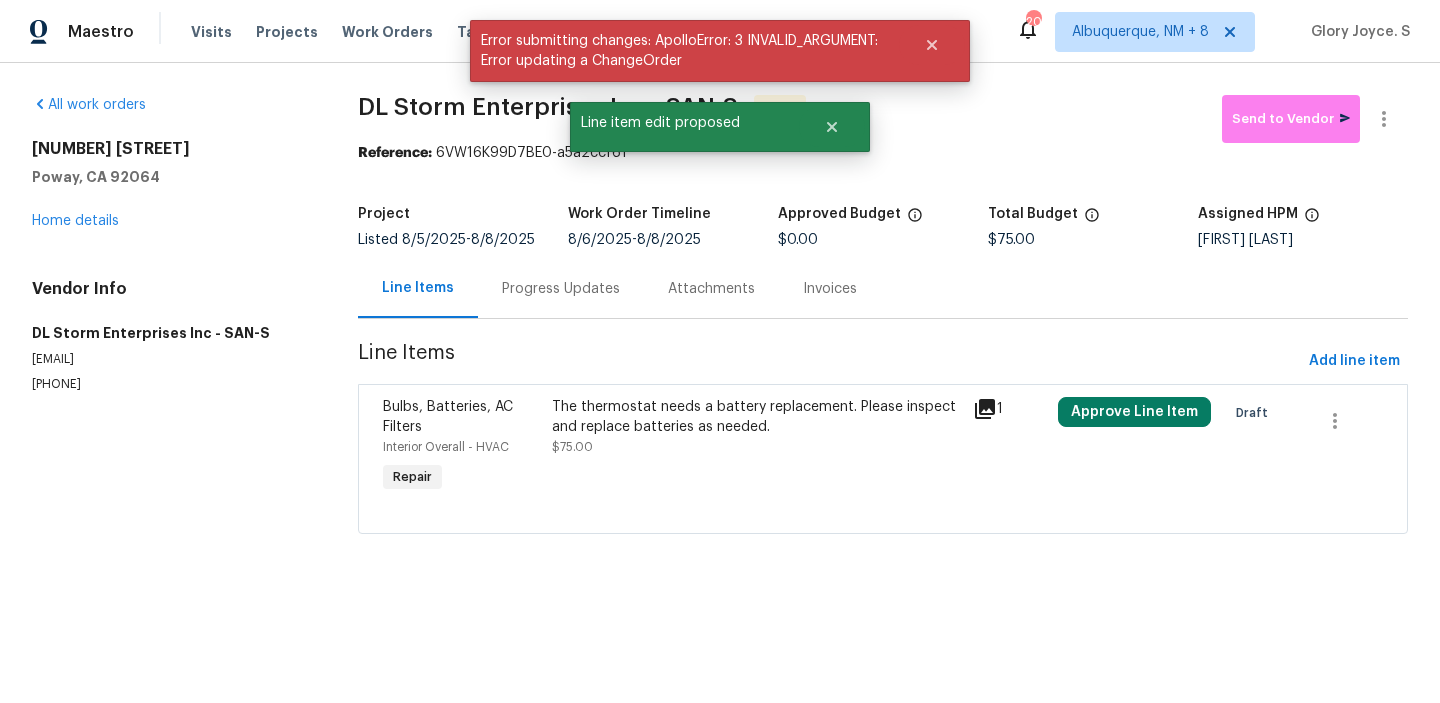 click on "Project" at bounding box center [463, 220] 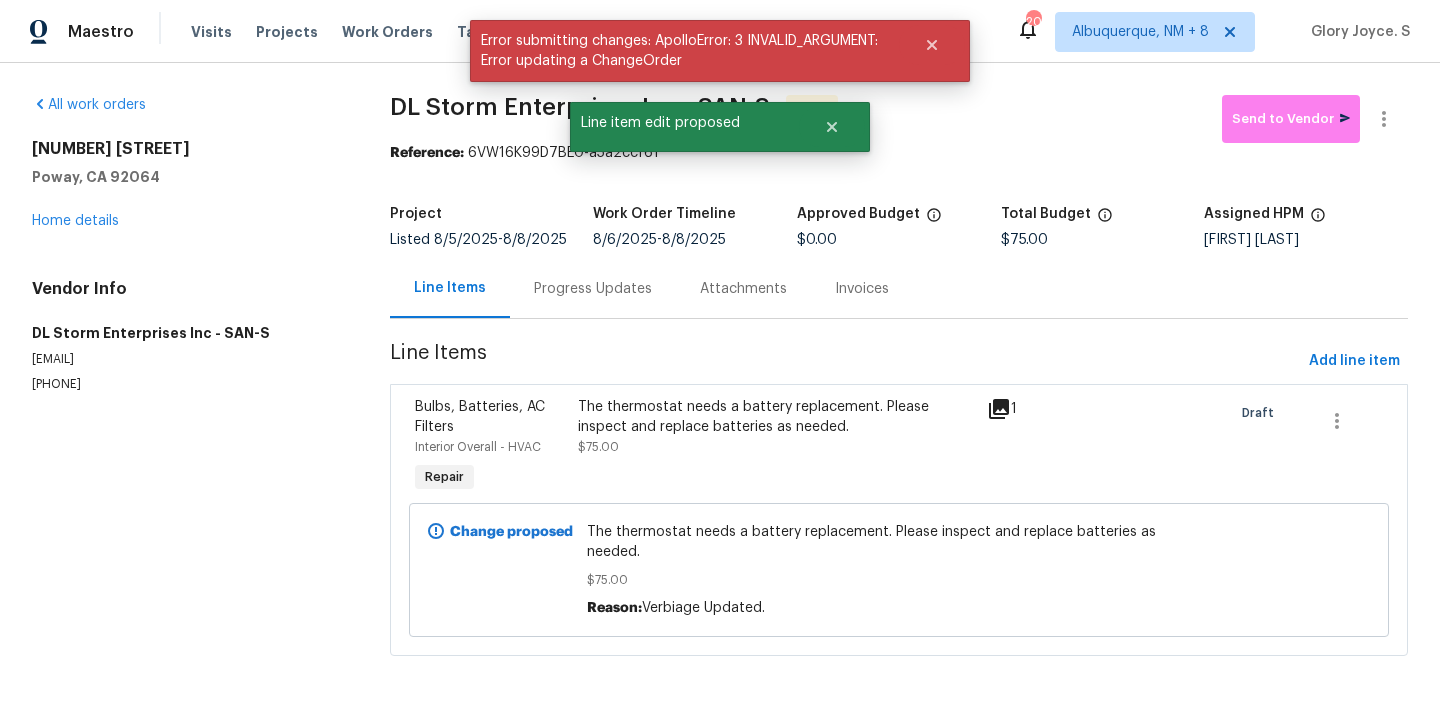 click on "Progress Updates" at bounding box center (593, 288) 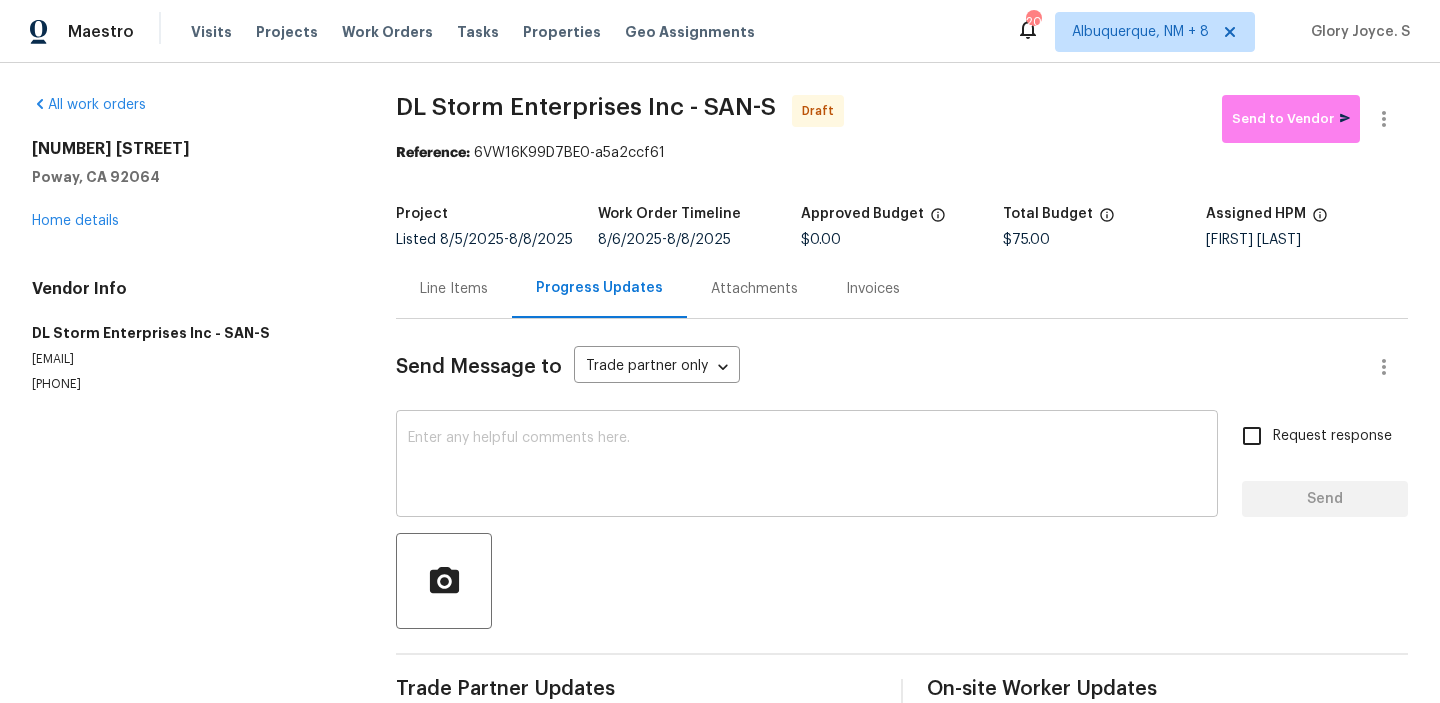 click at bounding box center (807, 466) 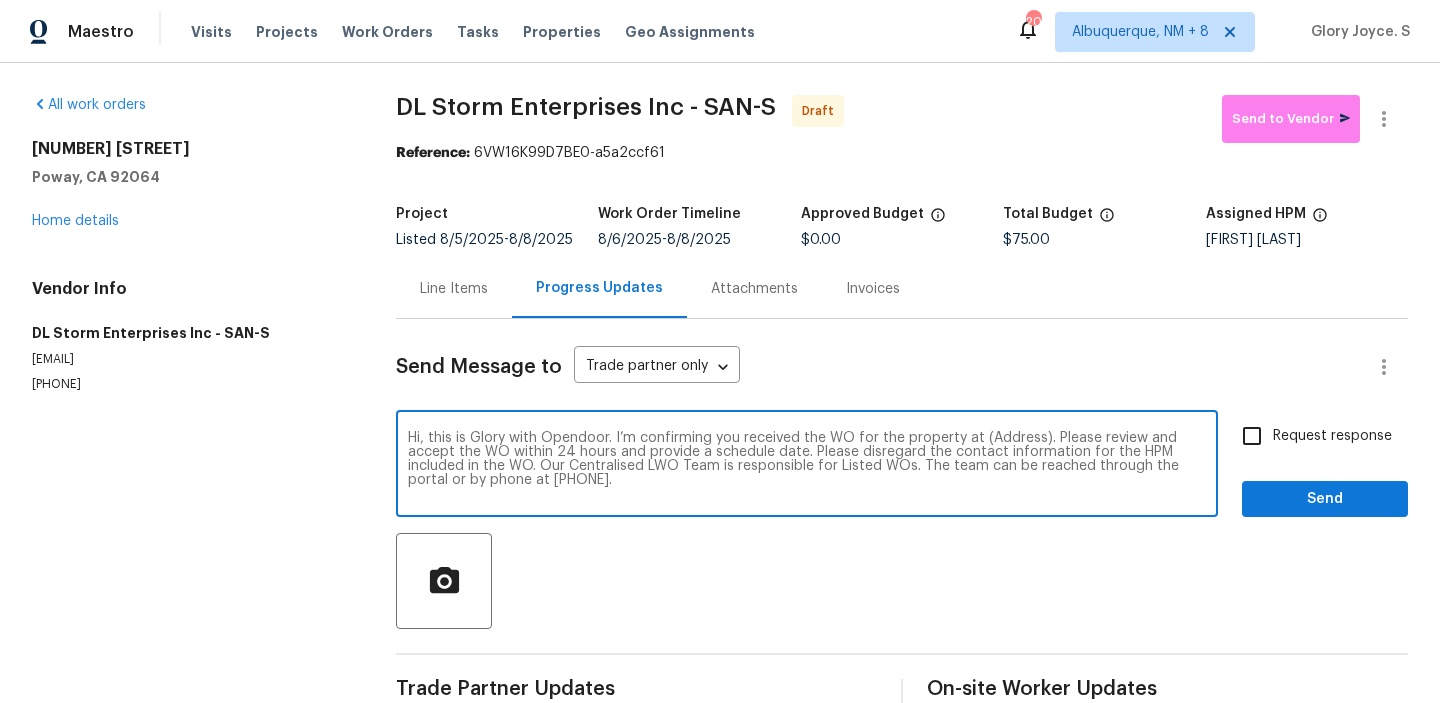 click on "Hi, this is Glory with Opendoor. I’m confirming you received the WO for the property at (Address). Please review and accept the WO within 24 hours and provide a schedule date. Please disregard the contact information for the HPM included in the WO. Our Centralised LWO Team is responsible for Listed WOs. The team can be reached through the portal or by phone at (480) 478-0155." at bounding box center [807, 466] 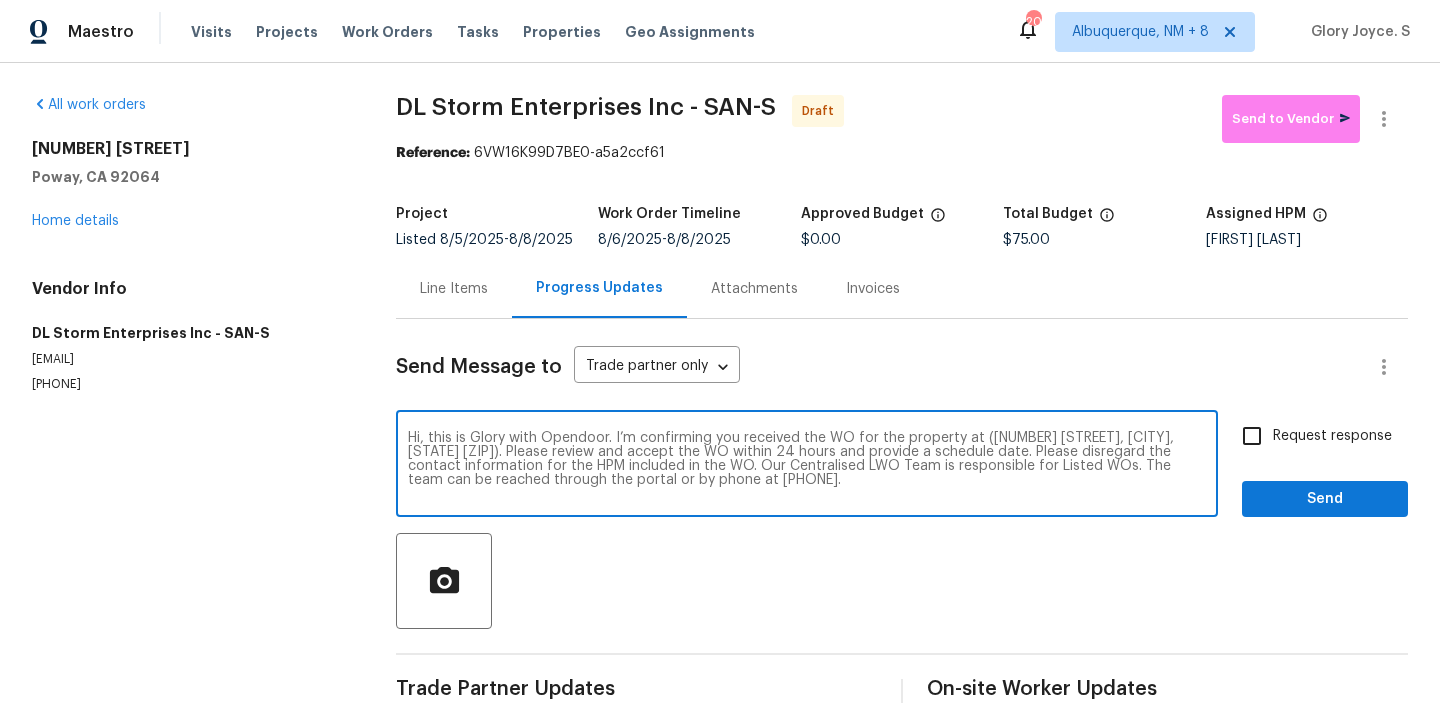 type on "Hi, this is Glory with Opendoor. I’m confirming you received the WO for the property at (13080 Camino Del Valle, Poway, CA 92064). Please review and accept the WO within 24 hours and provide a schedule date. Please disregard the contact information for the HPM included in the WO. Our Centralised LWO Team is responsible for Listed WOs. The team can be reached through the portal or by phone at (480) 478-0155." 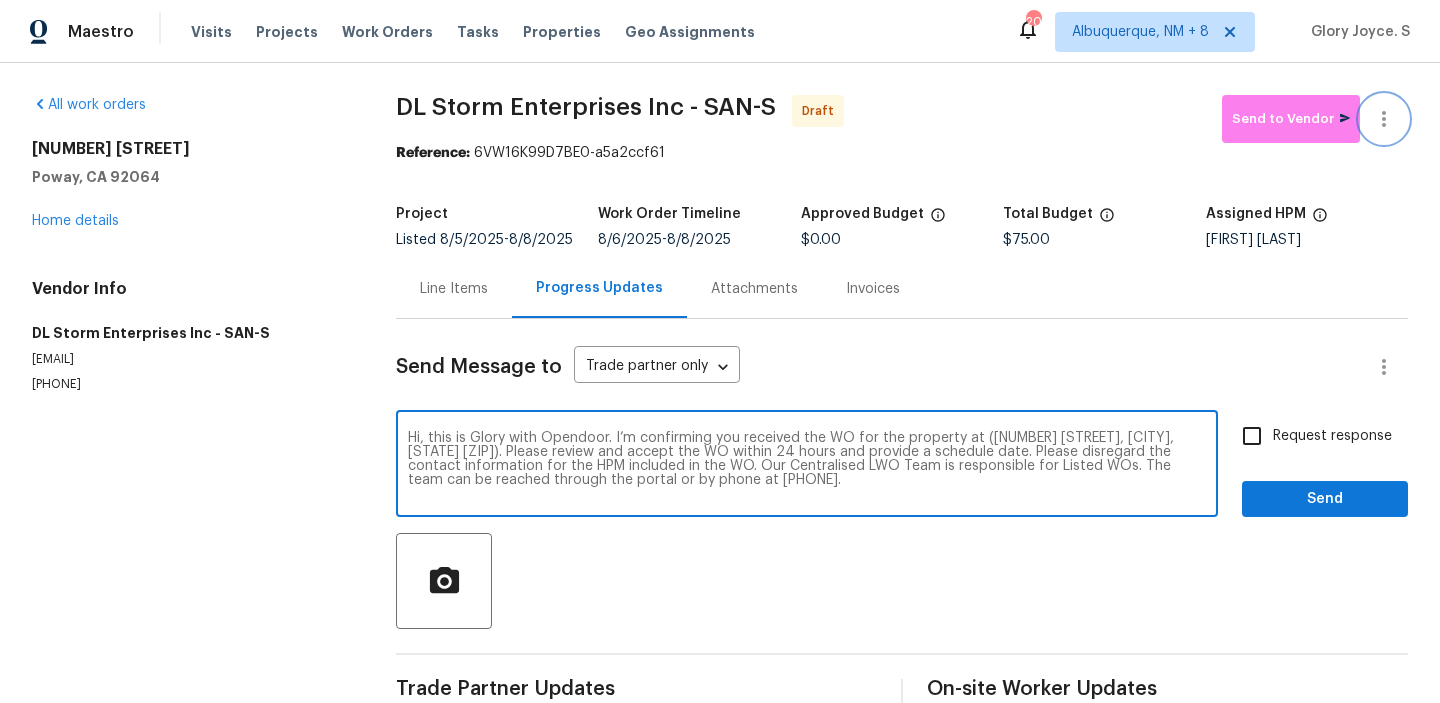 click at bounding box center (1384, 119) 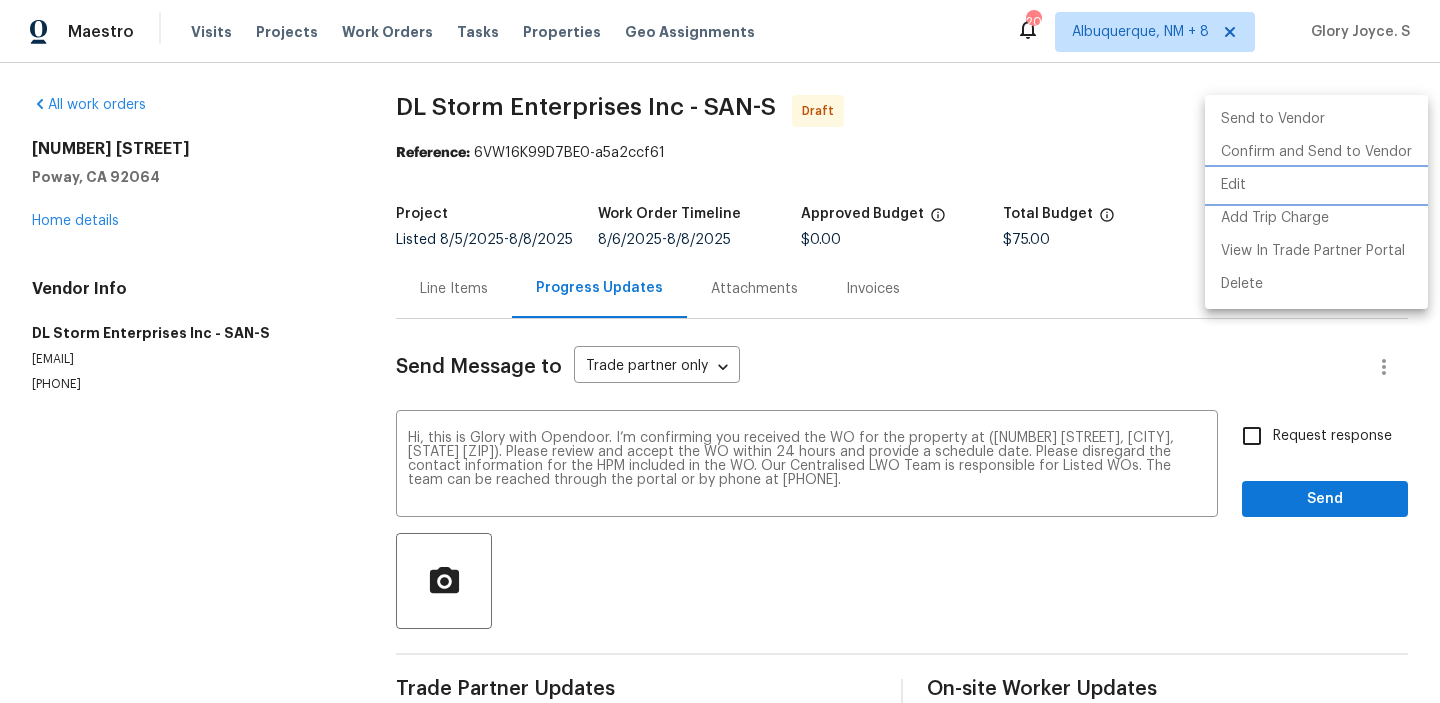 click on "Edit" at bounding box center [1316, 185] 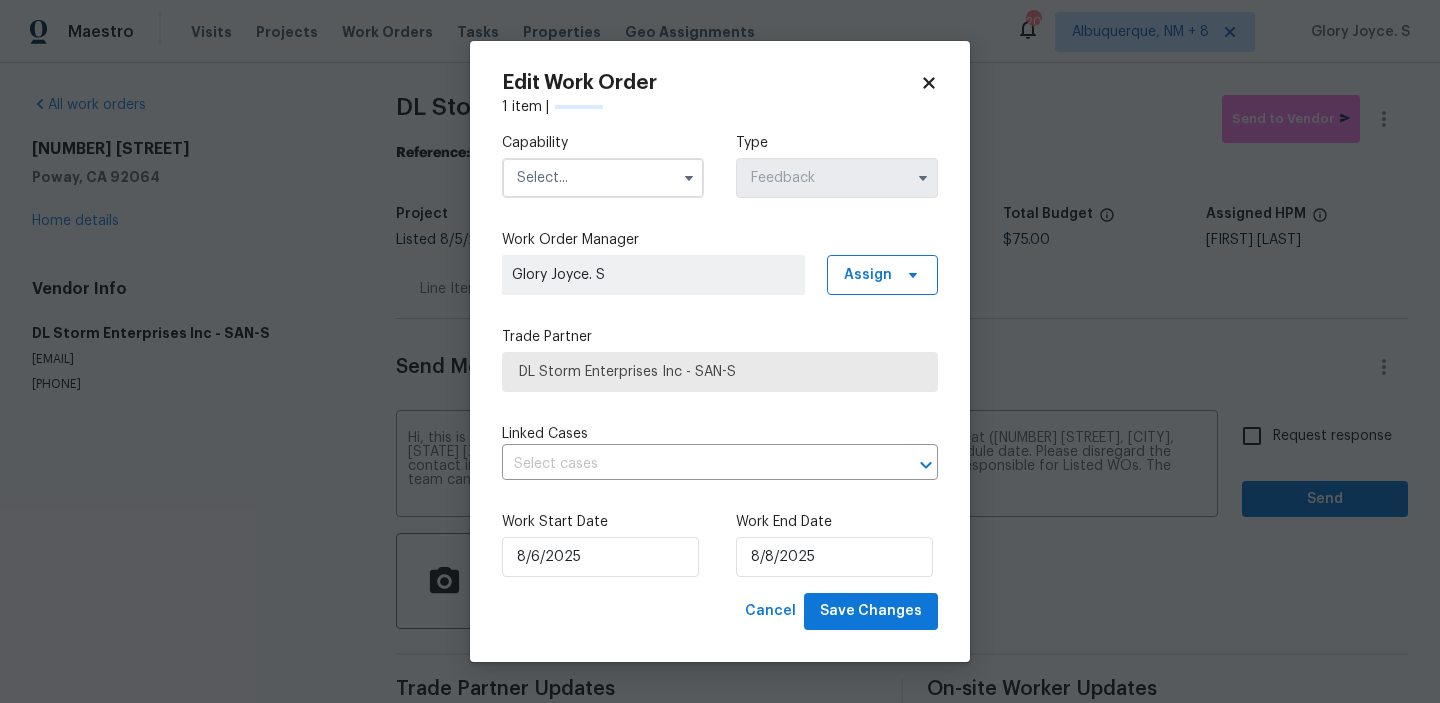 click at bounding box center [603, 178] 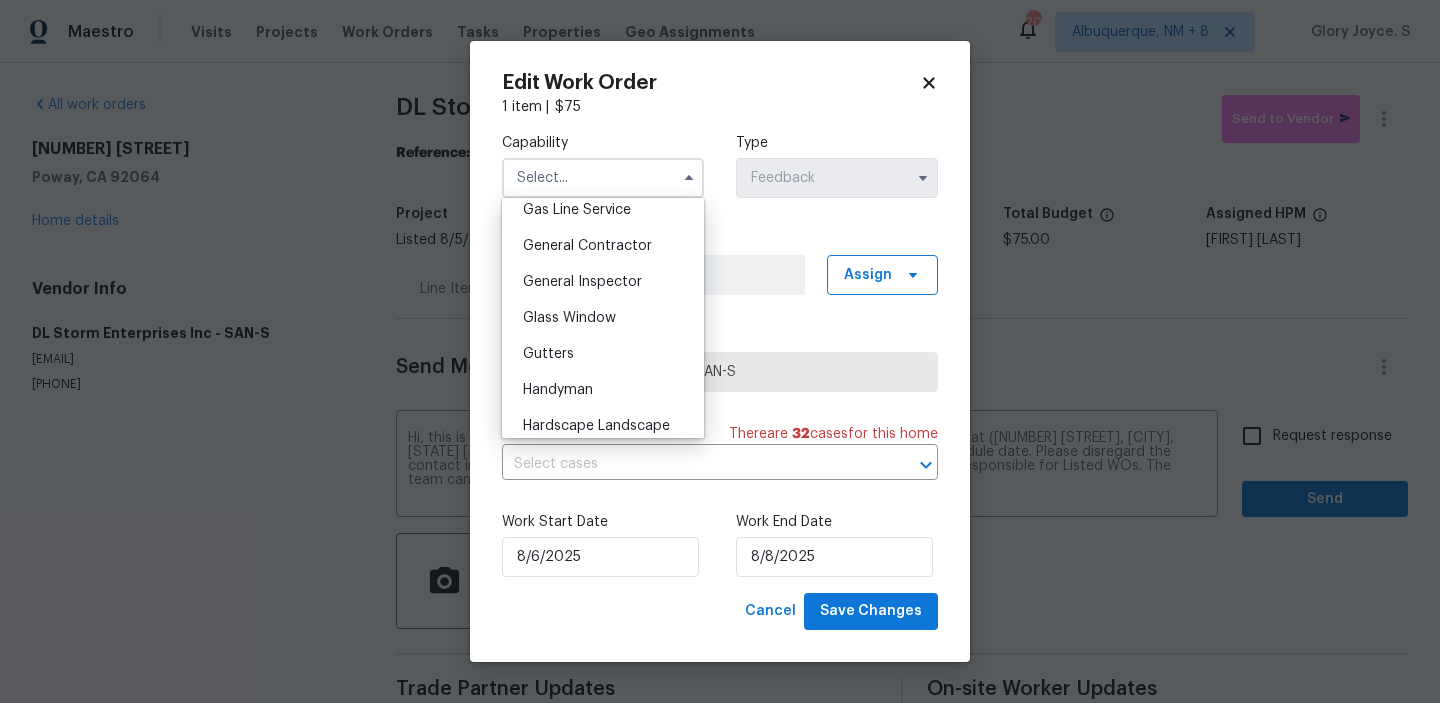 scroll, scrollTop: 1026, scrollLeft: 0, axis: vertical 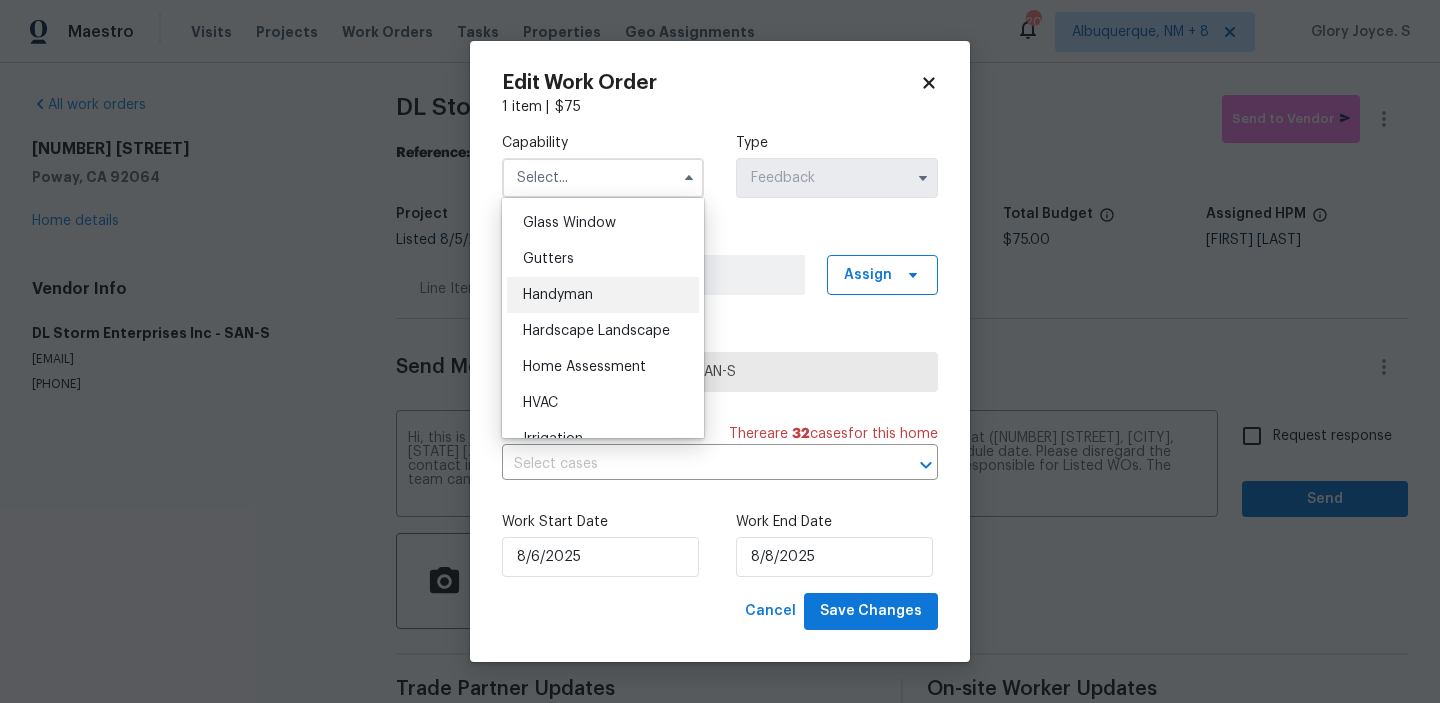 click on "Handyman" at bounding box center (558, 295) 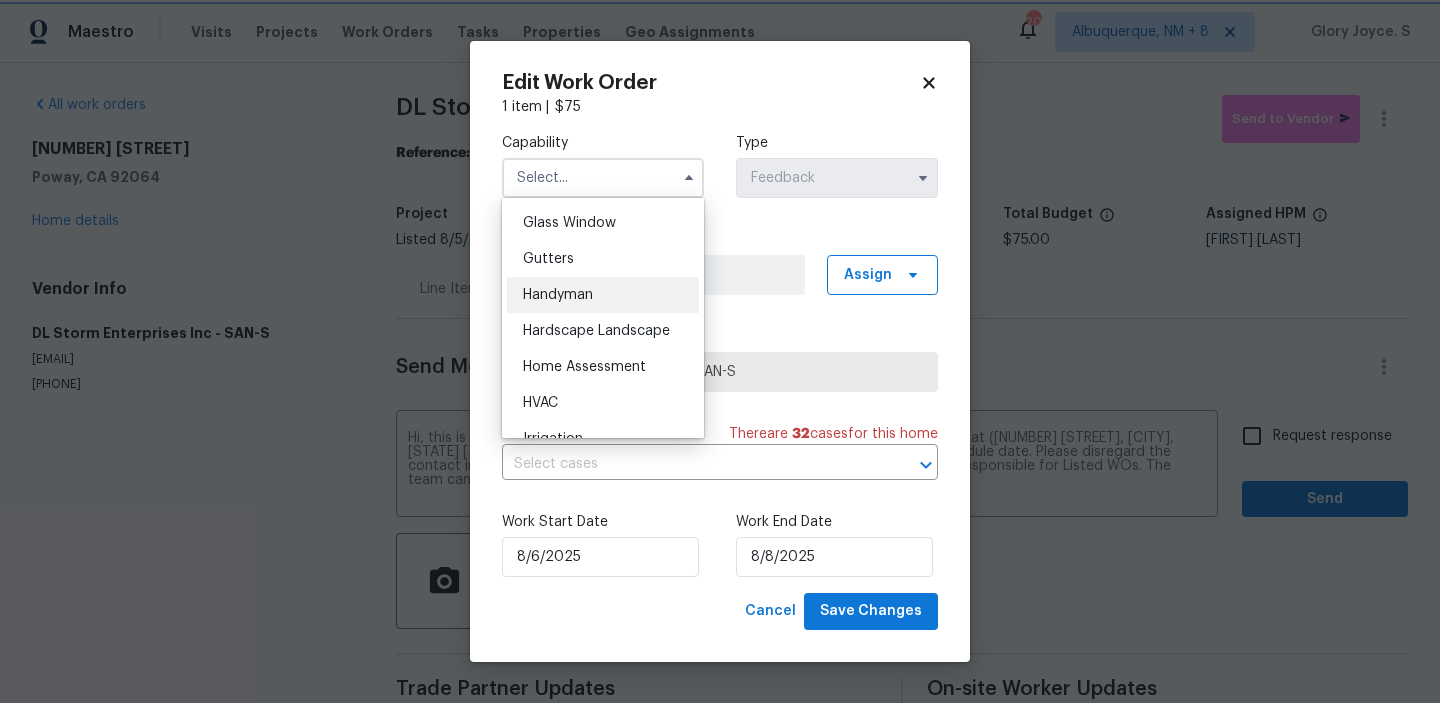type on "Handyman" 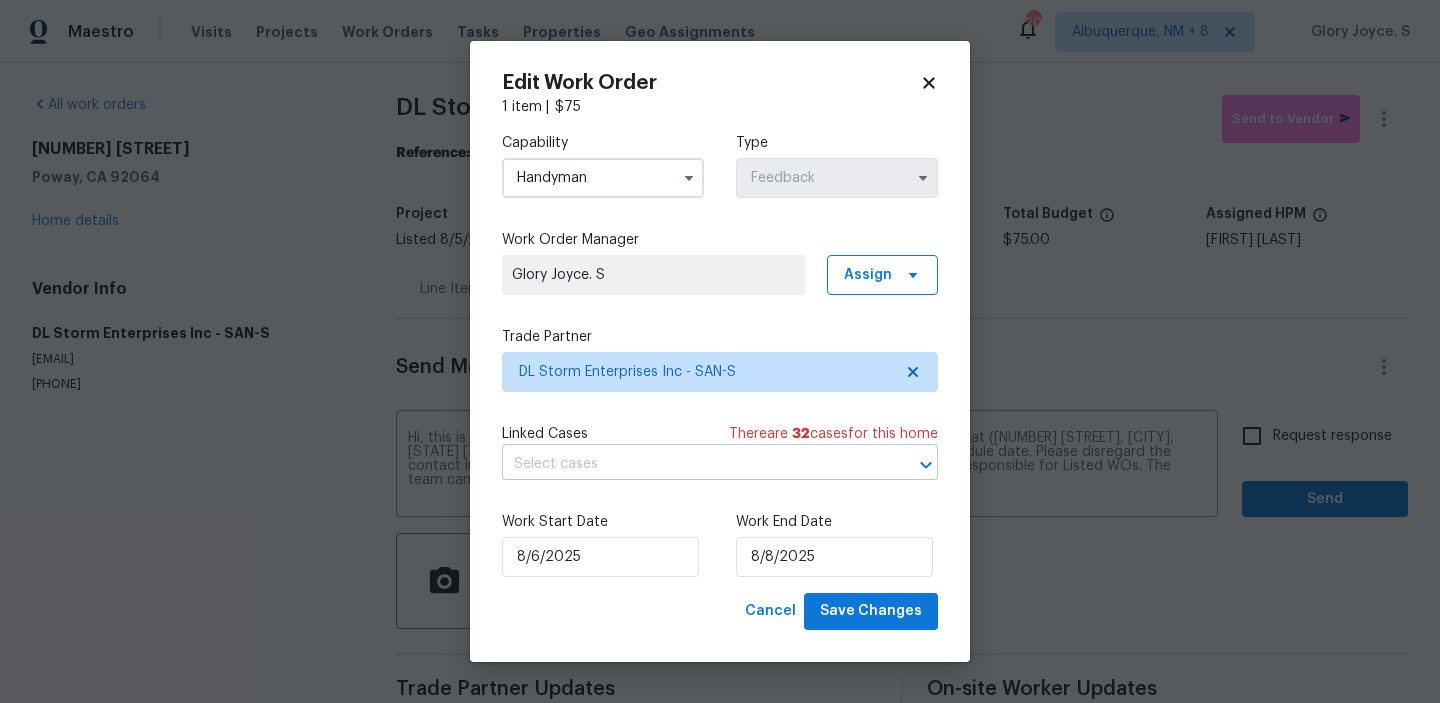 click at bounding box center (692, 464) 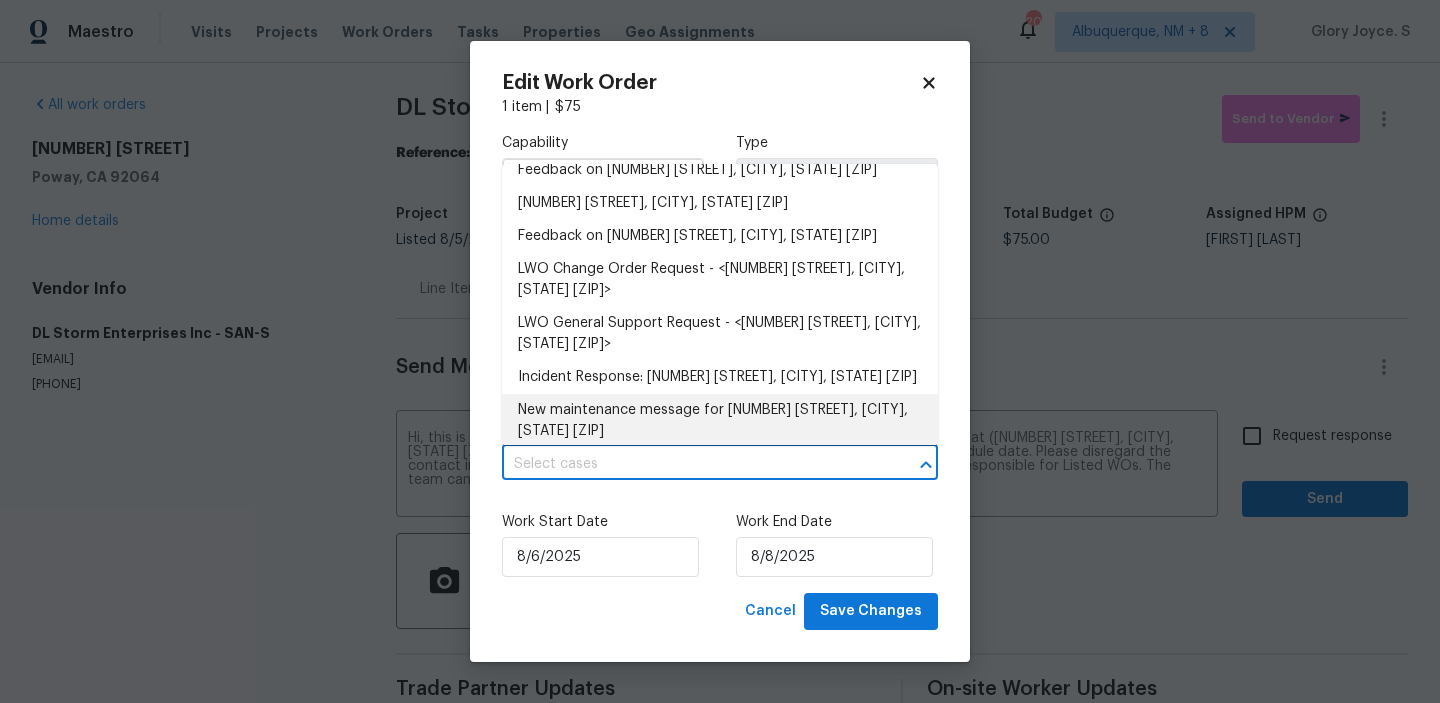 scroll, scrollTop: 430, scrollLeft: 0, axis: vertical 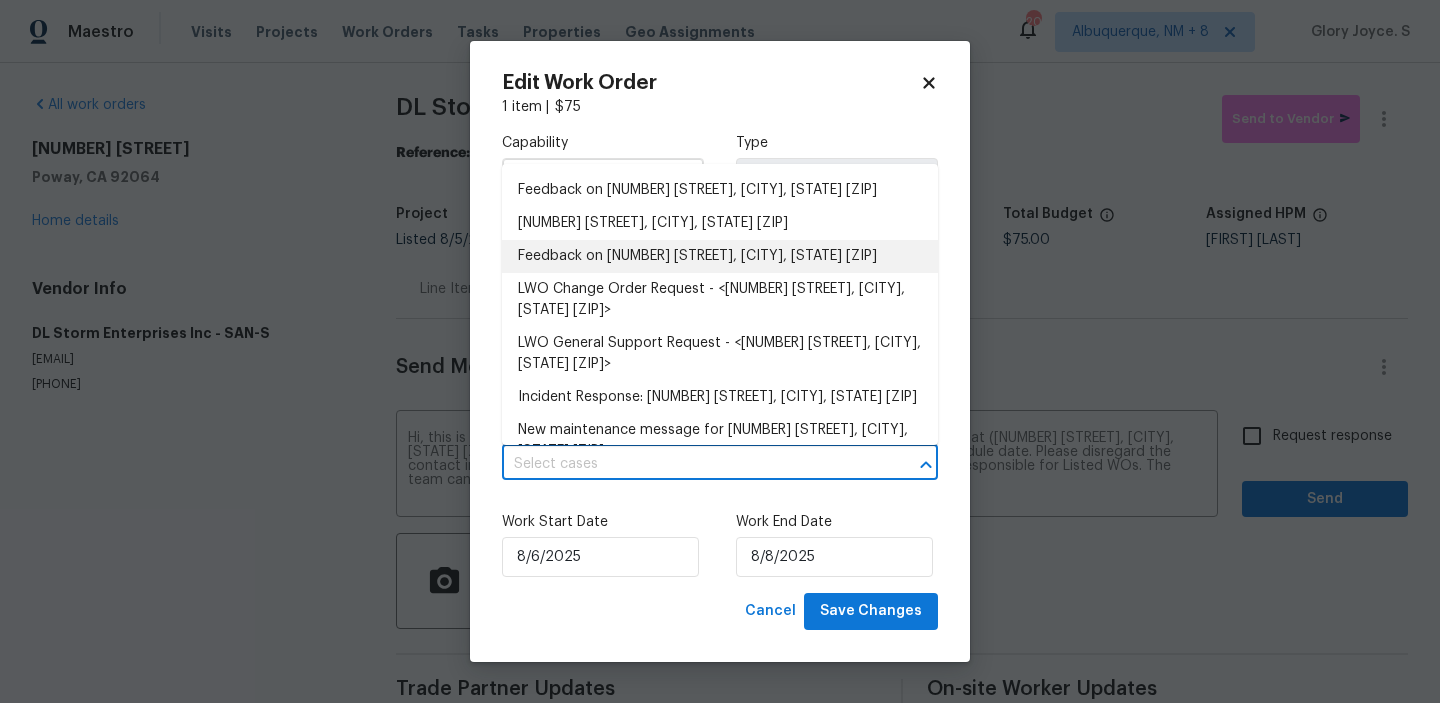 click on "Feedback on 13080 Camino Del Valle, Poway, CA 92064" at bounding box center (720, 256) 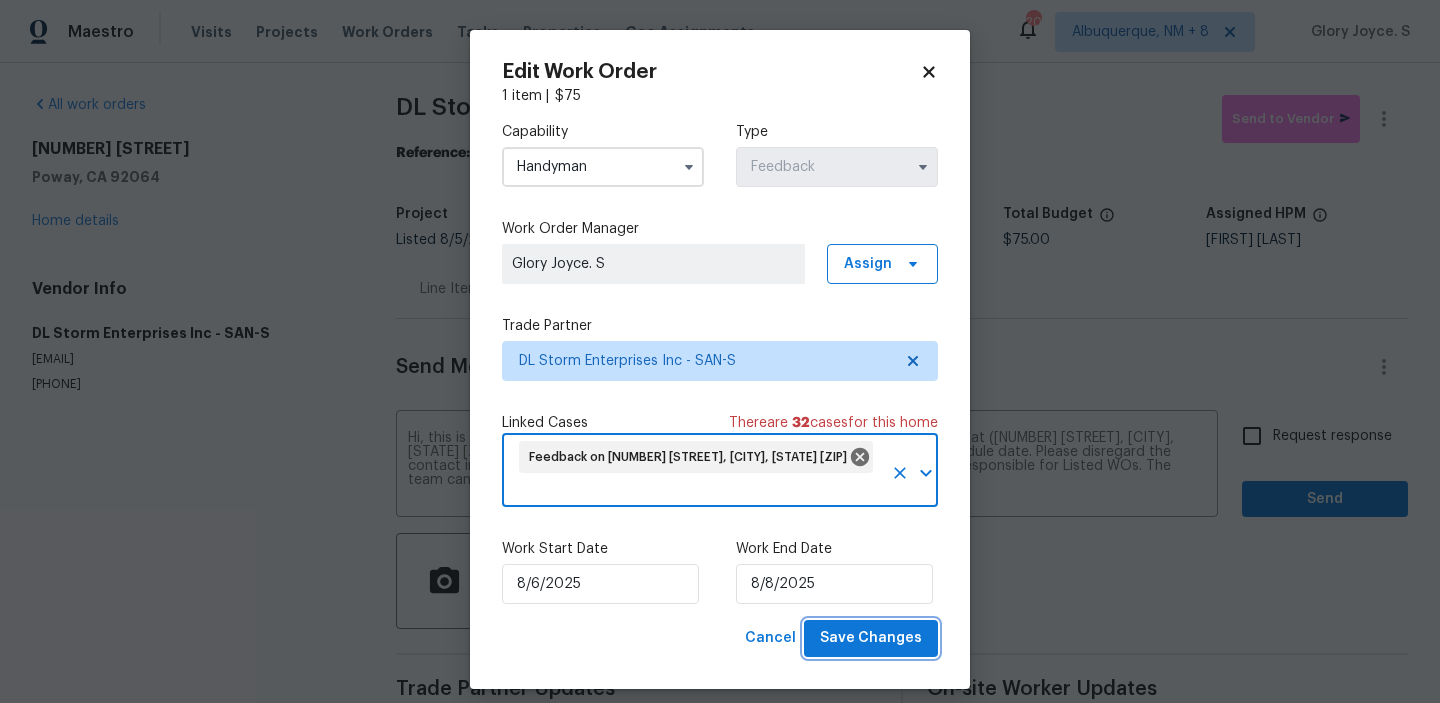click on "Save Changes" at bounding box center (871, 638) 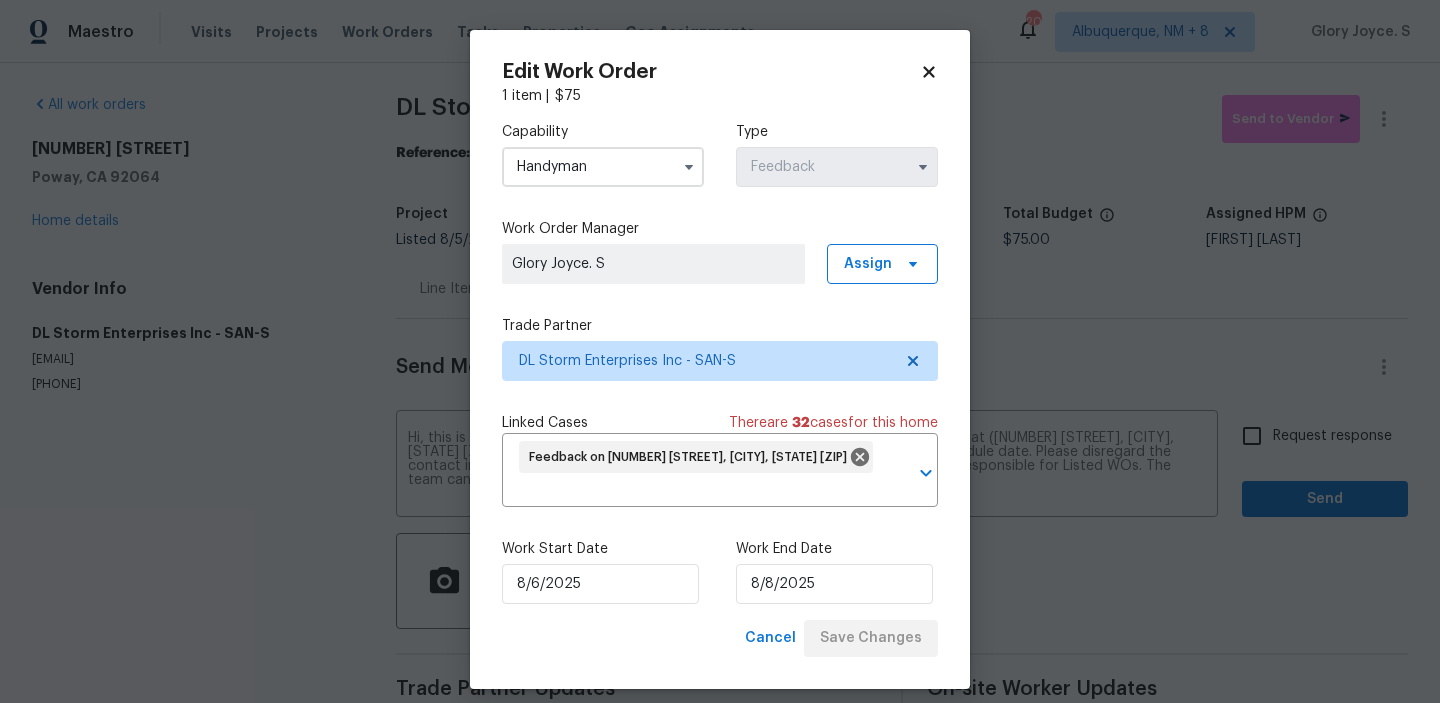 click on "Maestro Visits Projects Work Orders Tasks Properties Geo Assignments 201 Albuquerque, NM + 8 Glory Joyce. S All work orders 13080 Camino Del Valle Poway, CA 92064 Home details Vendor Info DL Storm Enterprises Inc - SAN-S dlstormconstruction@gmail.com (949) 279-0944 DL Storm Enterprises Inc - SAN-S Draft Send to Vendor   Reference:   6VW16K99D7BE0-a5a2ccf61 Project Listed   8/5/2025  -  8/8/2025 Work Order Timeline 8/6/2025  -  8/8/2025 Approved Budget $0.00 Total Budget $75.00 Assigned HPM Kaden Peterson Line Items Progress Updates Attachments Invoices Send Message to Trade partner only Trade partner only ​ x ​ Request response Send Trade Partner Updates On-site Worker Updates
Edit Work Order 1 item | $ 75 Capability   Handyman Type   Feedback Work Order Manager   Glory Joyce. S Assign Trade Partner   DL Storm Enterprises Inc - SAN-S Linked Cases There  are   32  case s  for this home   Feedback on 13080 Camino Del Valle, Poway, CA 92064 ​ Work Start Date   8/6/2025 Work End Date   8/8/2025 Cancel" at bounding box center [720, 351] 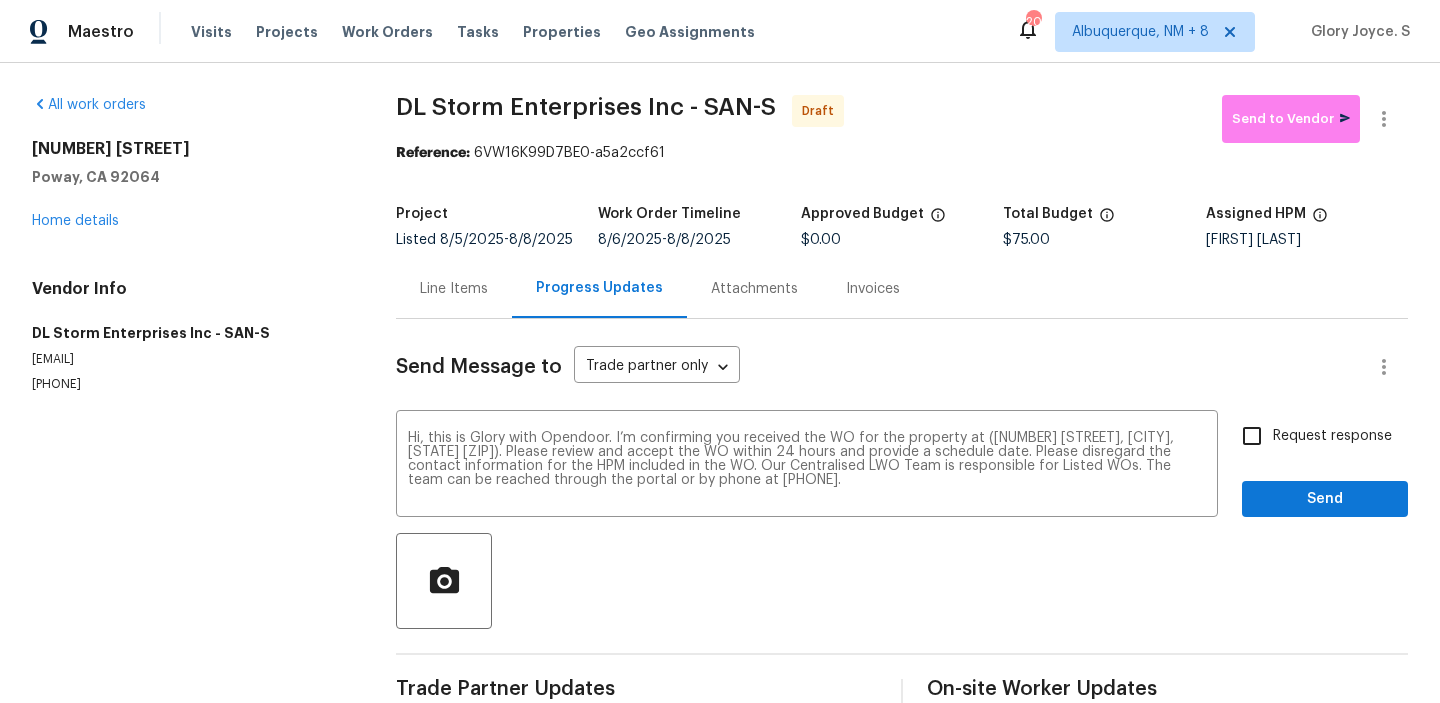 click on "Request response" at bounding box center [1332, 436] 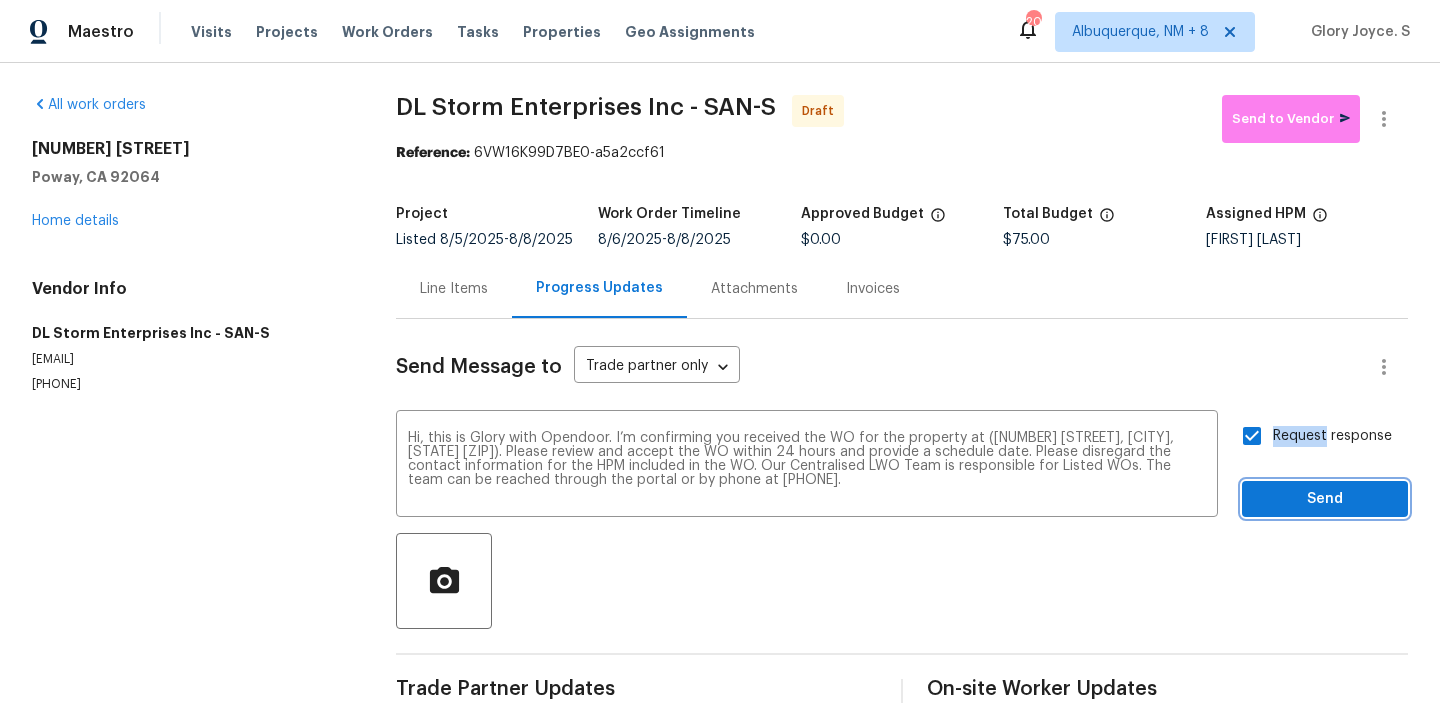 click on "Send" at bounding box center [1325, 499] 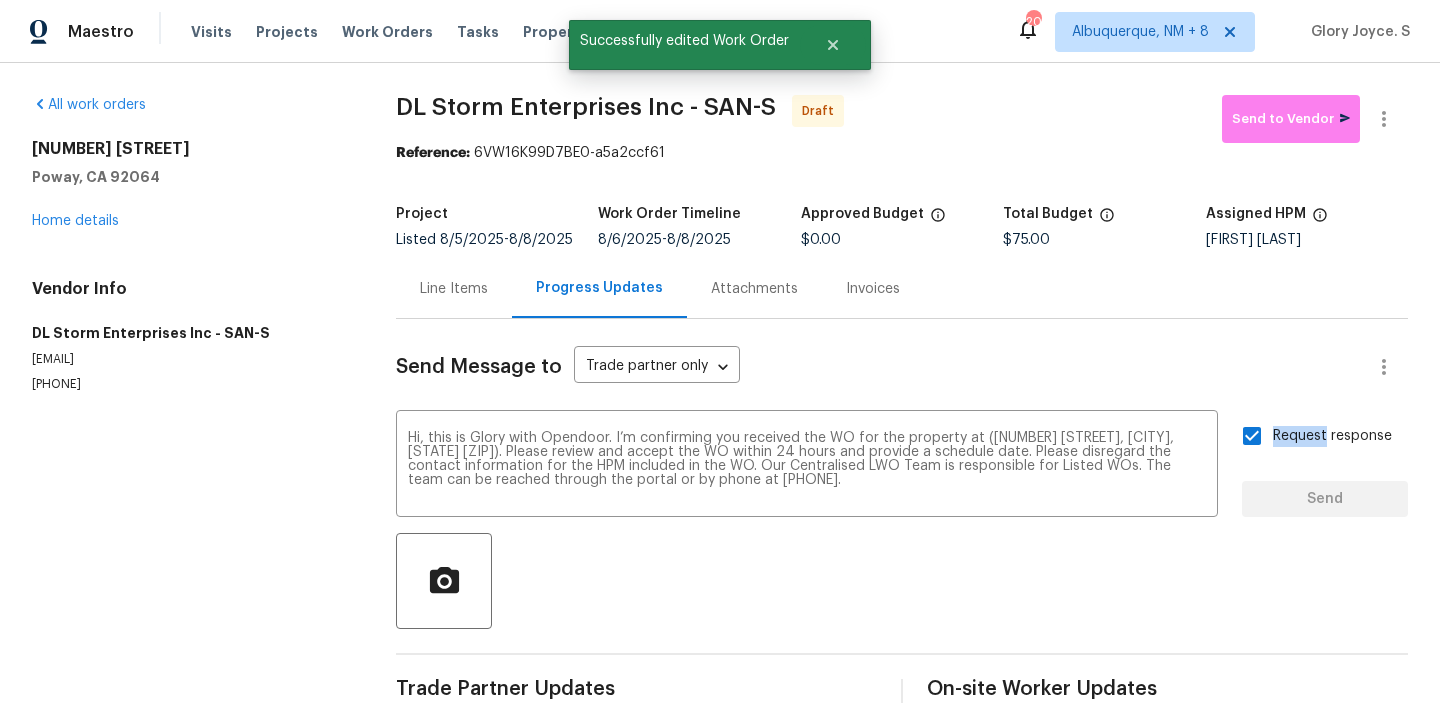 type 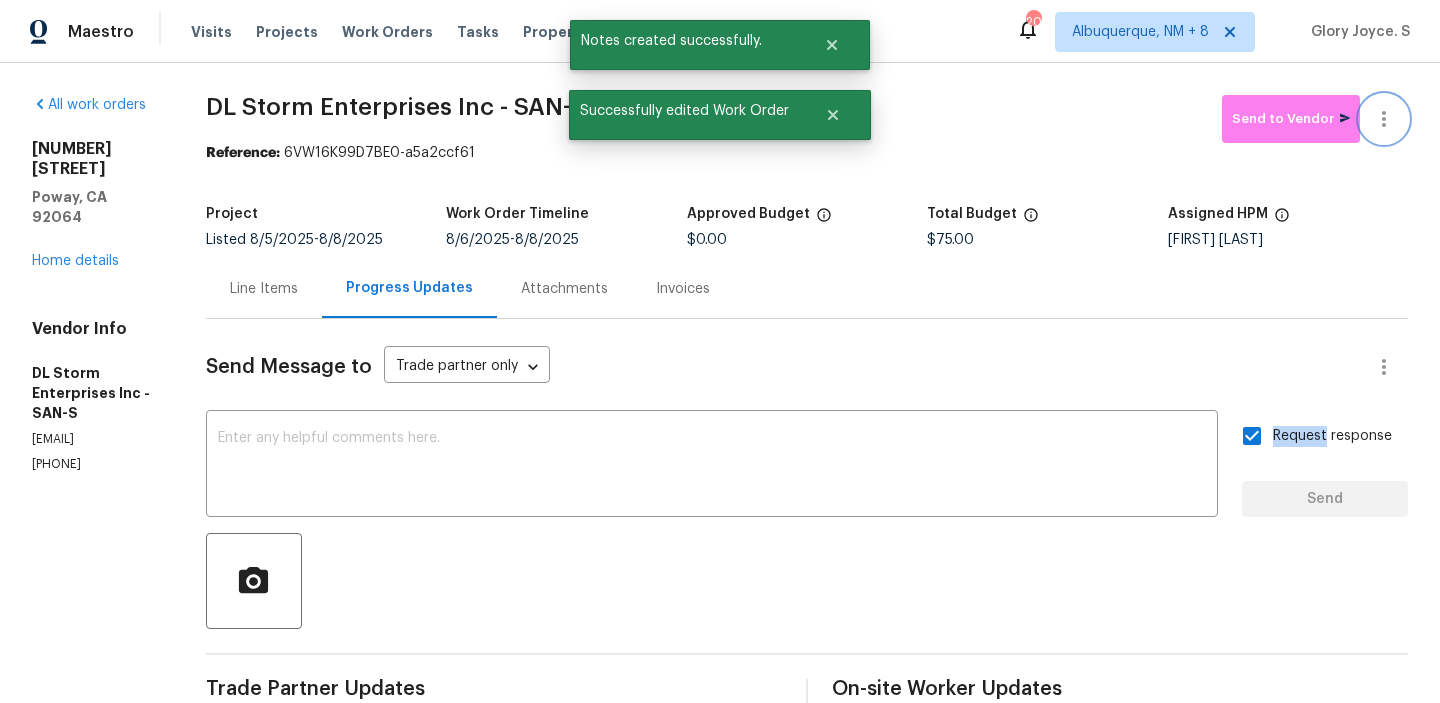 click 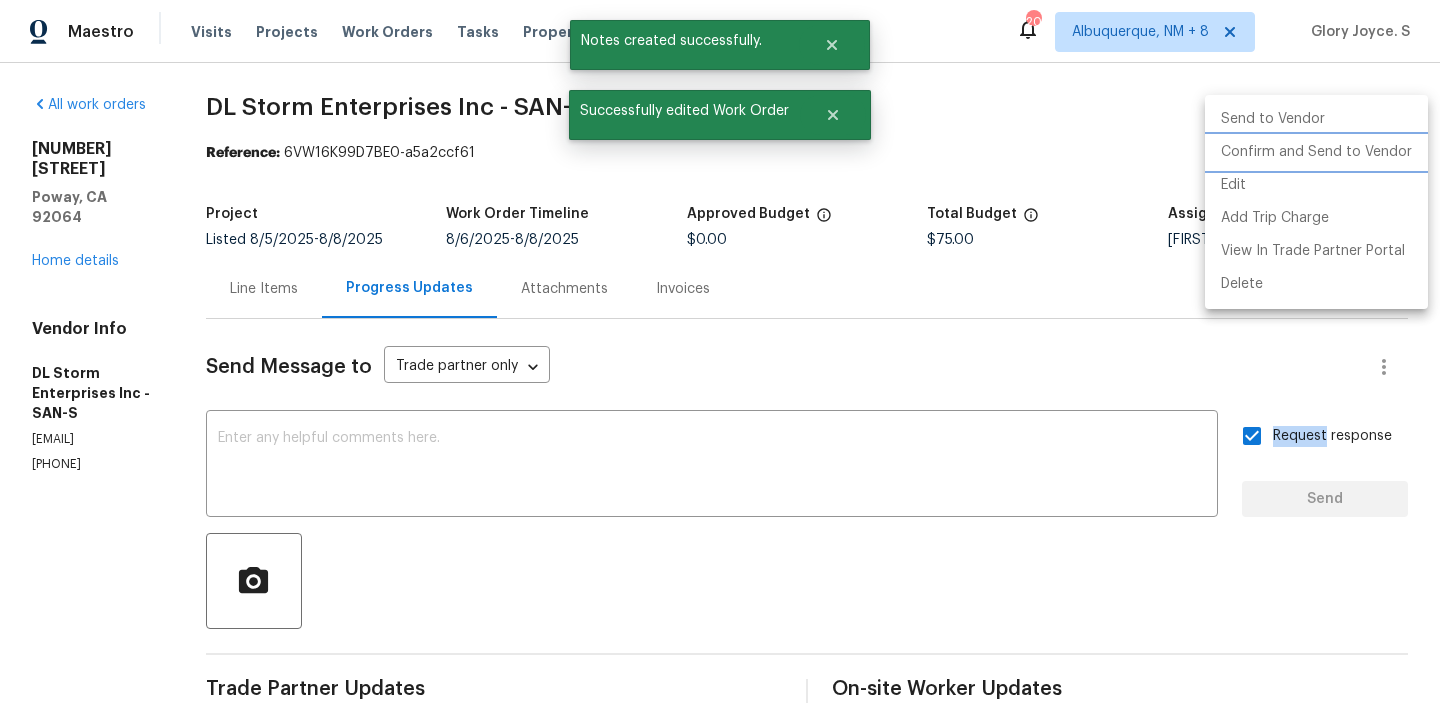 click on "Confirm and Send to Vendor" at bounding box center (1316, 152) 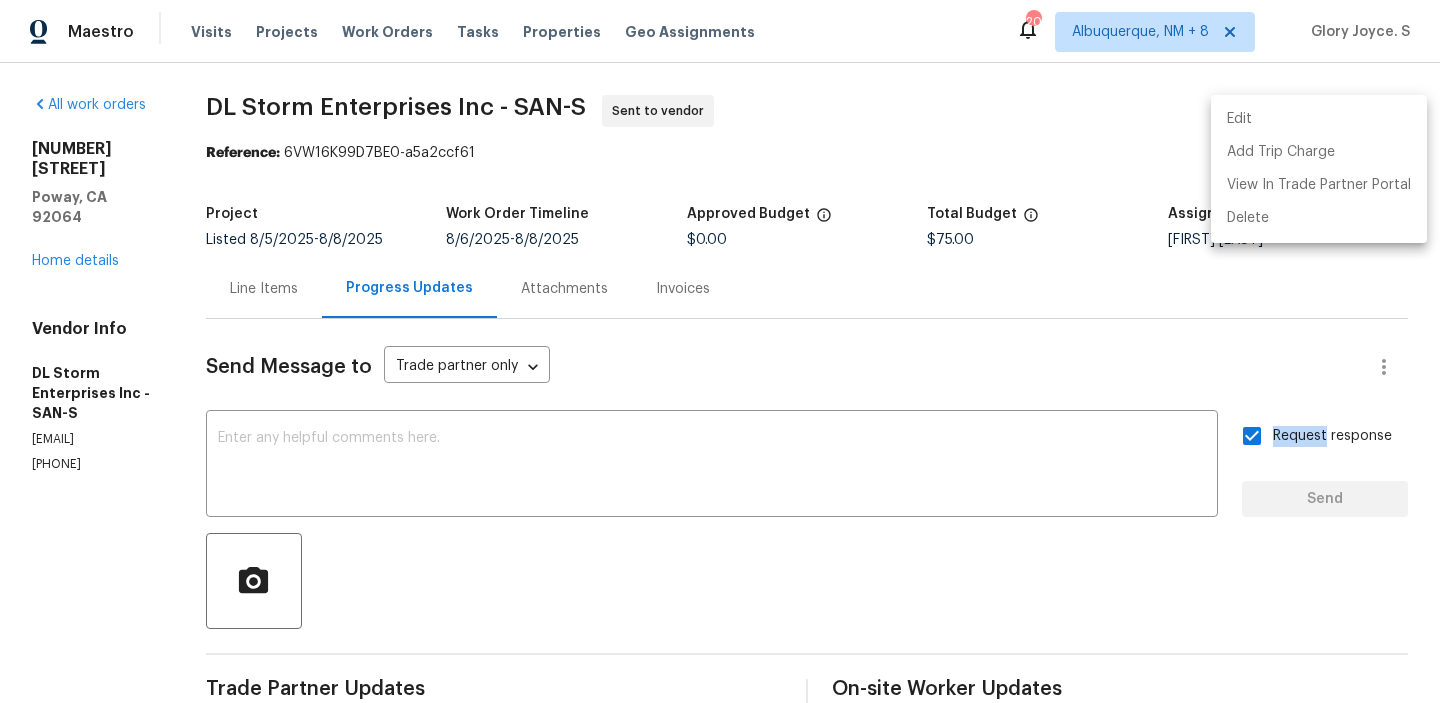 click at bounding box center (720, 351) 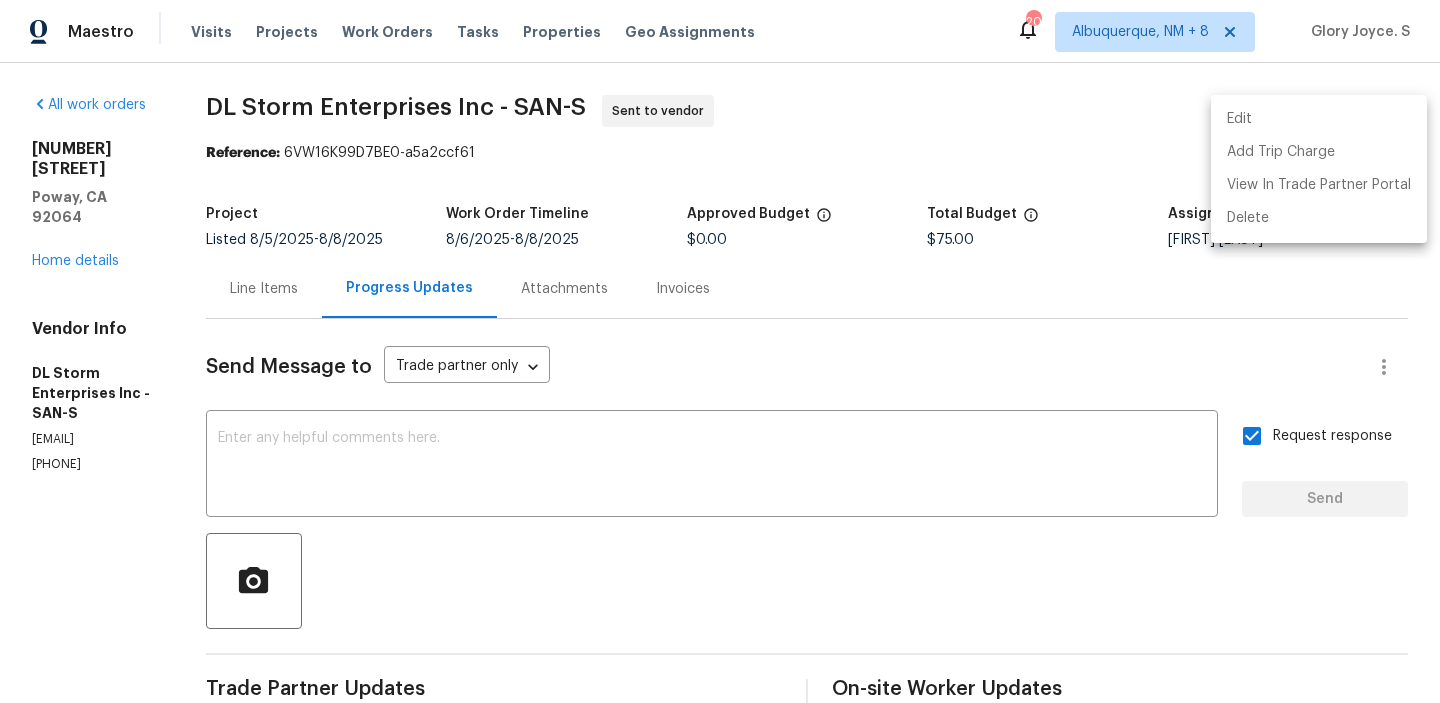 click on "Edit Add Trip Charge View In Trade Partner Portal Delete" at bounding box center (720, 351) 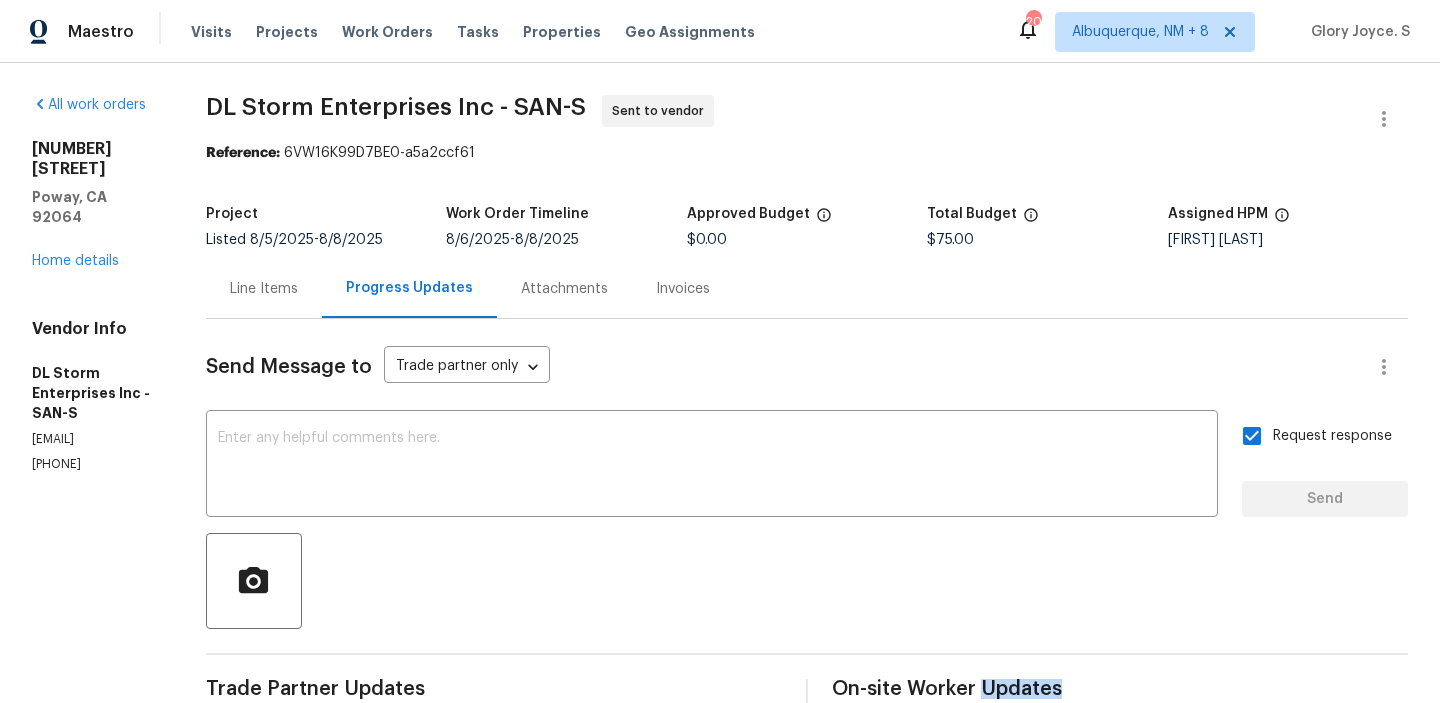 click on "DL Storm Enterprises Inc - SAN-S Sent to vendor" at bounding box center (783, 119) 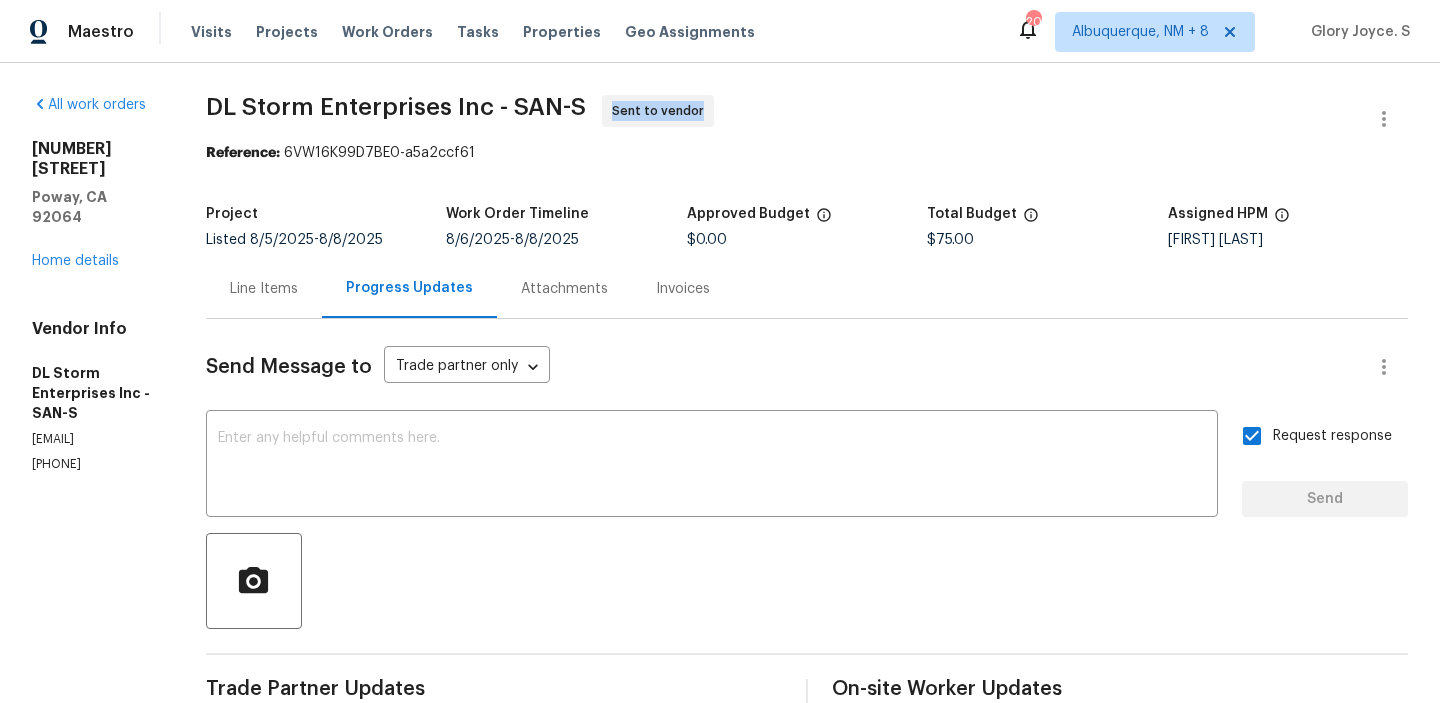 click on "DL Storm Enterprises Inc - SAN-S Sent to vendor" at bounding box center (783, 119) 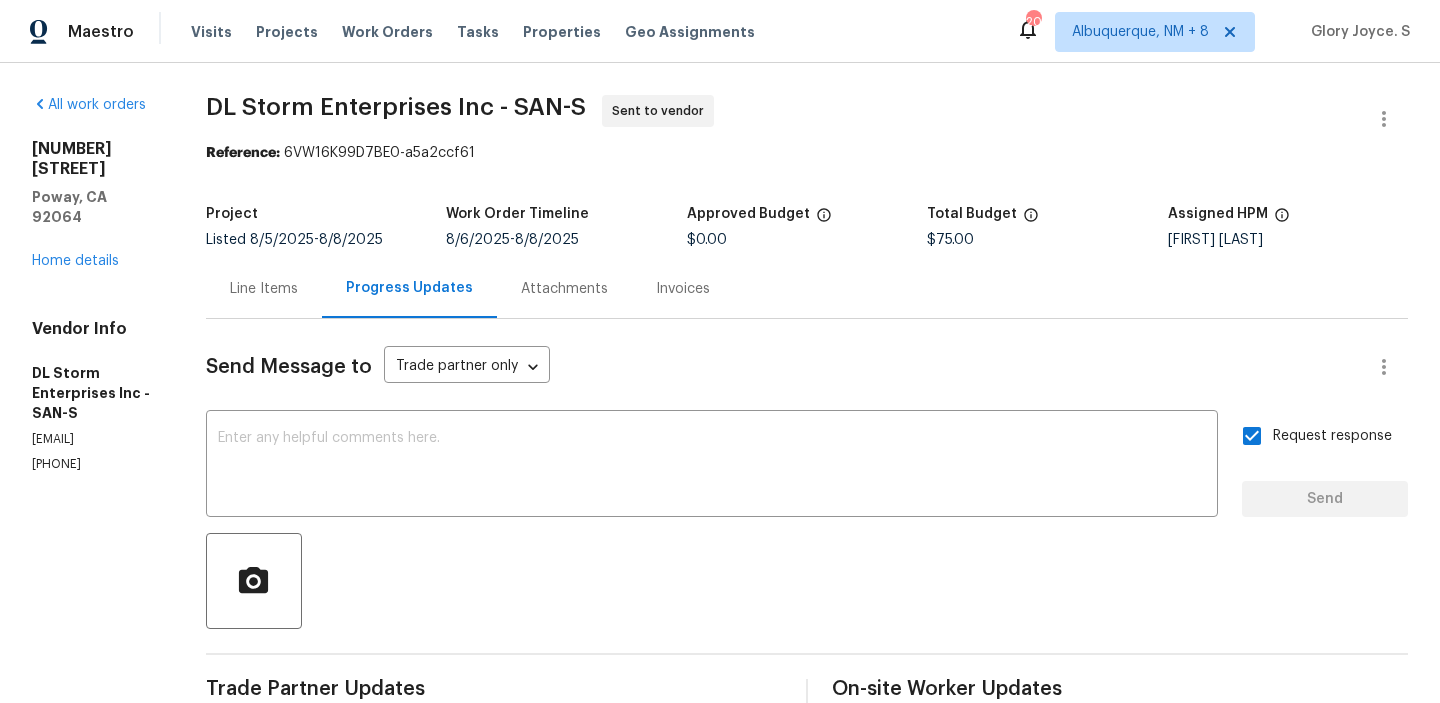 click on "DL Storm Enterprises Inc - SAN-S Sent to vendor" at bounding box center [783, 119] 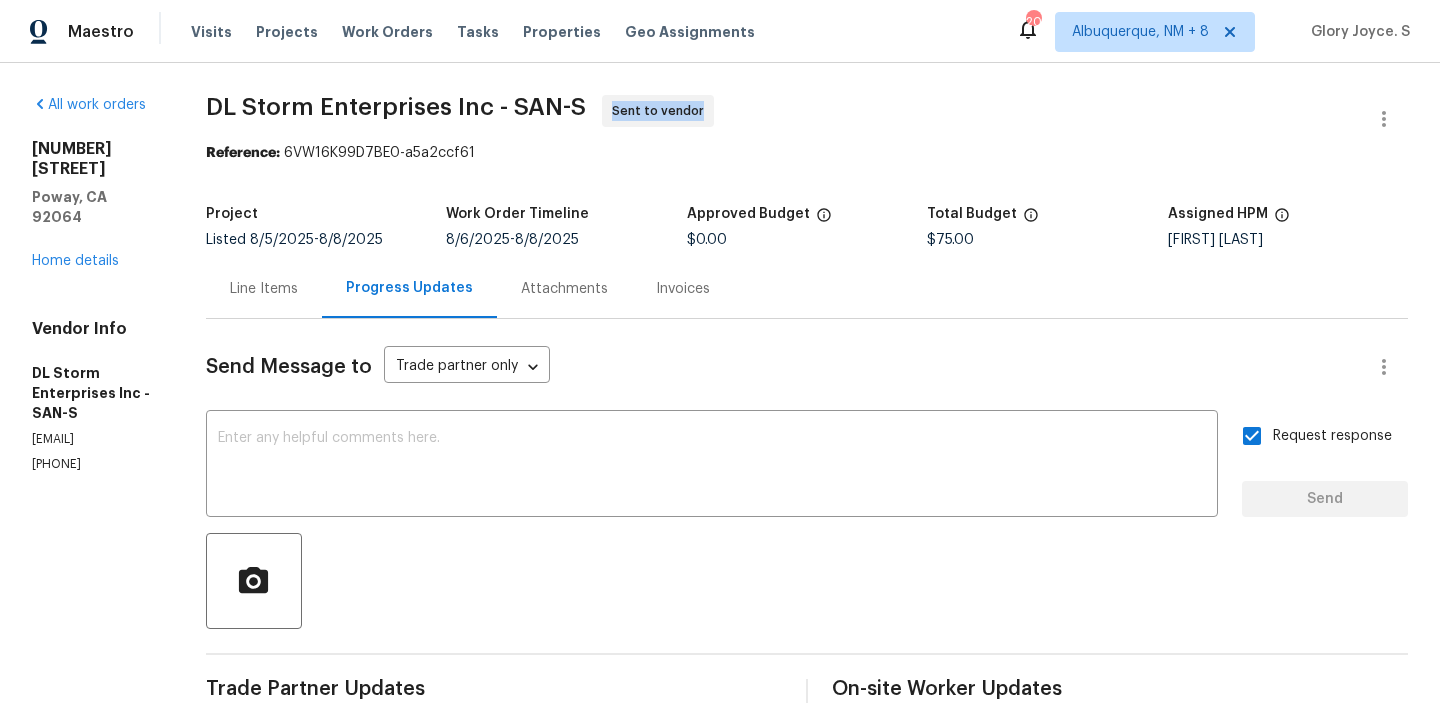 click on "DL Storm Enterprises Inc - SAN-S Sent to vendor" at bounding box center [783, 119] 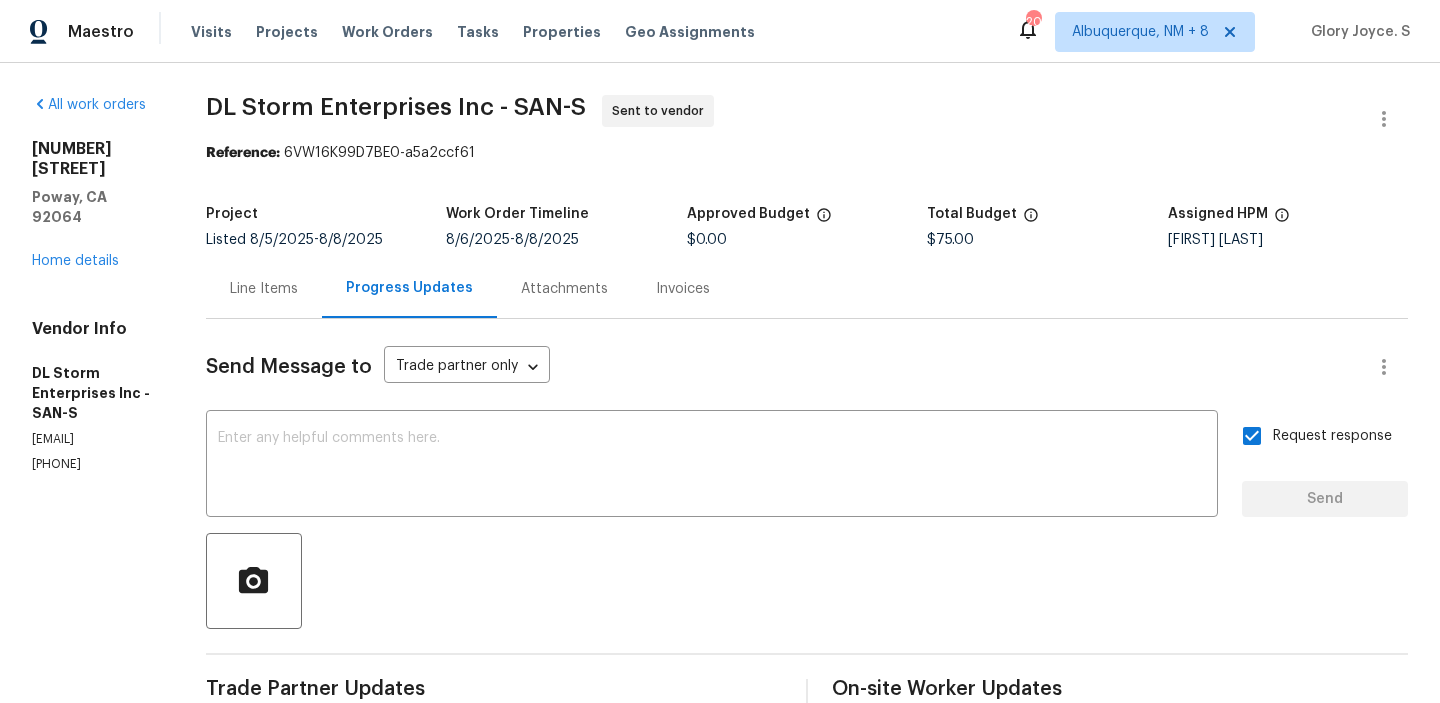 click on "DL Storm Enterprises Inc - SAN-S" at bounding box center [396, 107] 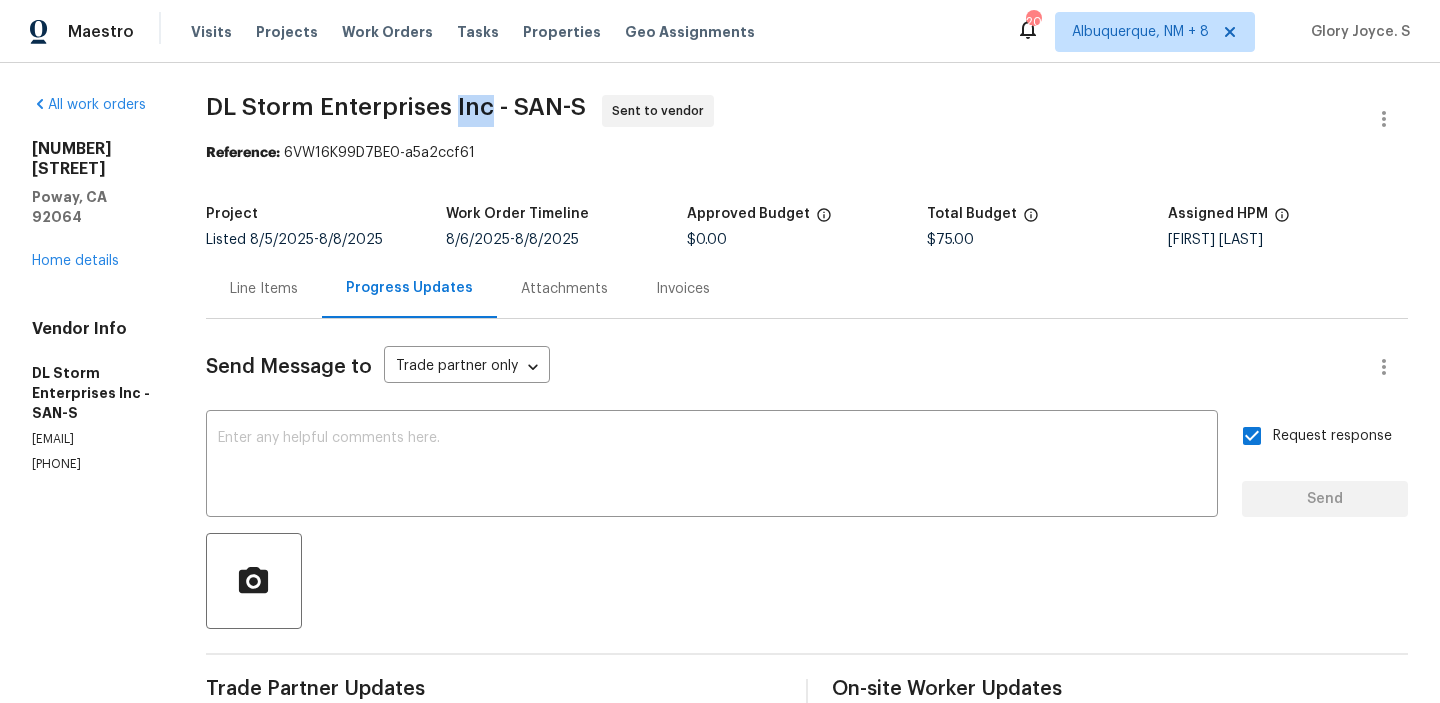 click on "DL Storm Enterprises Inc - SAN-S" at bounding box center [396, 107] 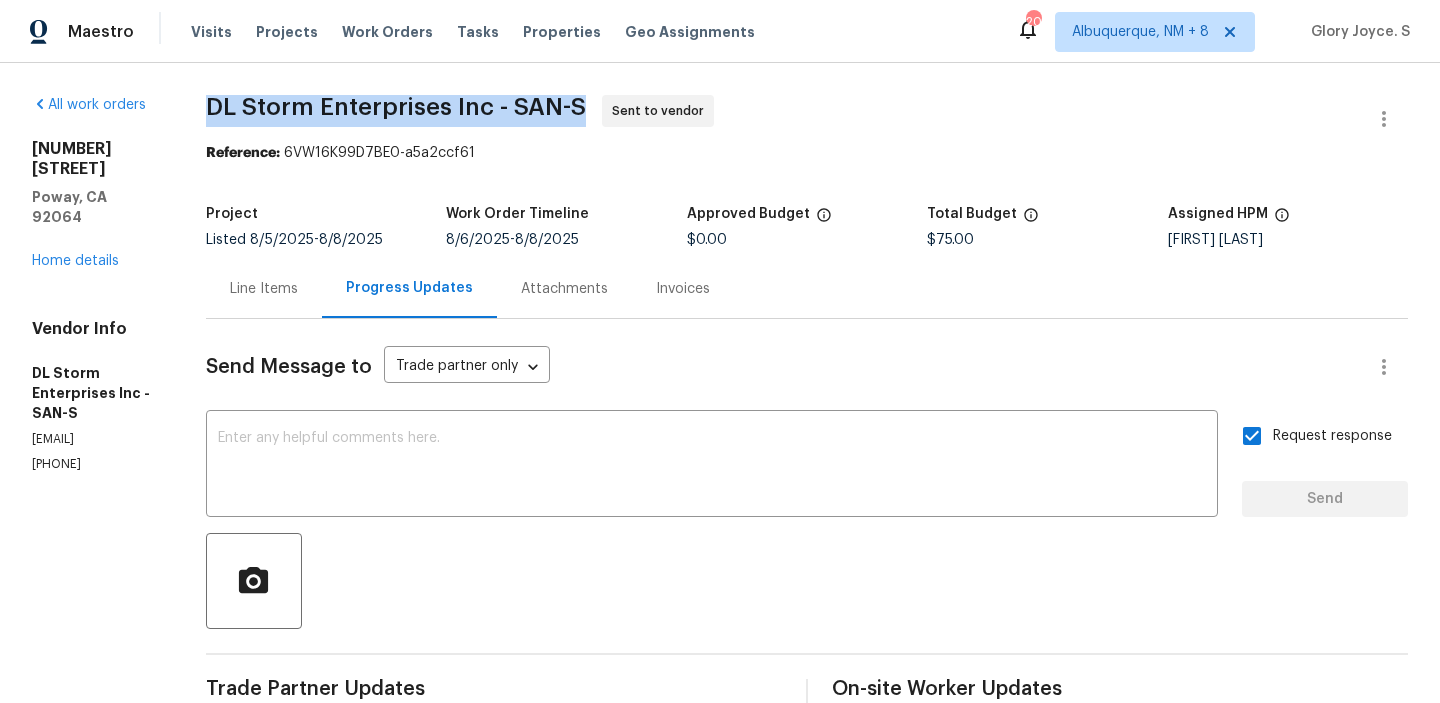 copy on "DL Storm Enterprises Inc - SAN-S" 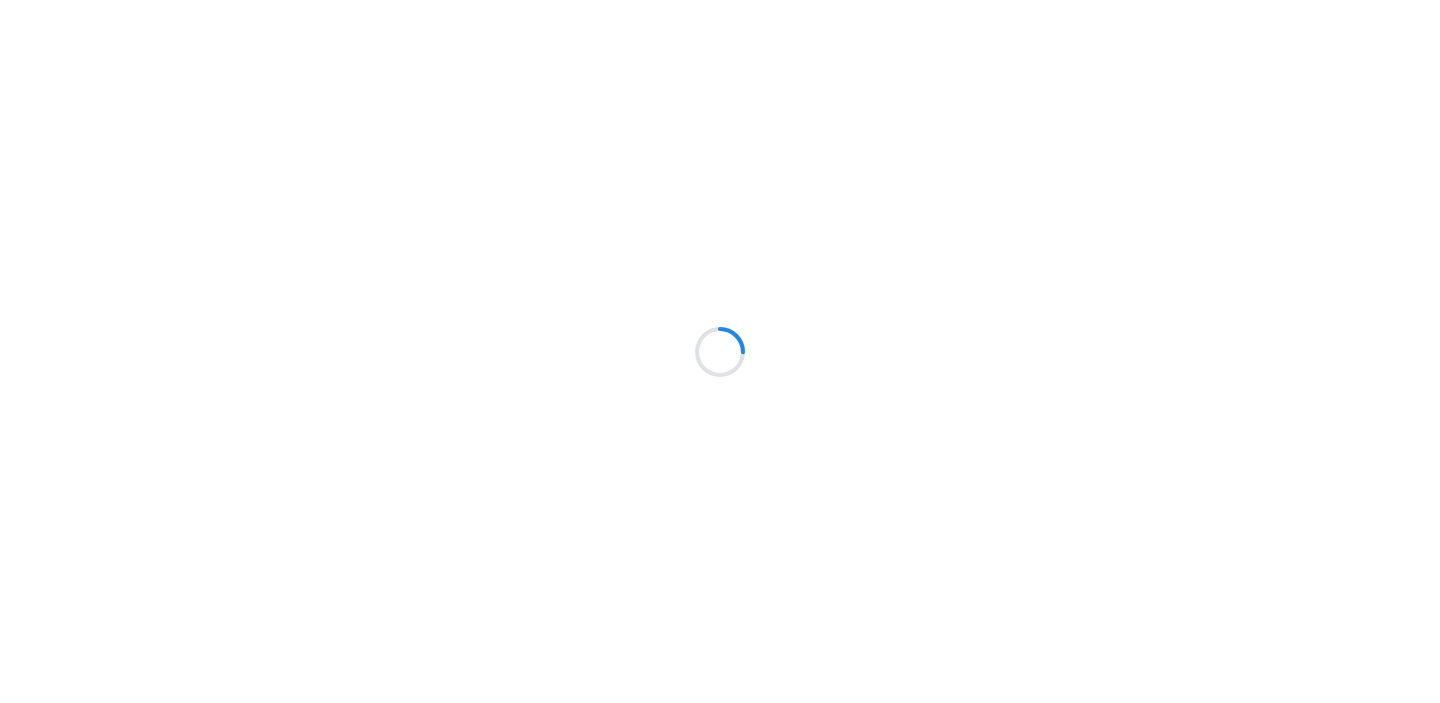 scroll, scrollTop: 0, scrollLeft: 0, axis: both 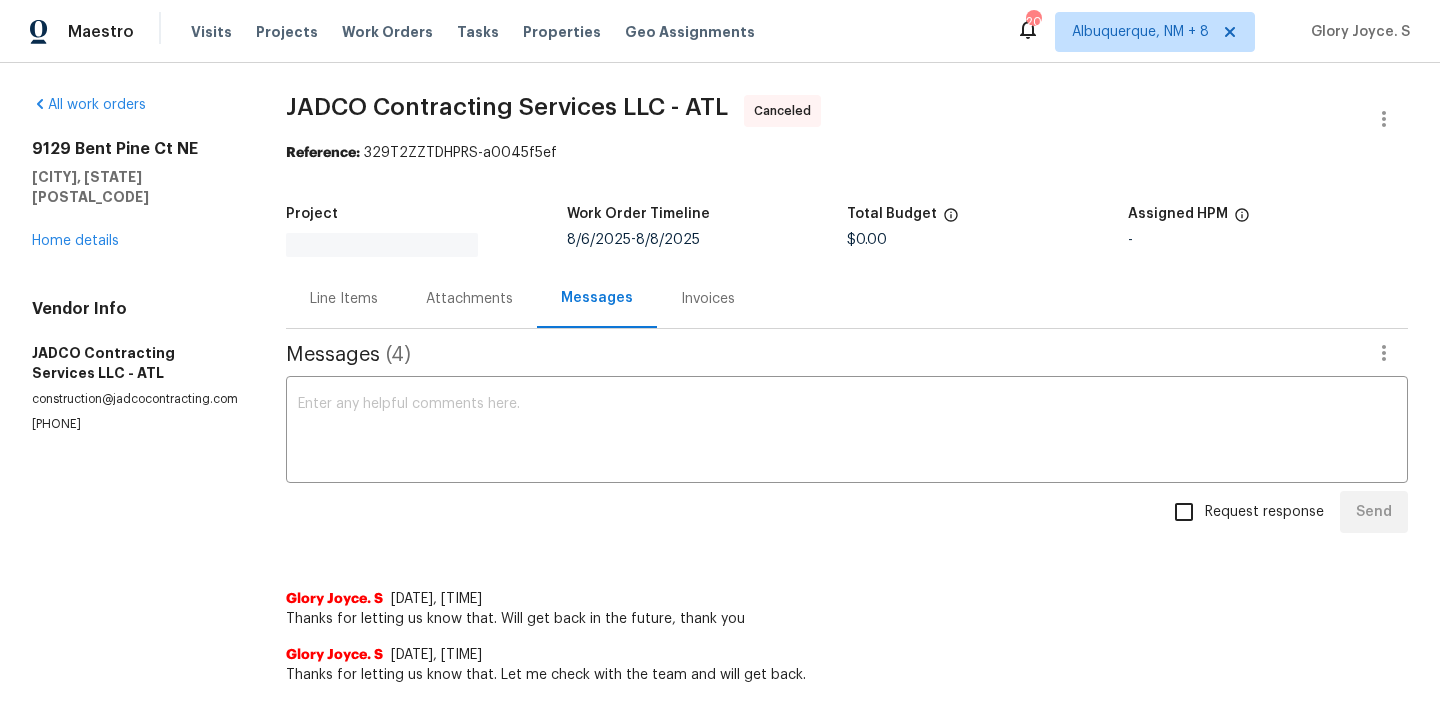 click on "[NUMBER] [STREET] [CITY], [STATE] [POSTAL_CODE] Home details" at bounding box center (135, 195) 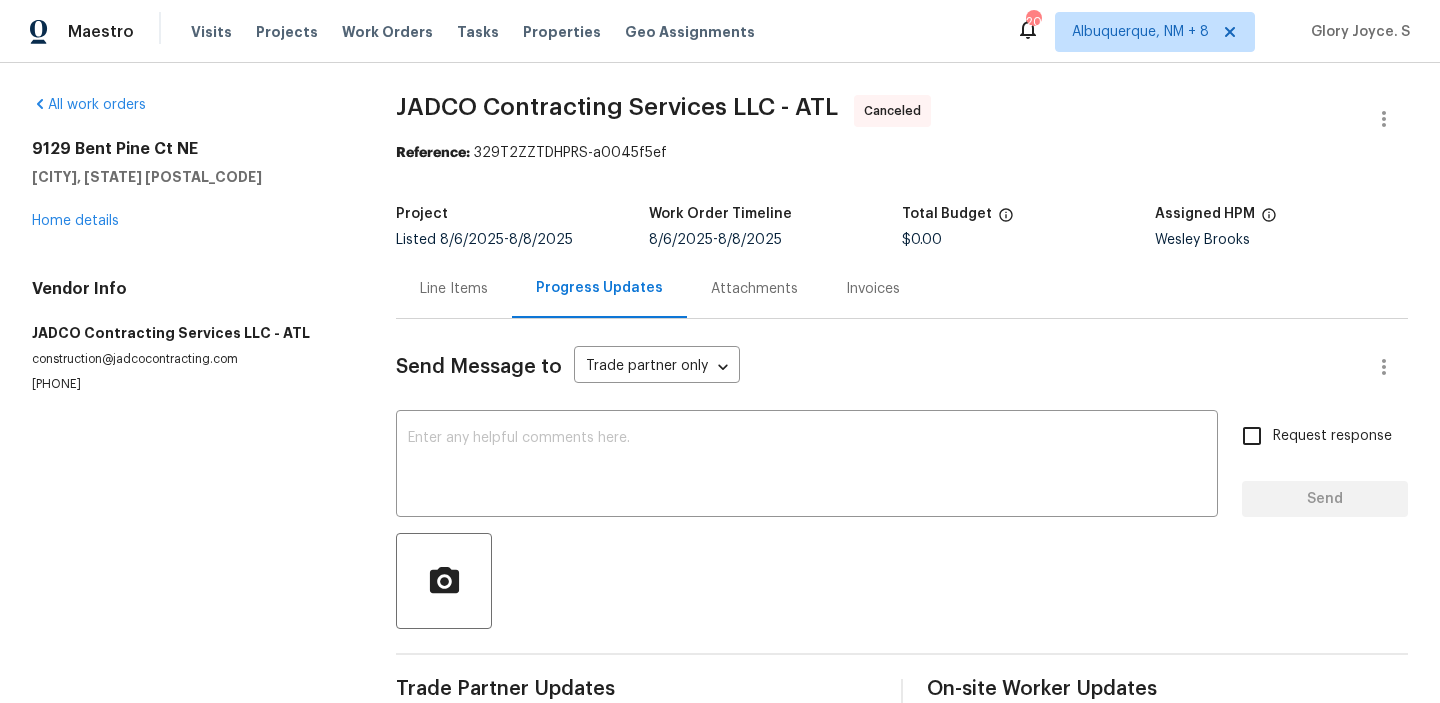 click on "9129 Bent Pine Ct NE Covington, GA 30014 Home details" at bounding box center [190, 185] 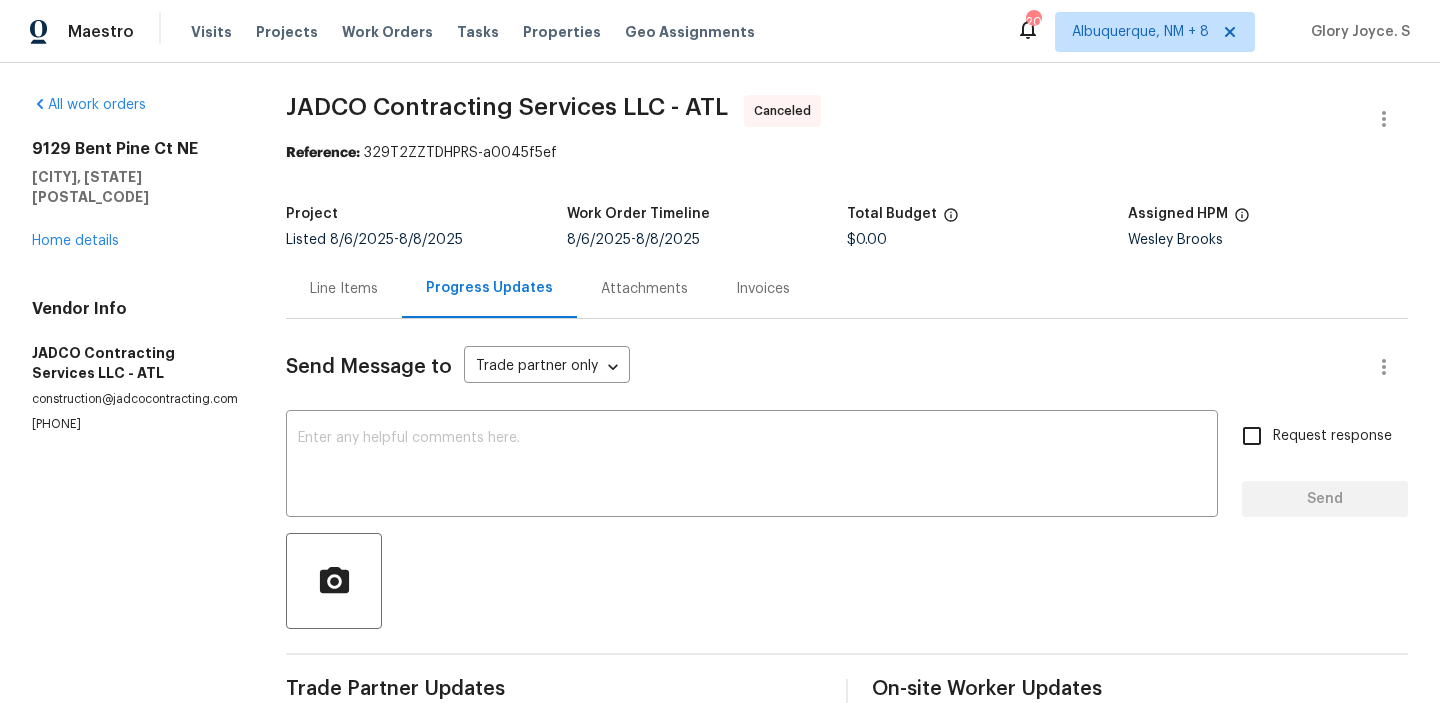 click on "9129 Bent Pine Ct NE Covington, GA 30014 Home details" at bounding box center [135, 195] 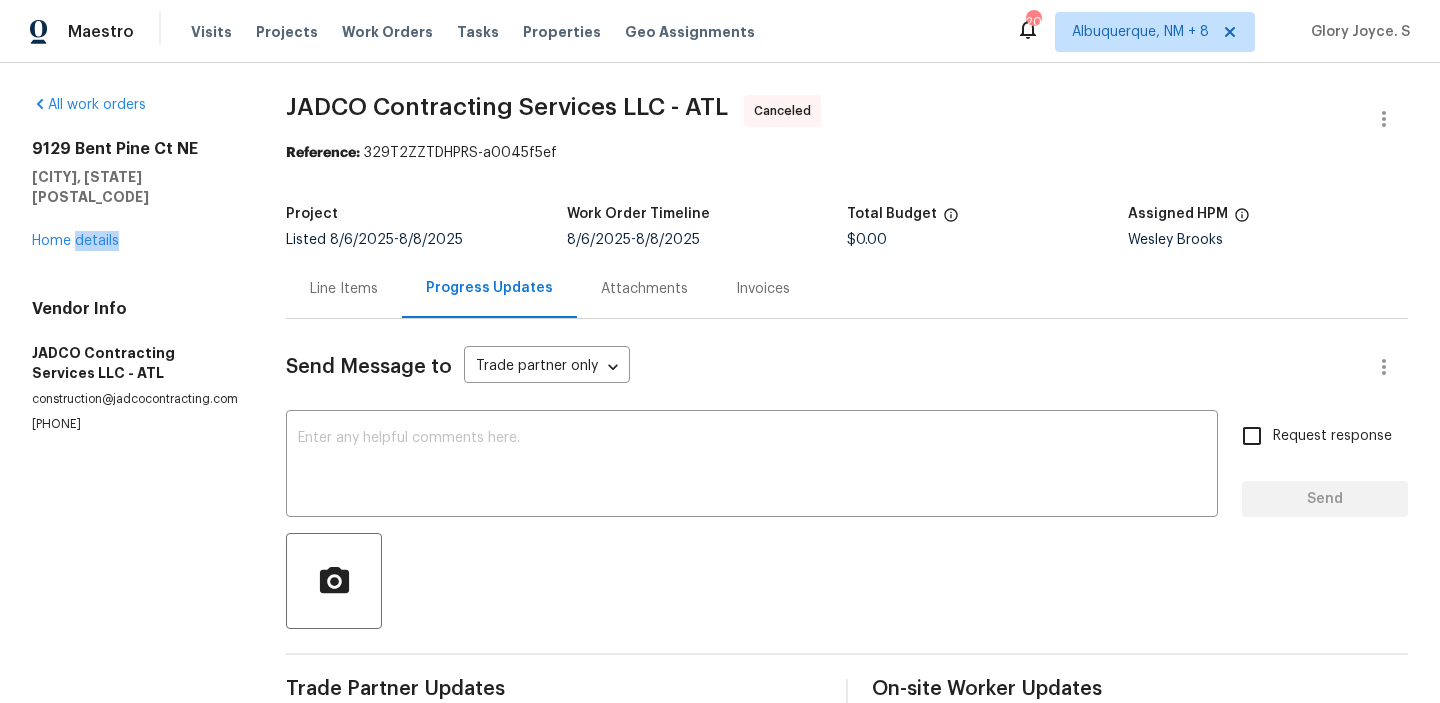 click on "9129 Bent Pine Ct NE Covington, GA 30014 Home details" at bounding box center (135, 195) 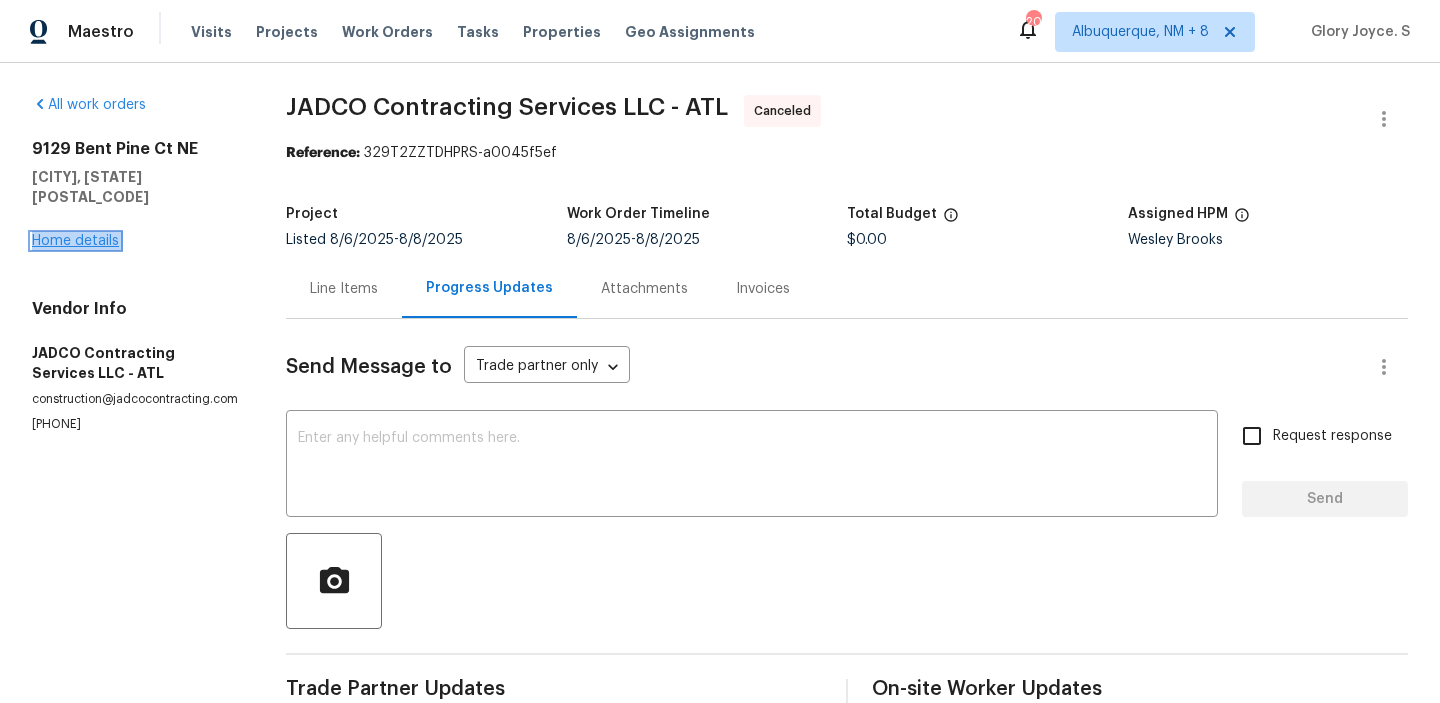 click on "Home details" at bounding box center (75, 241) 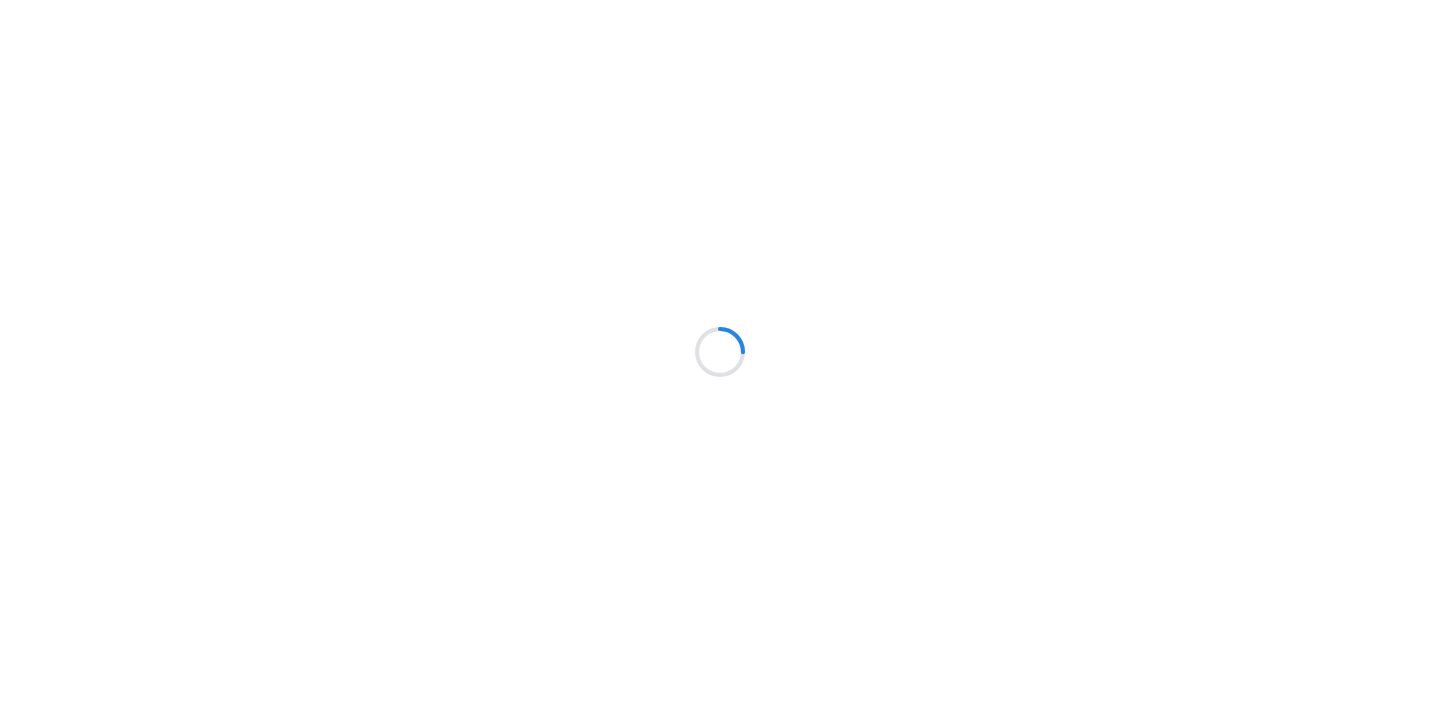 scroll, scrollTop: 0, scrollLeft: 0, axis: both 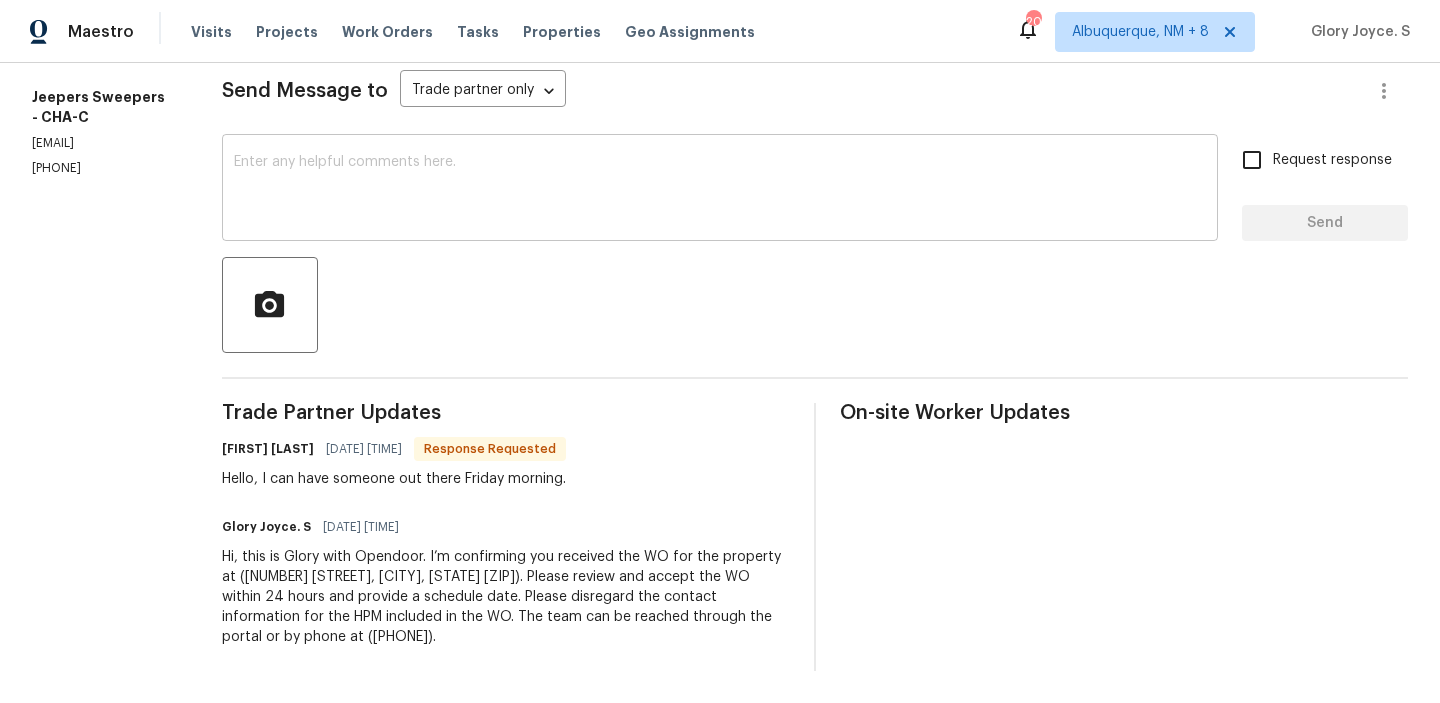 click at bounding box center [720, 190] 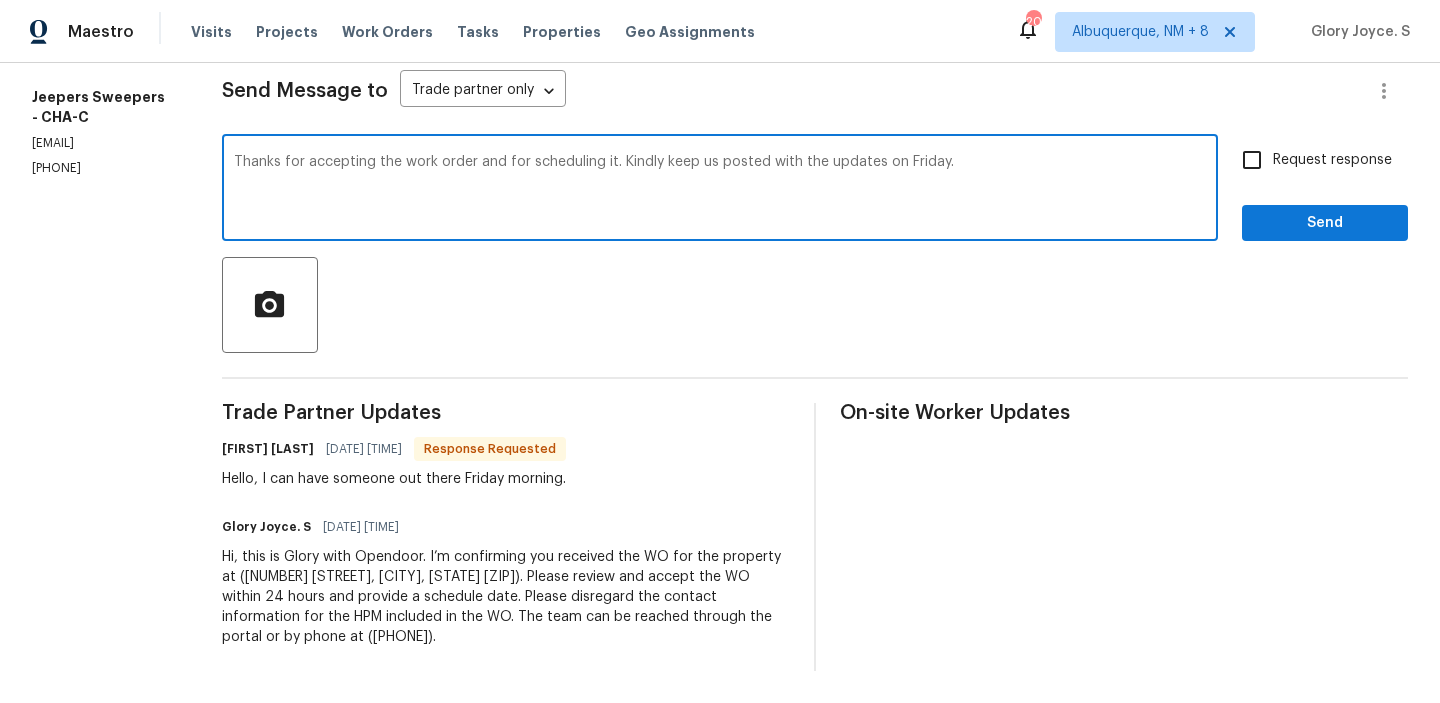 type on "Thanks for accepting the work order and for scheduling it. Kindly keep us posted with the updates on Friday." 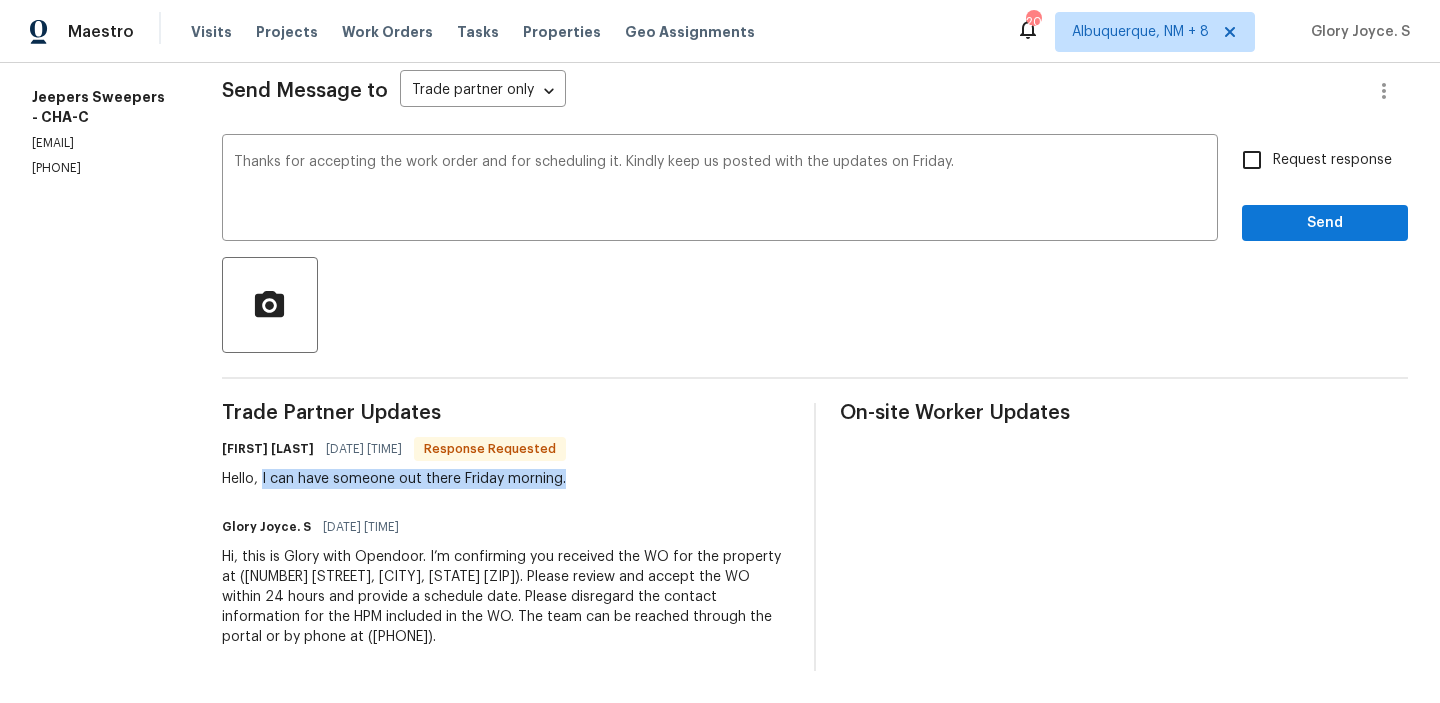 drag, startPoint x: 300, startPoint y: 462, endPoint x: 701, endPoint y: 461, distance: 401.00125 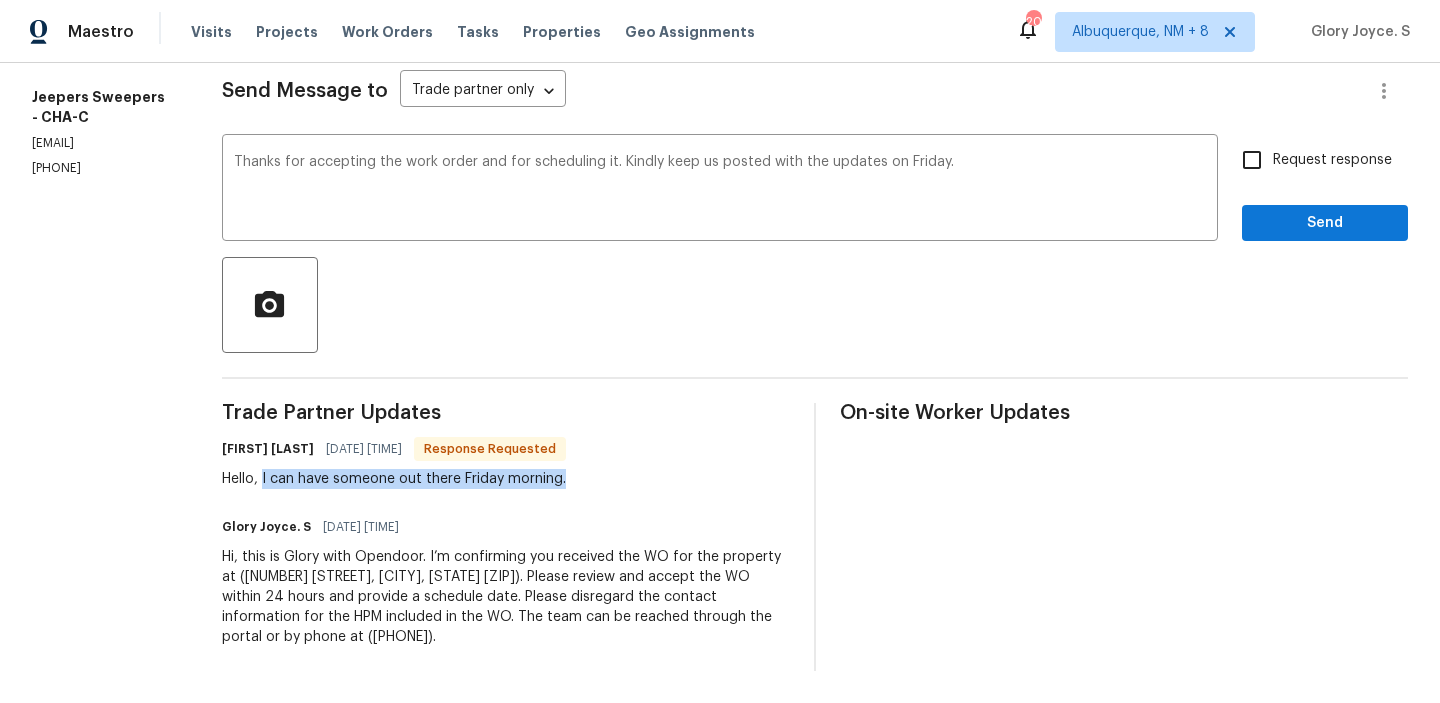 click on "Request response" at bounding box center (1332, 160) 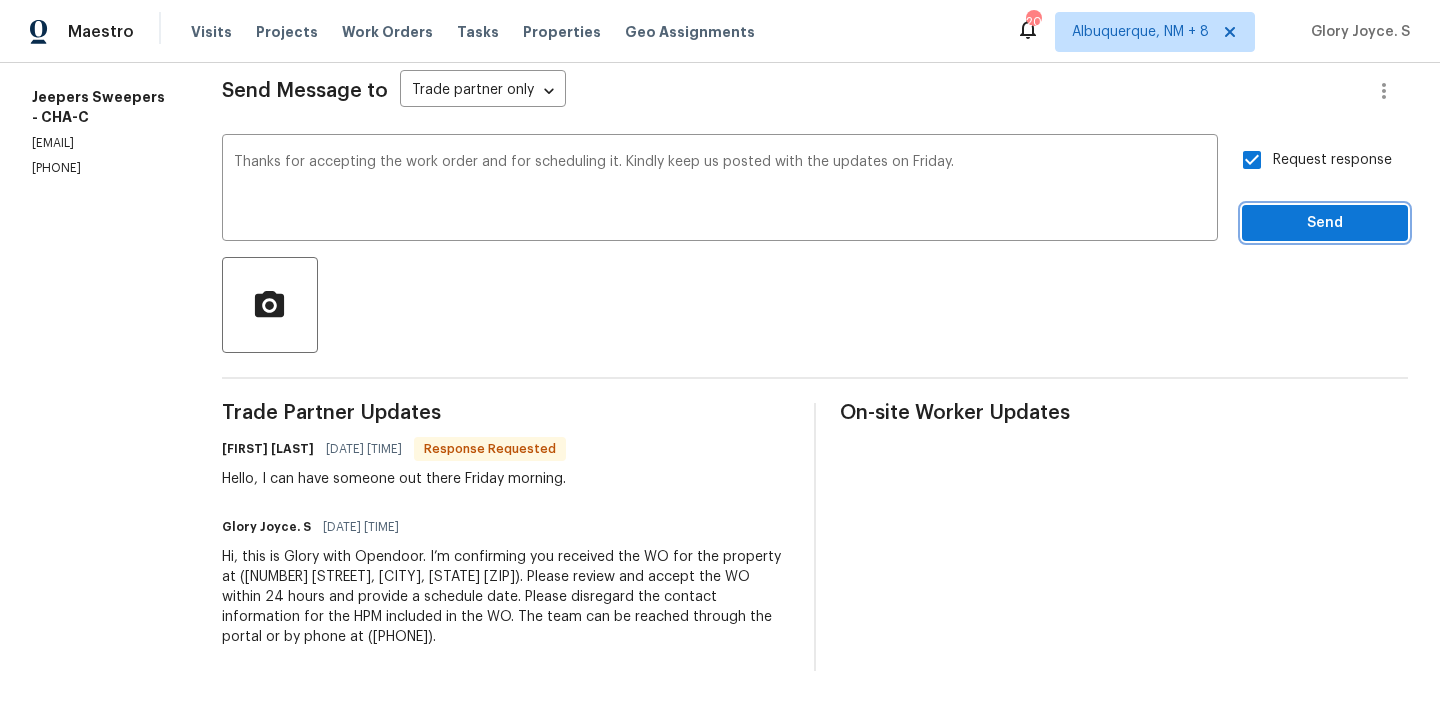 click on "Send" at bounding box center [1325, 223] 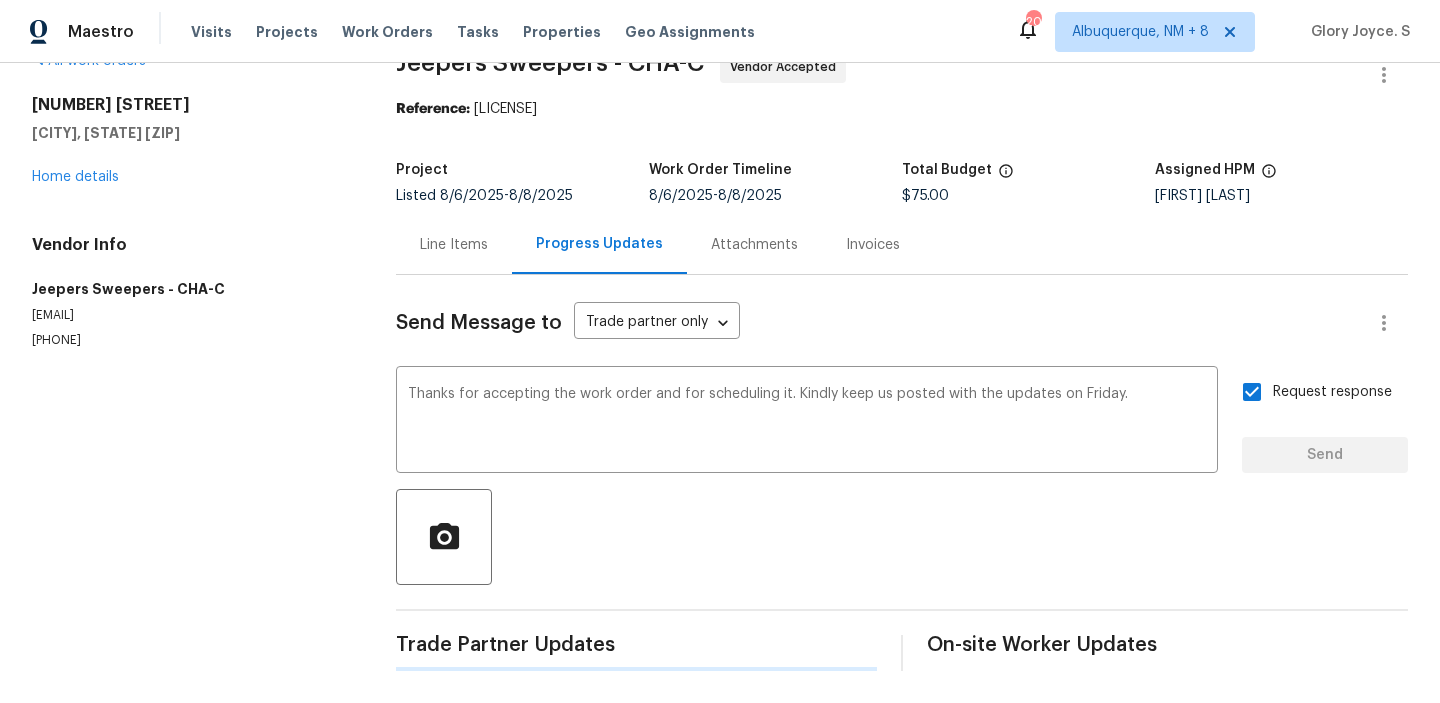 type 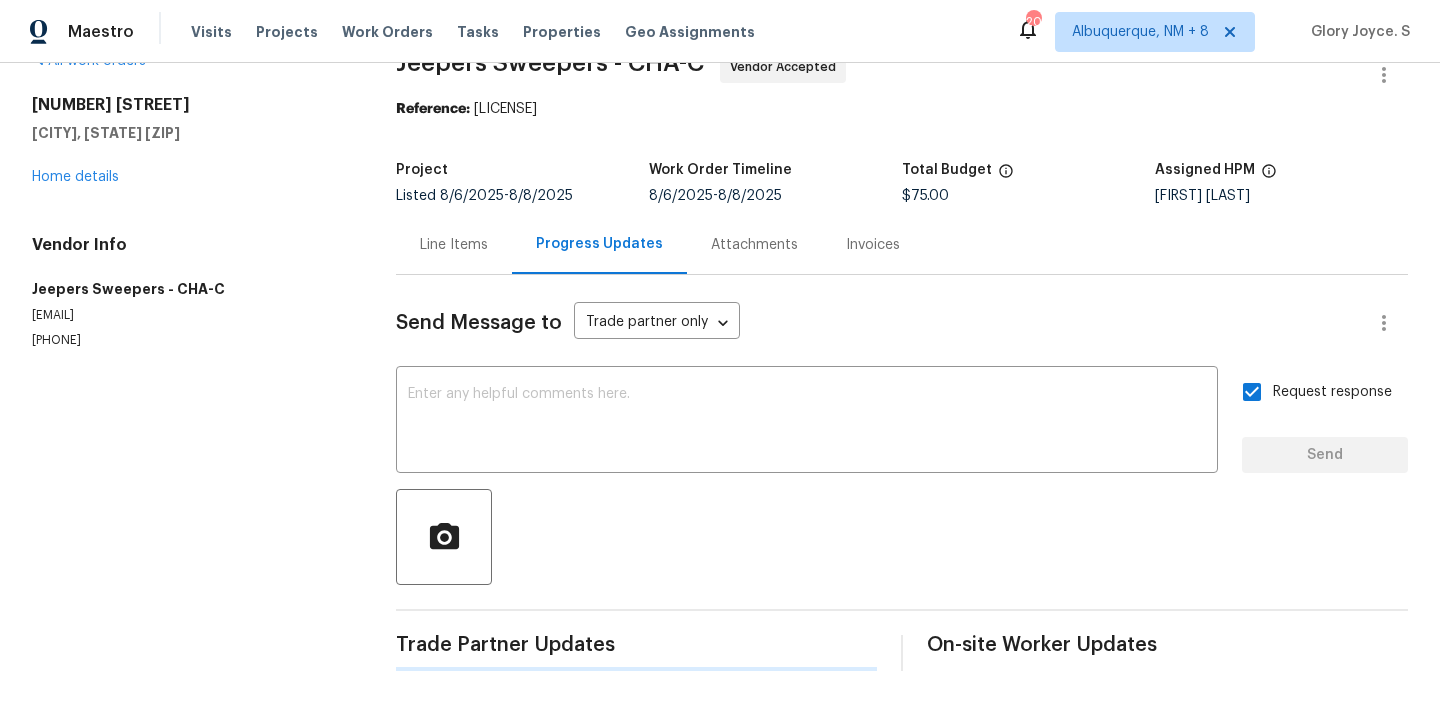 scroll, scrollTop: 290, scrollLeft: 0, axis: vertical 